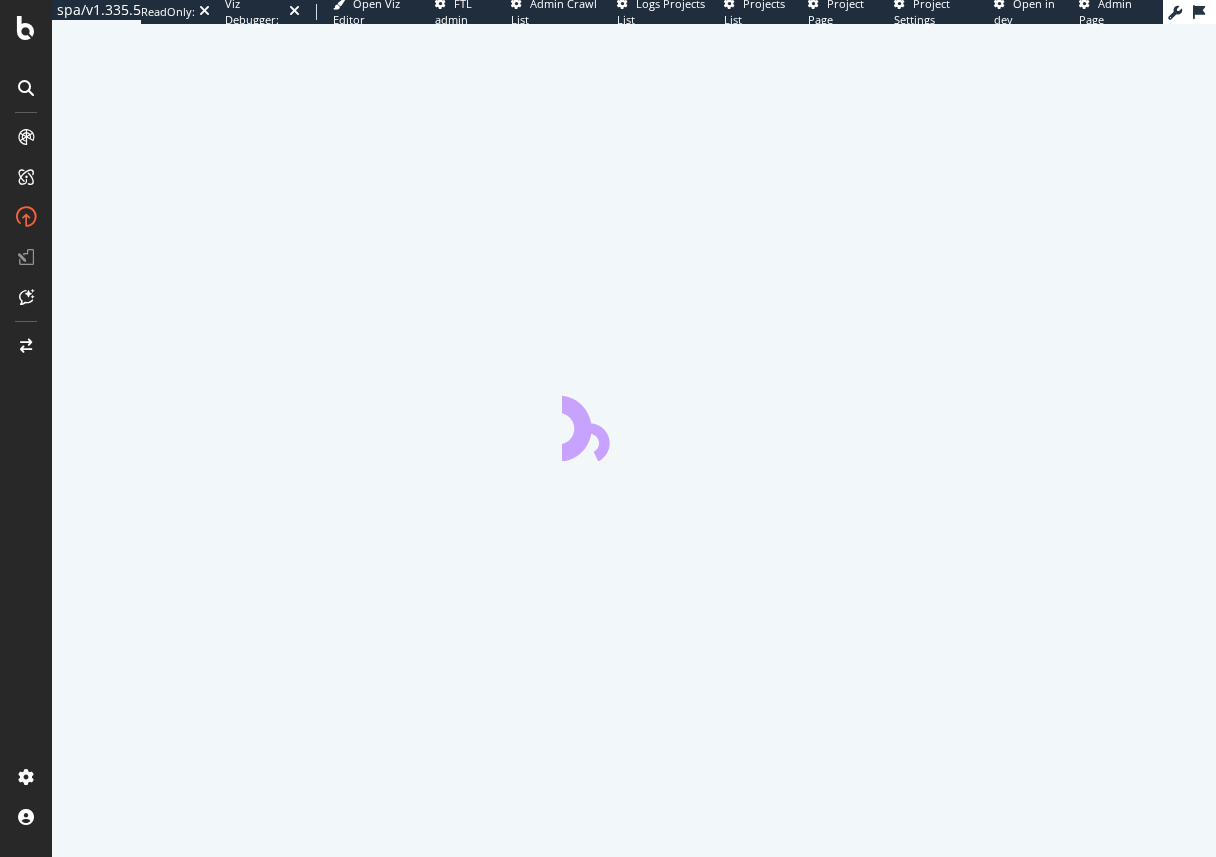 scroll, scrollTop: 0, scrollLeft: 0, axis: both 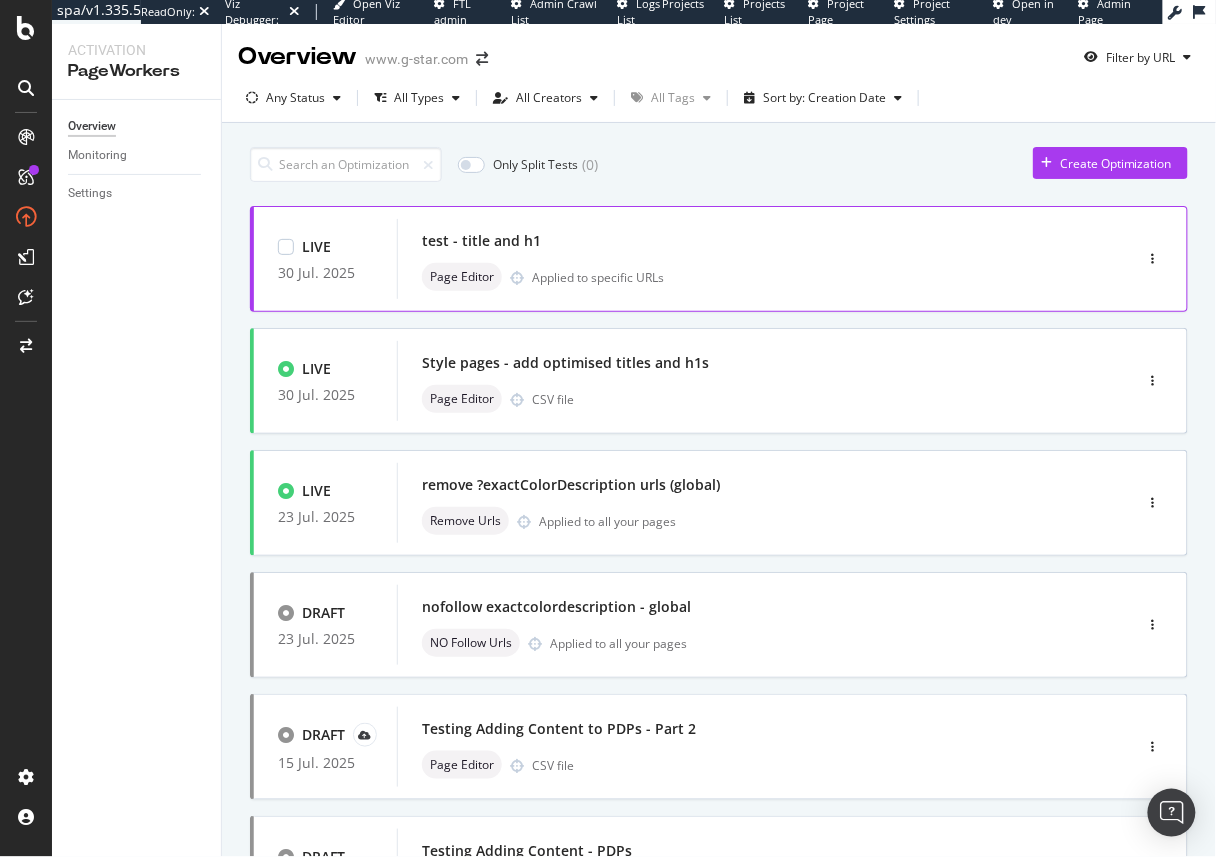 click on "test - title and h1" at bounding box center [735, 241] 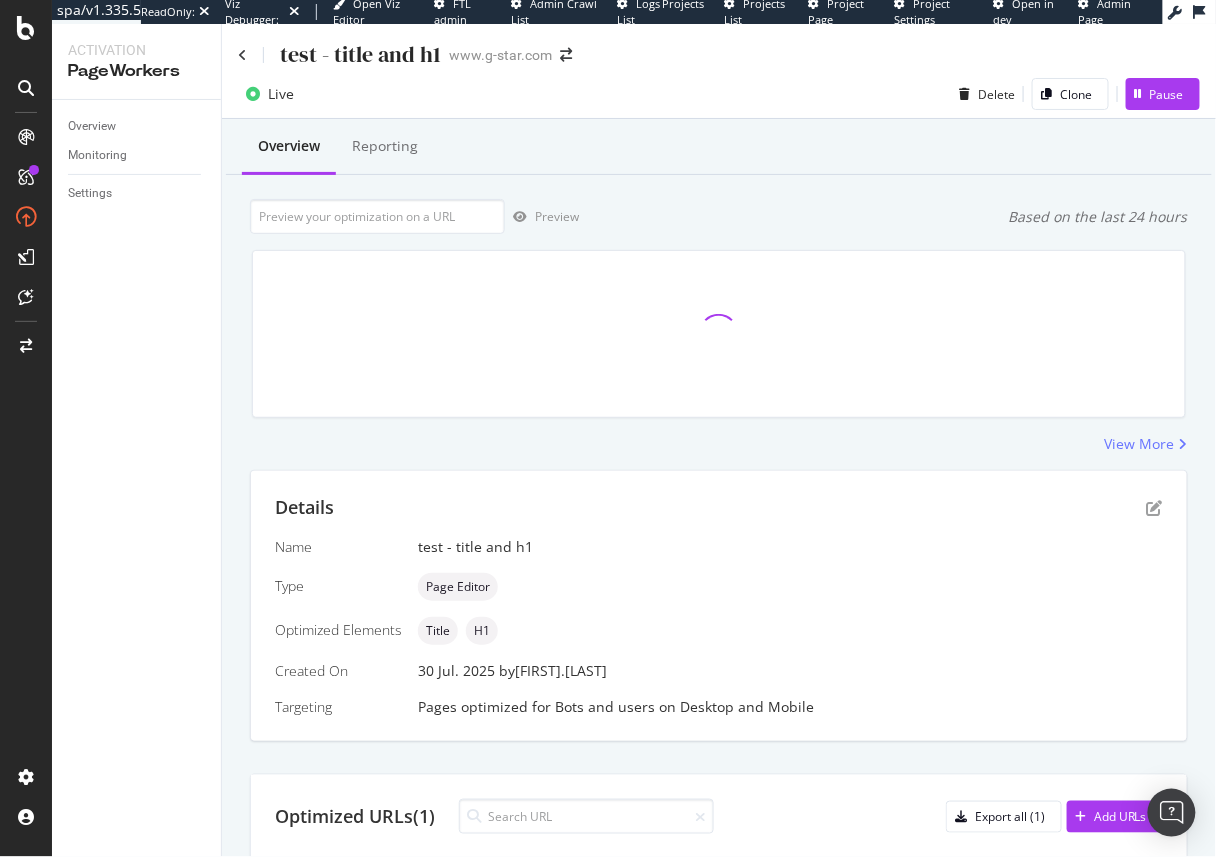 scroll, scrollTop: 0, scrollLeft: 0, axis: both 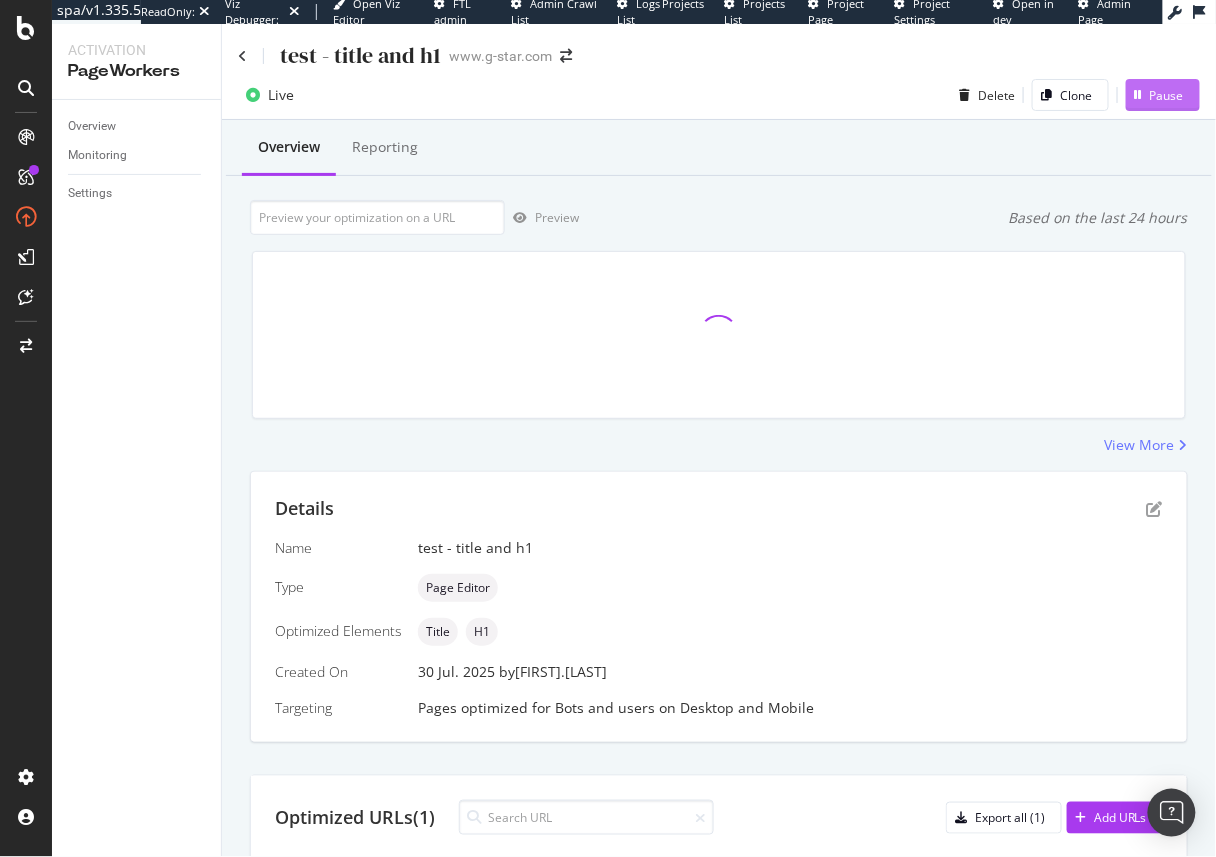 click on "Pause" at bounding box center [1167, 95] 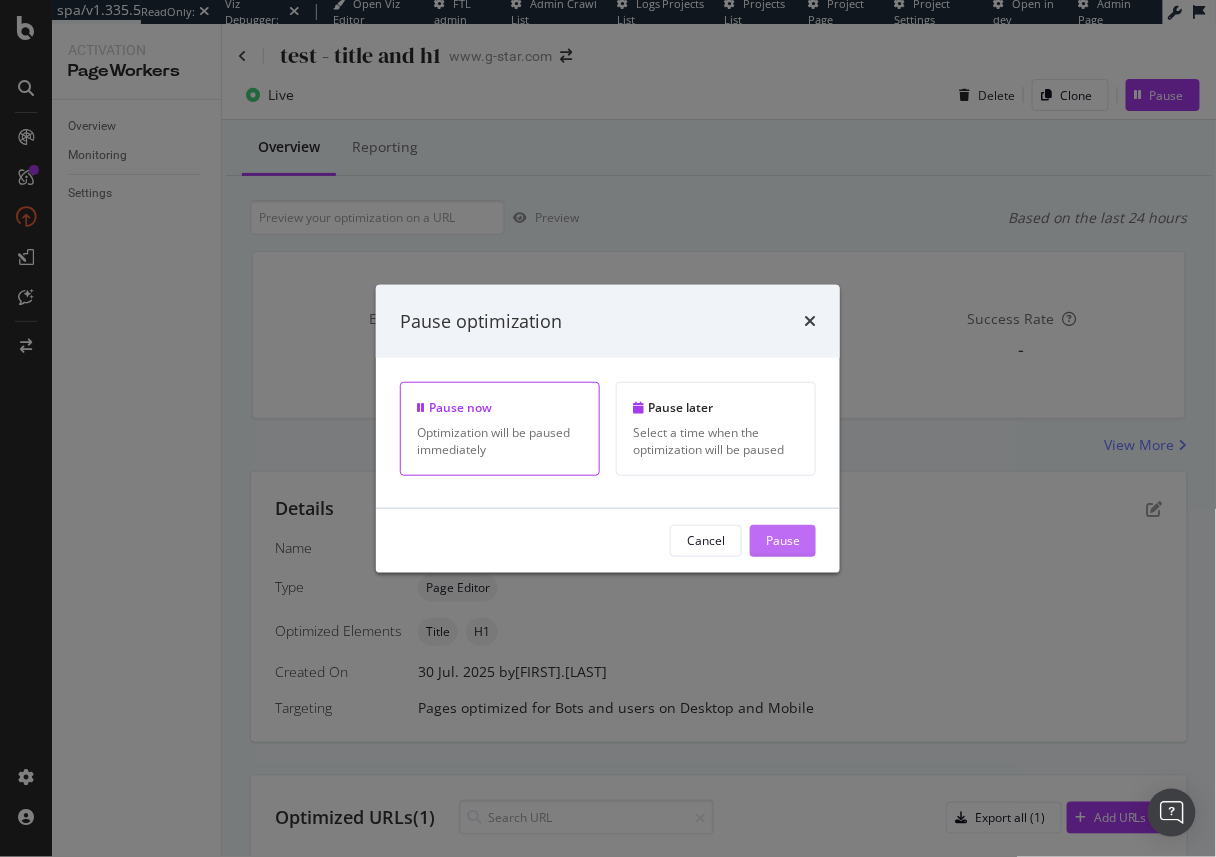click on "Pause" at bounding box center (783, 540) 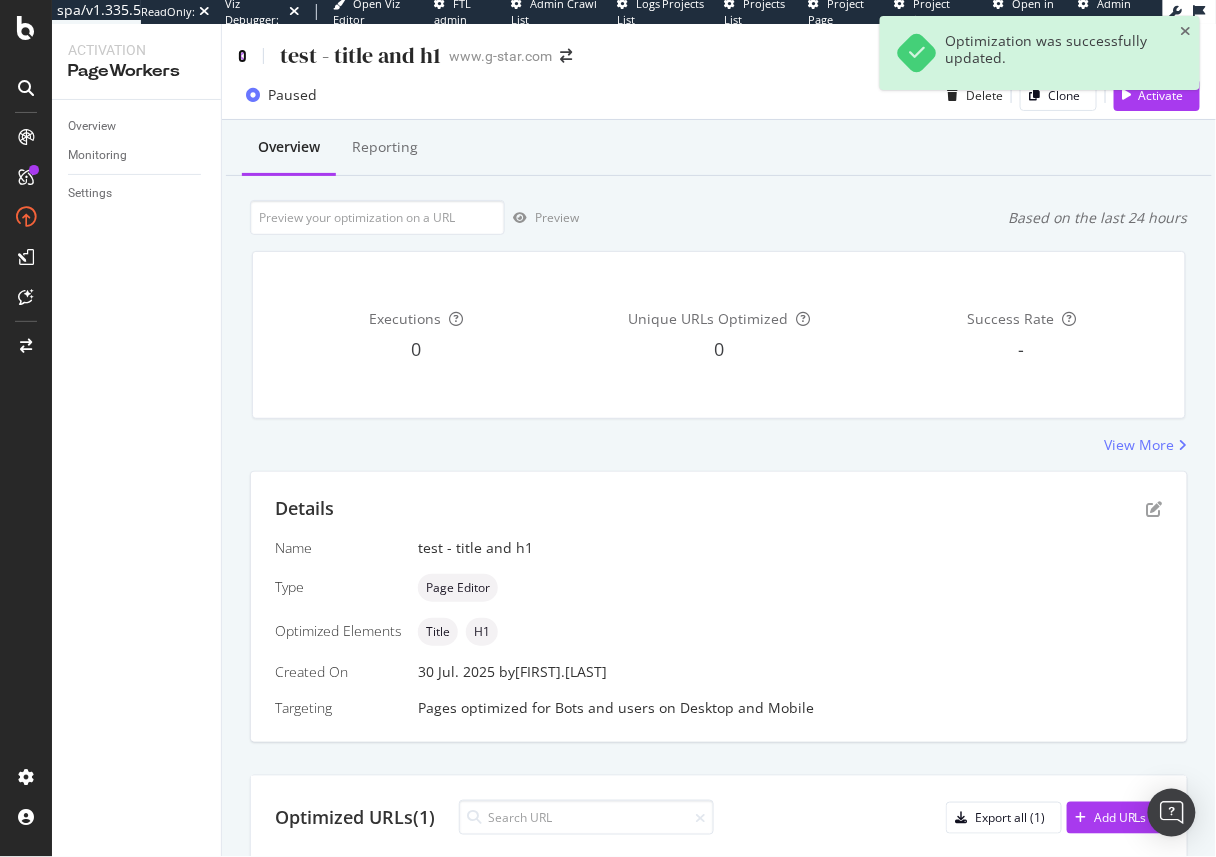 click at bounding box center [242, 56] 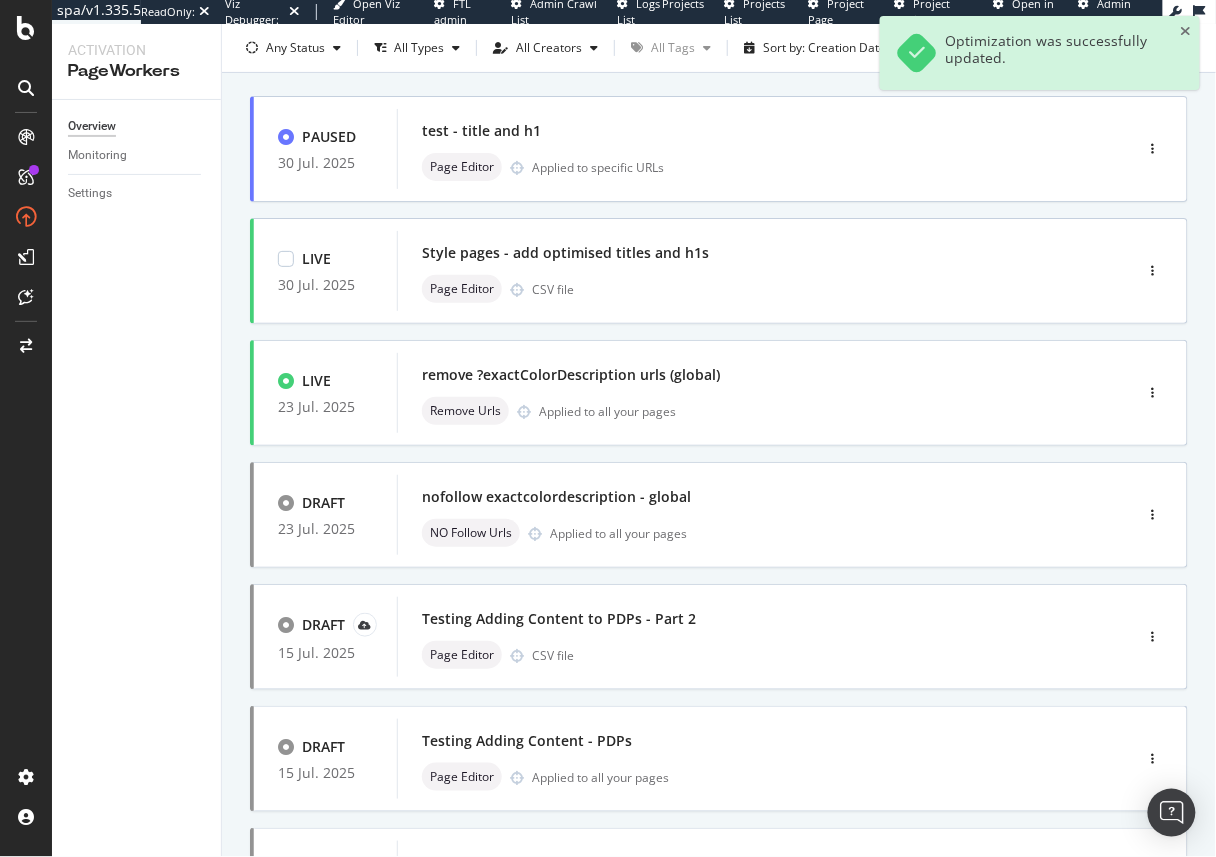 scroll, scrollTop: 0, scrollLeft: 0, axis: both 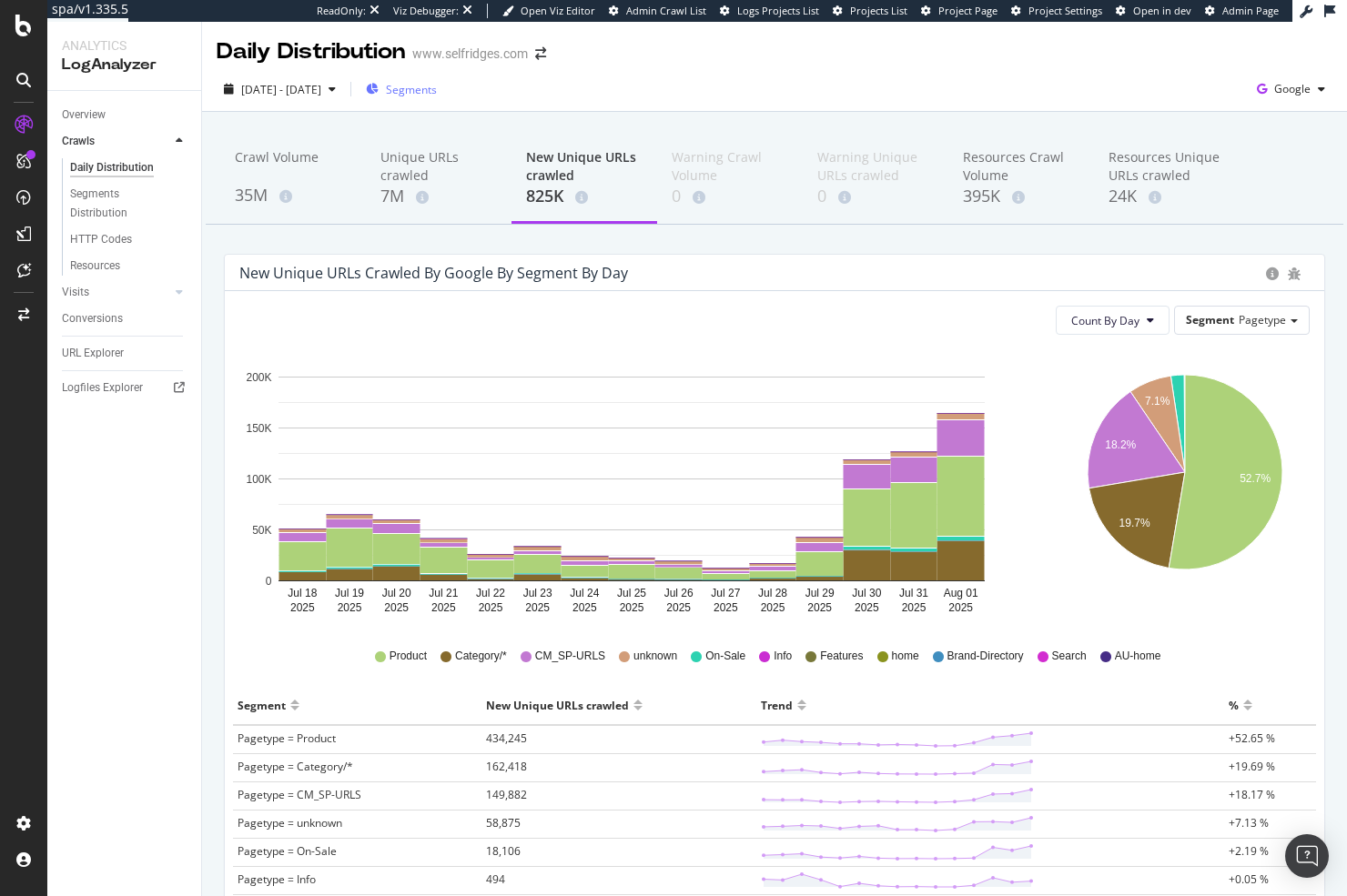 click at bounding box center (372, 89) 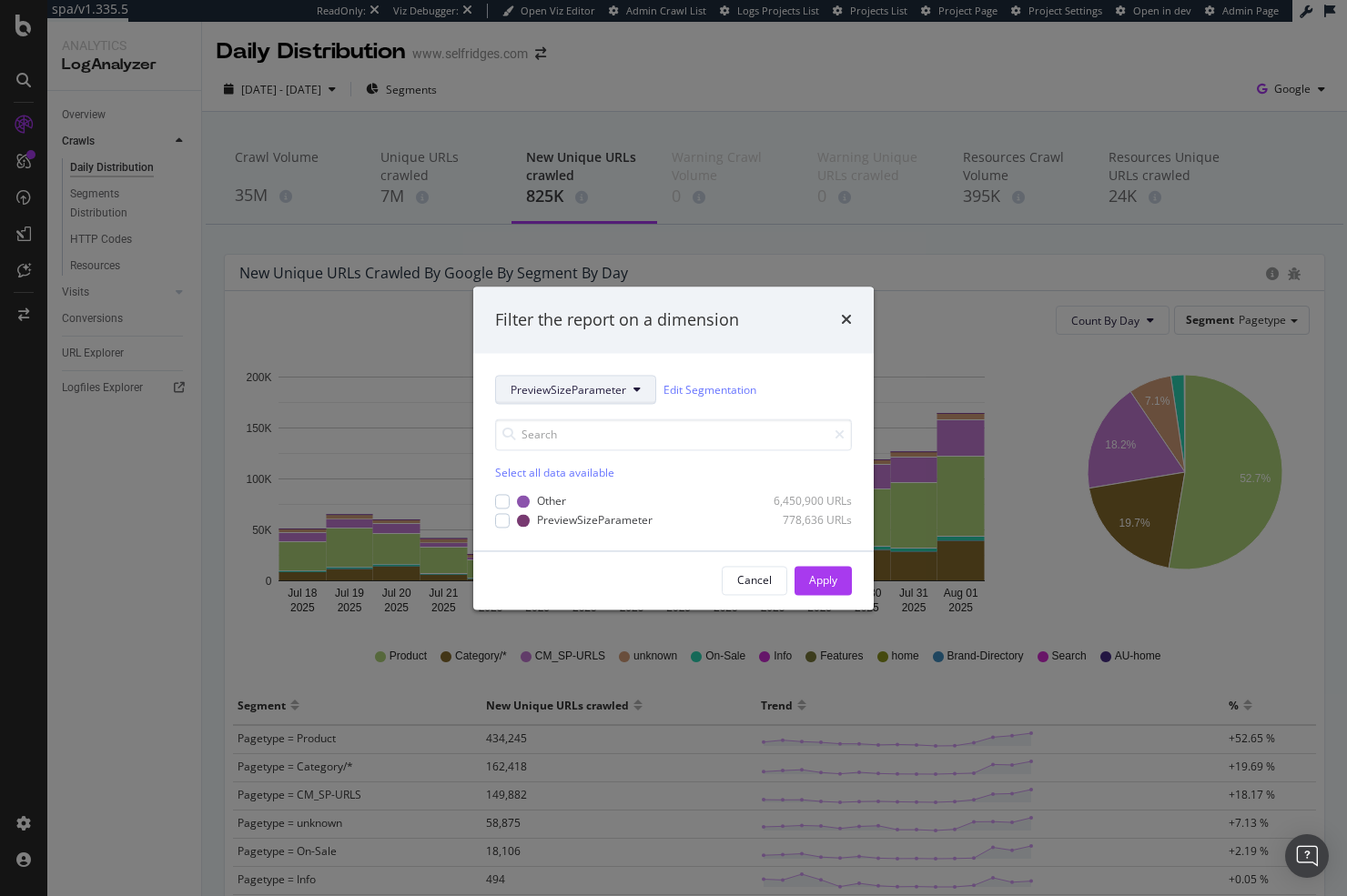 click on "PreviewSizeParameter" at bounding box center [568, 389] 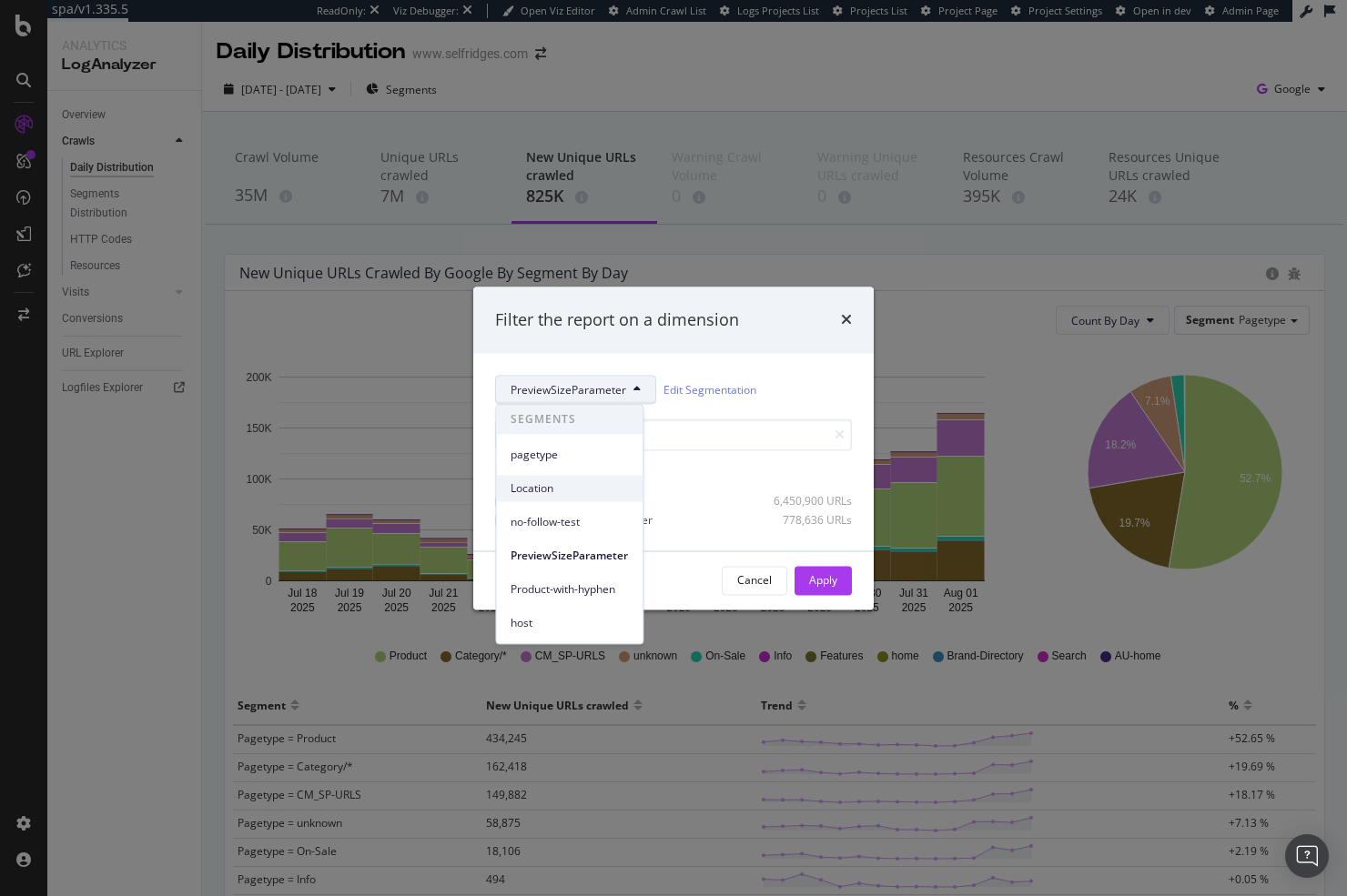 click on "Location" at bounding box center (569, 488) 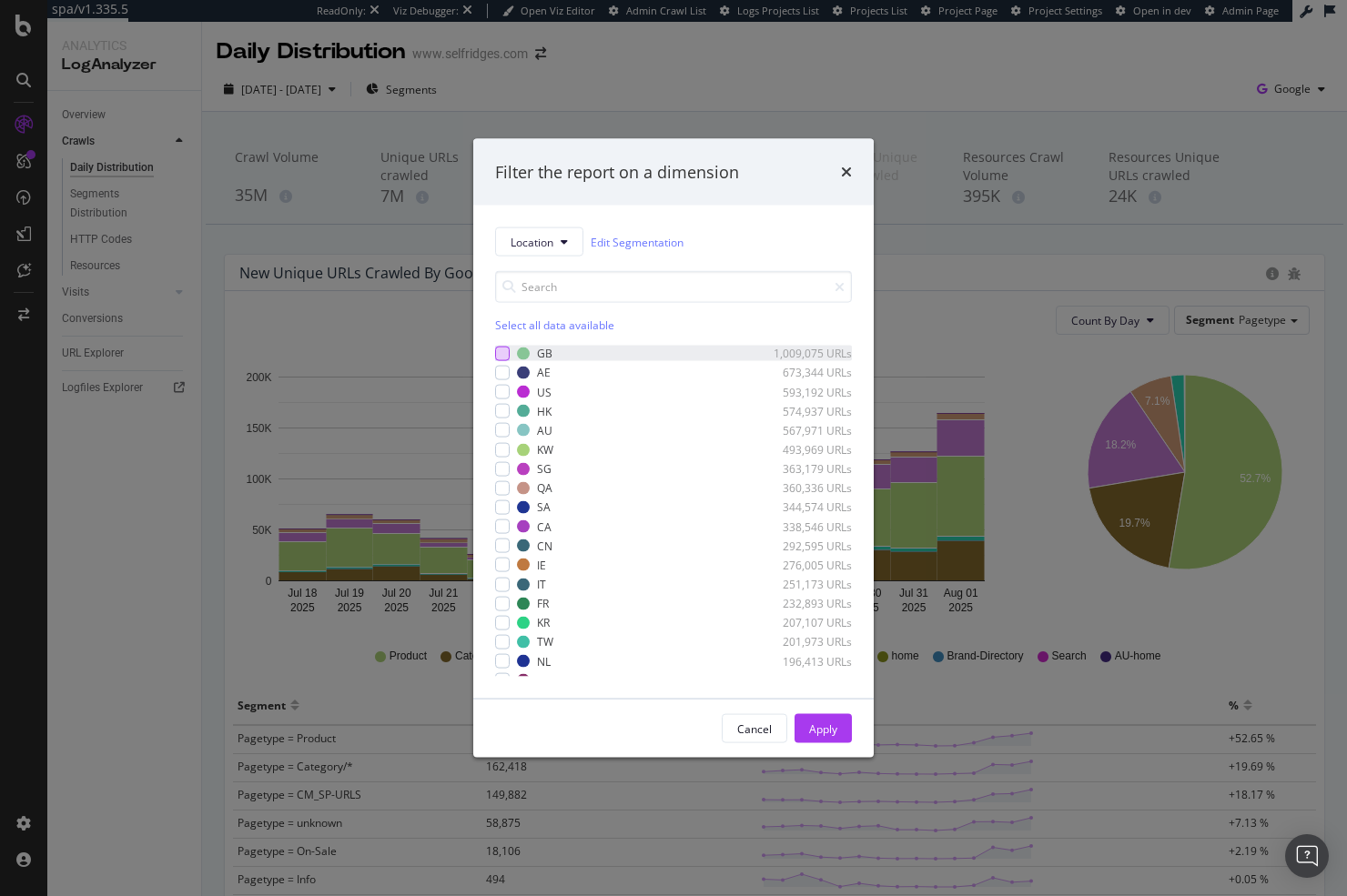 click at bounding box center [502, 353] 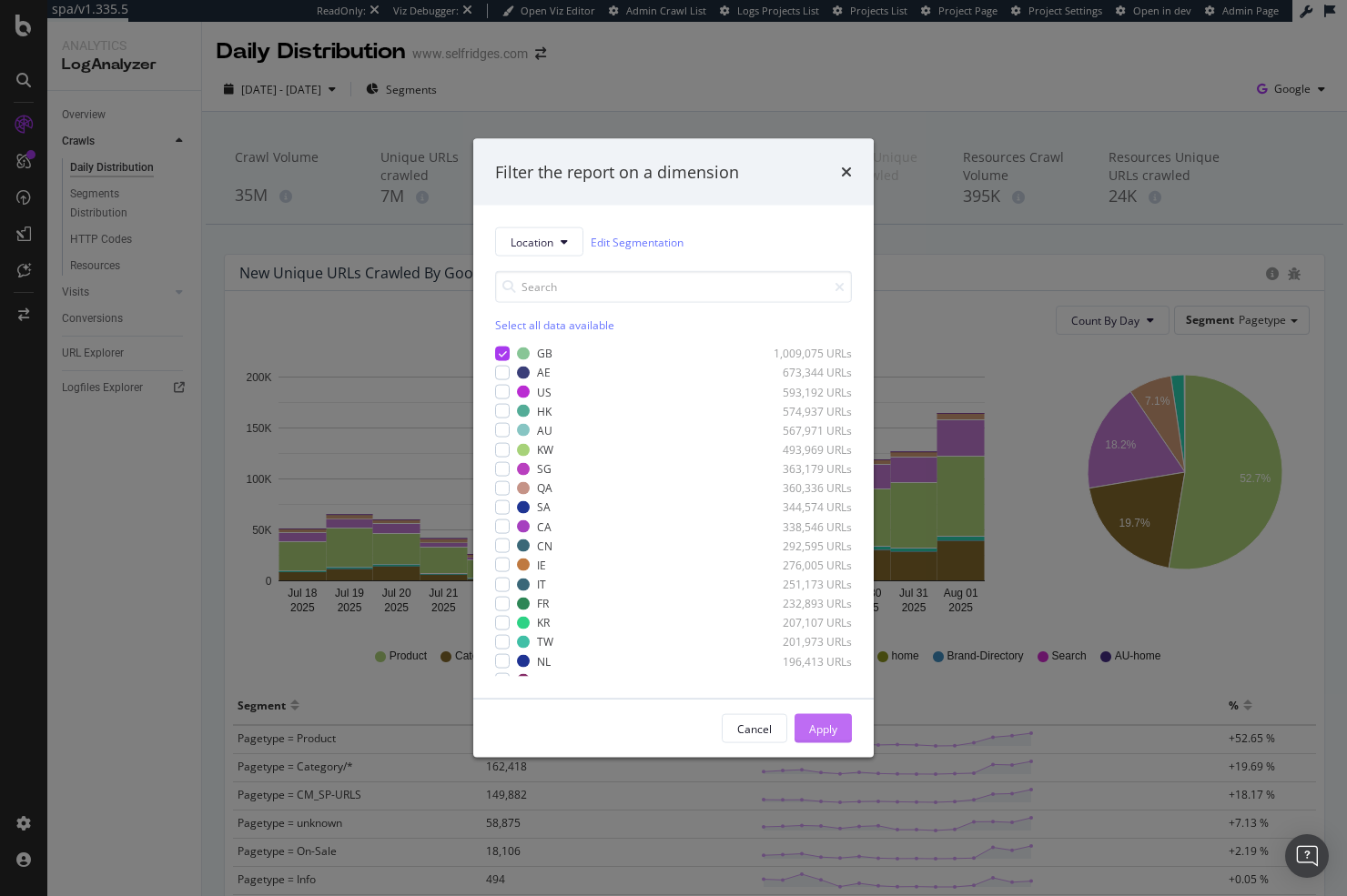 click on "Apply" at bounding box center (823, 728) 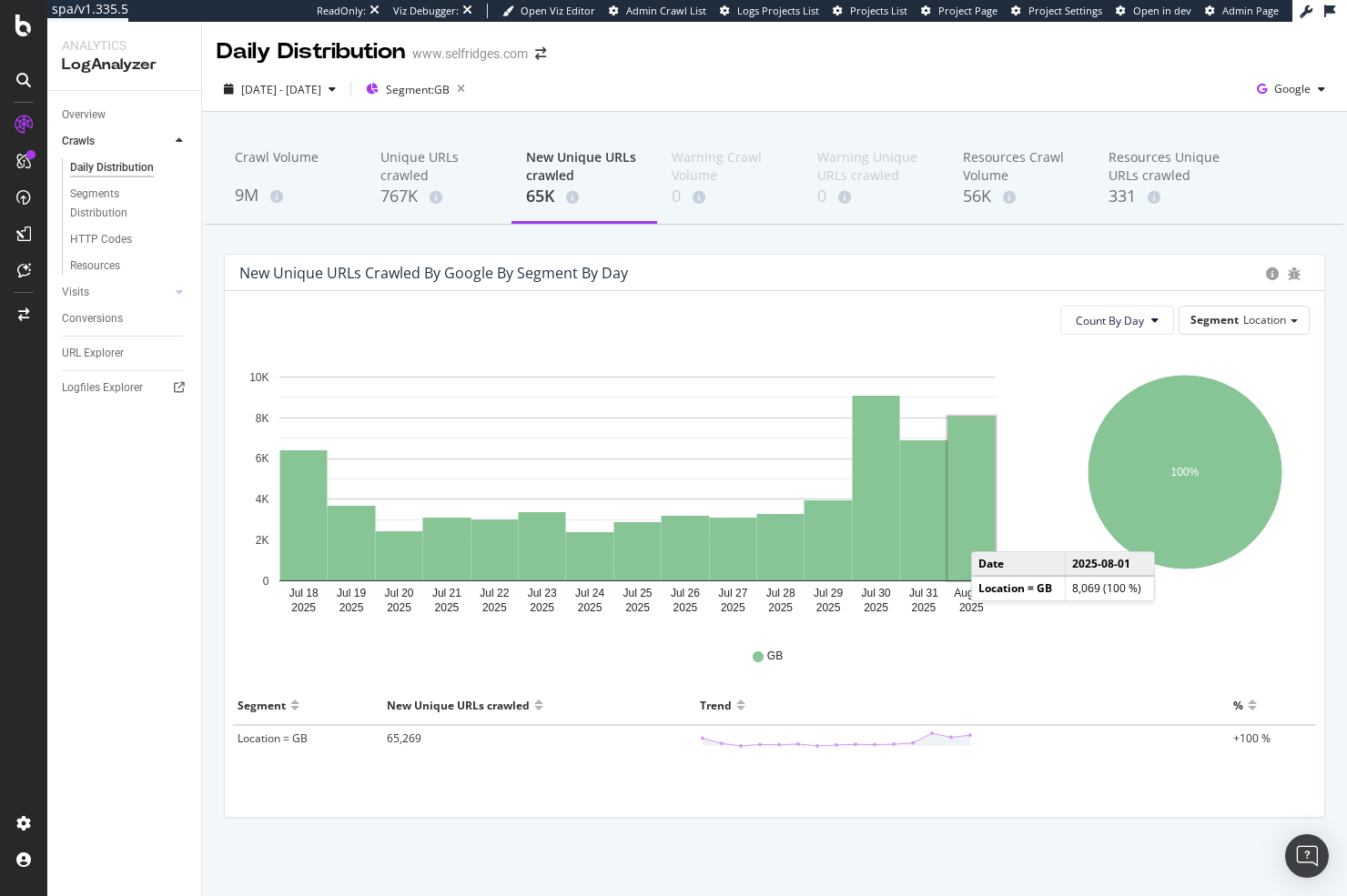 click 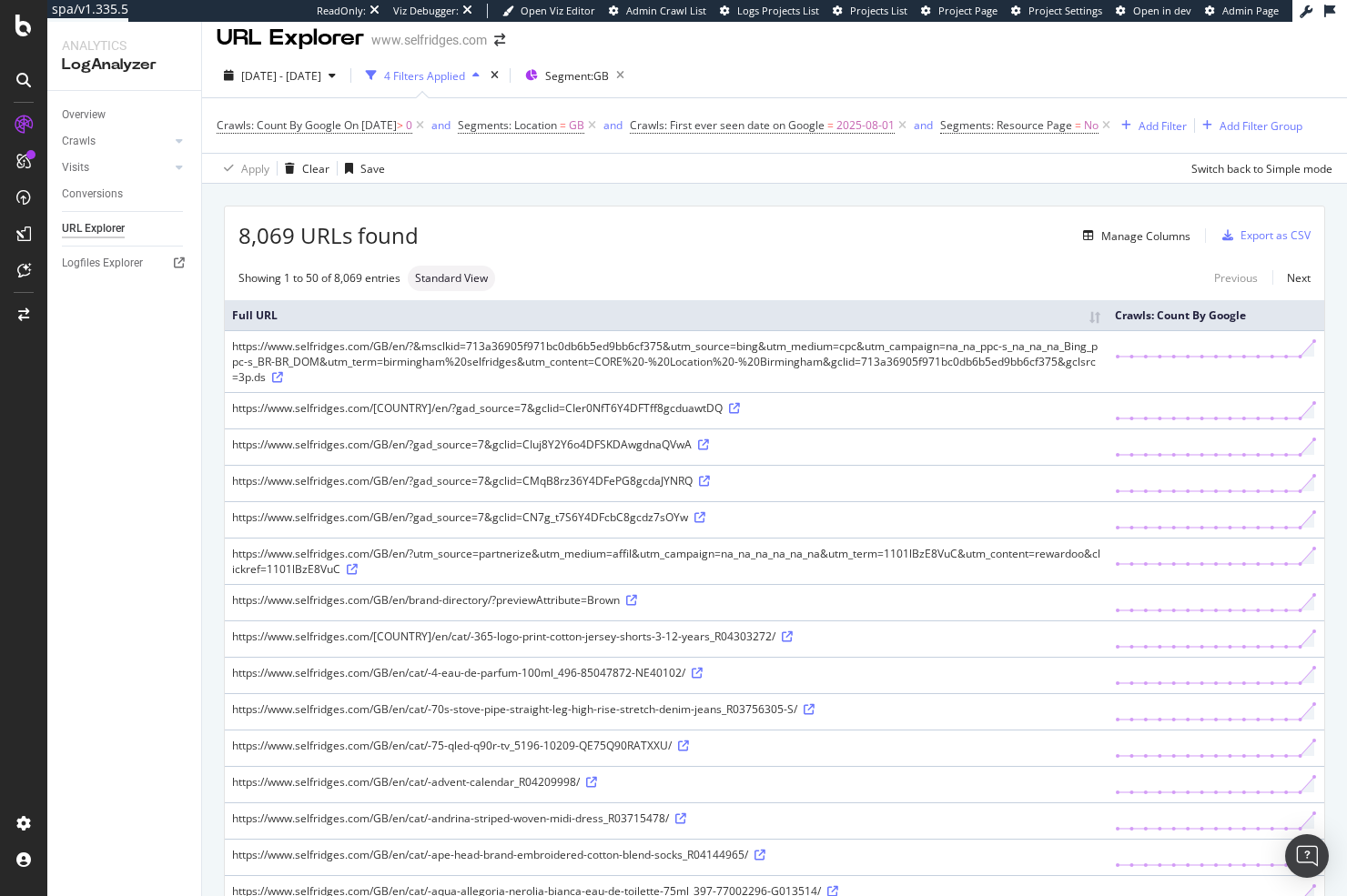 scroll, scrollTop: 0, scrollLeft: 0, axis: both 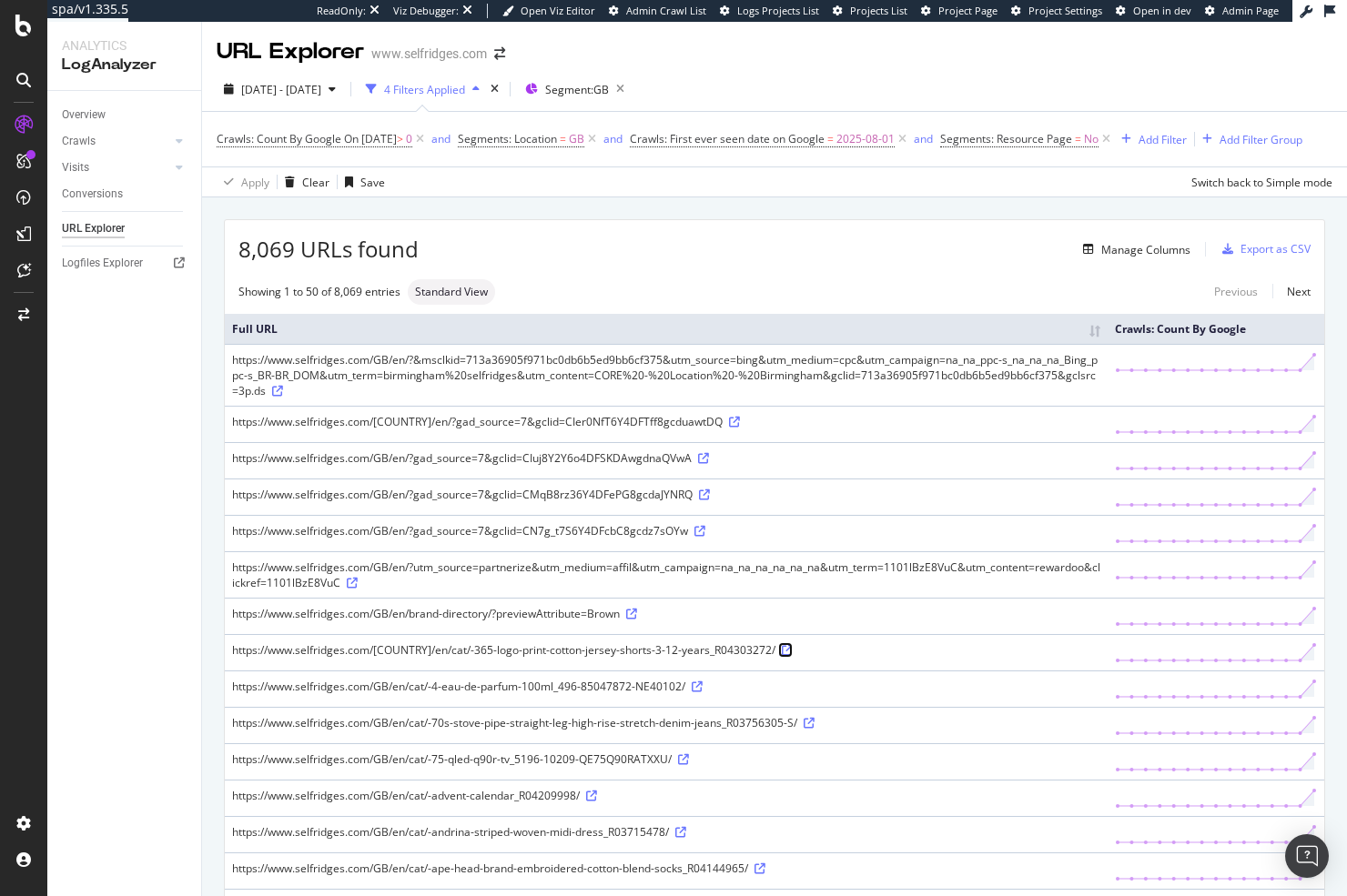 click at bounding box center (787, 650) 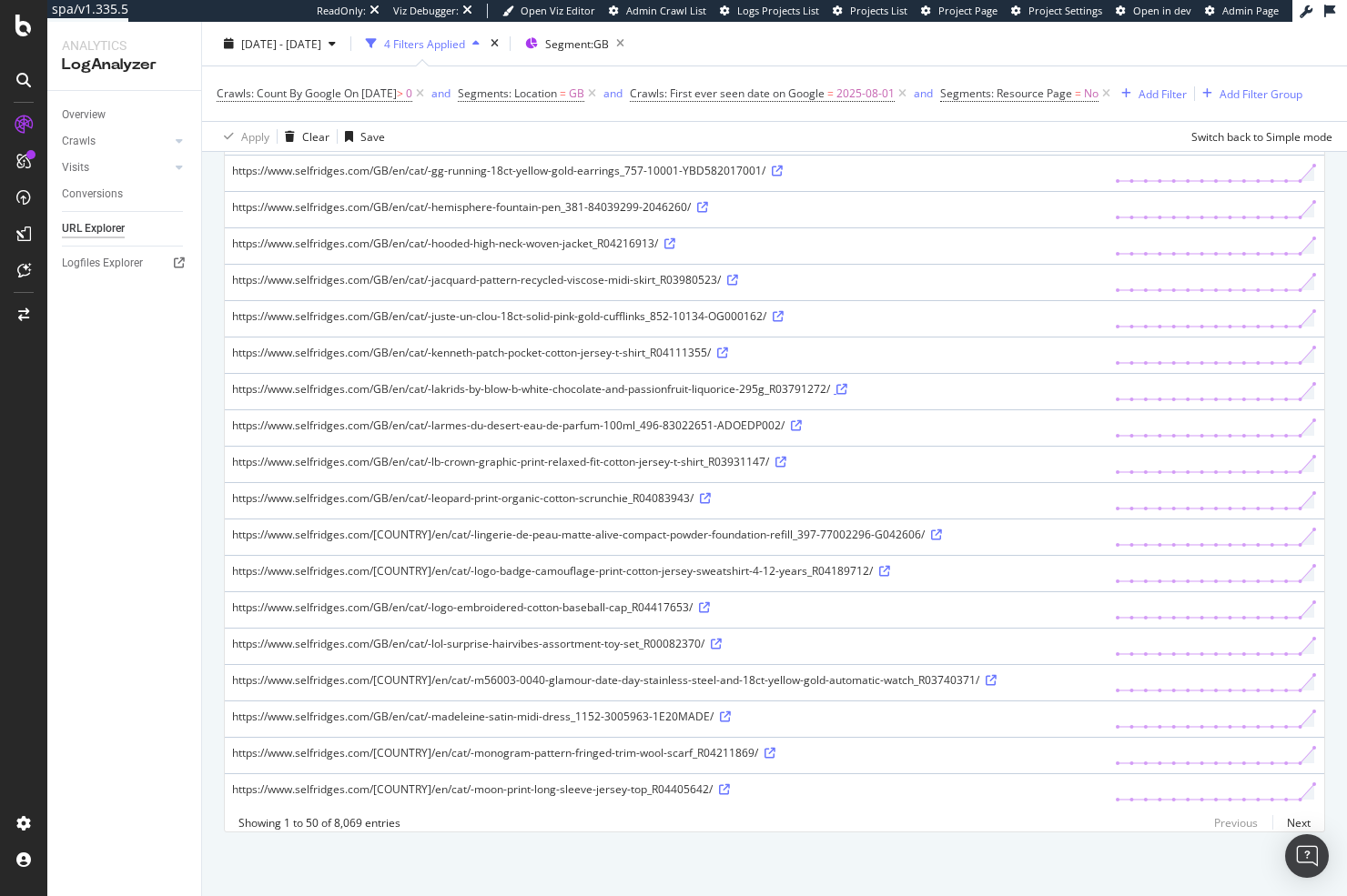 scroll, scrollTop: 1415, scrollLeft: 0, axis: vertical 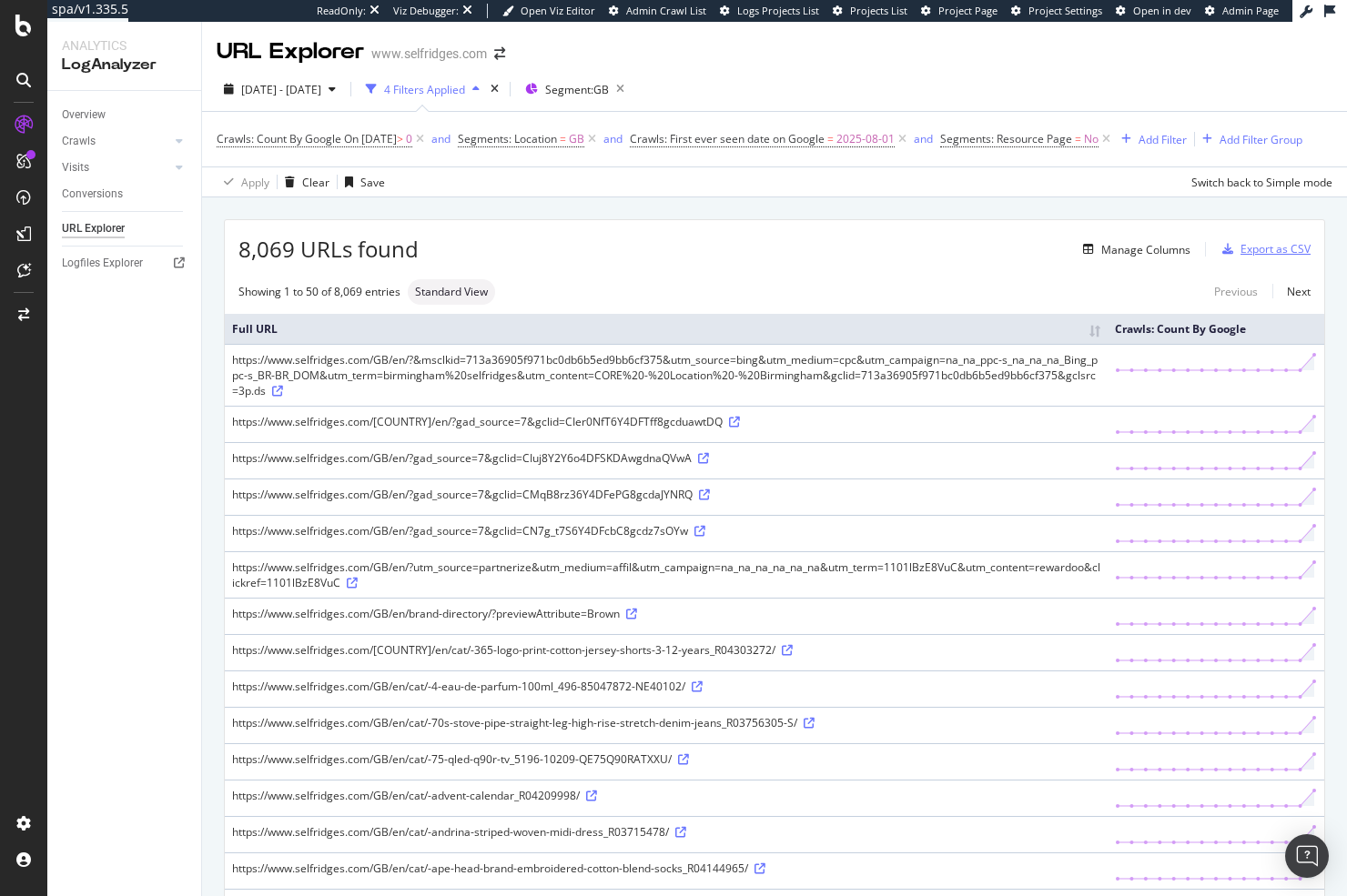 click on "Export as CSV" at bounding box center [1275, 248] 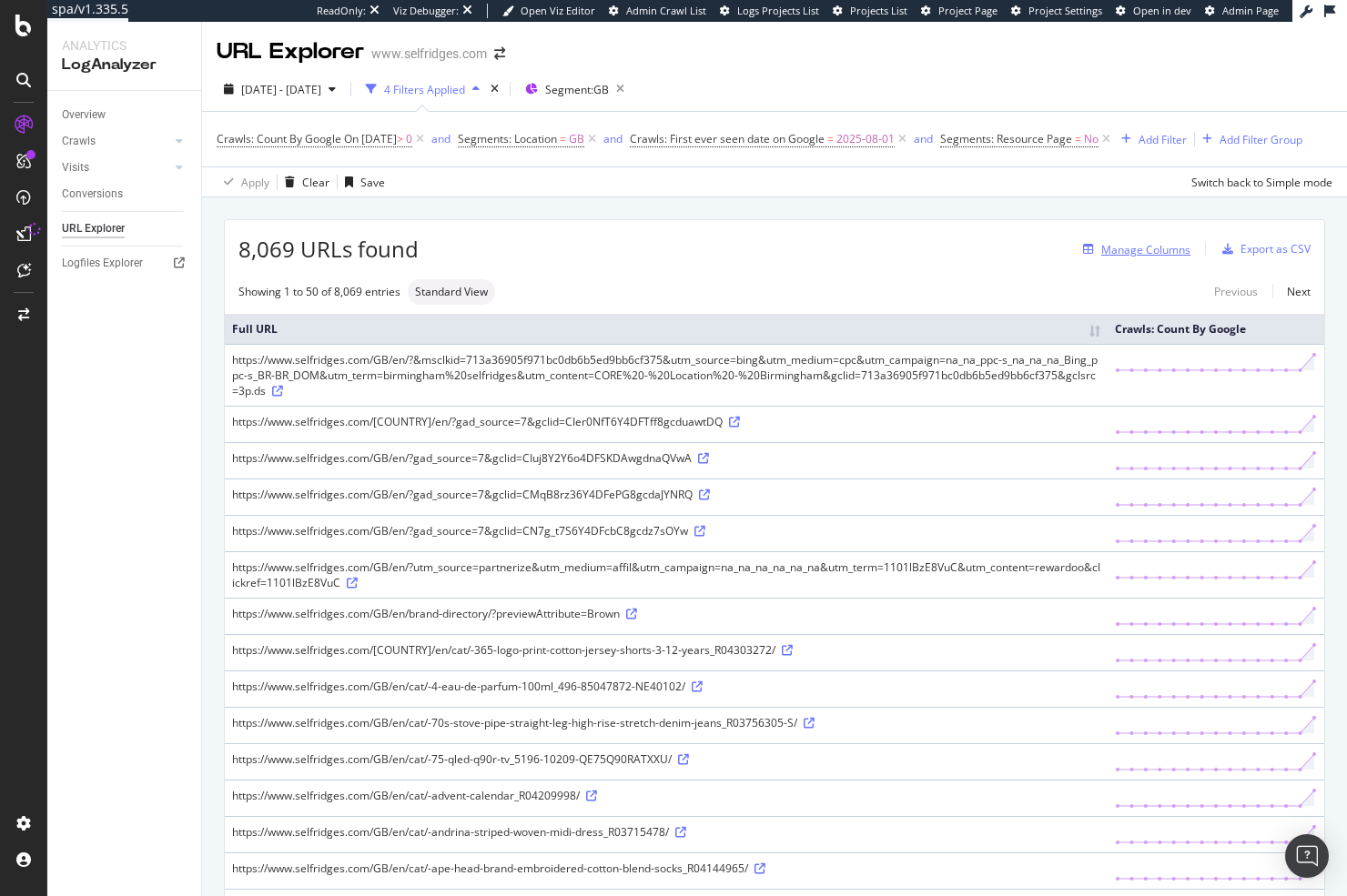 click on "Manage Columns" at bounding box center (1146, 249) 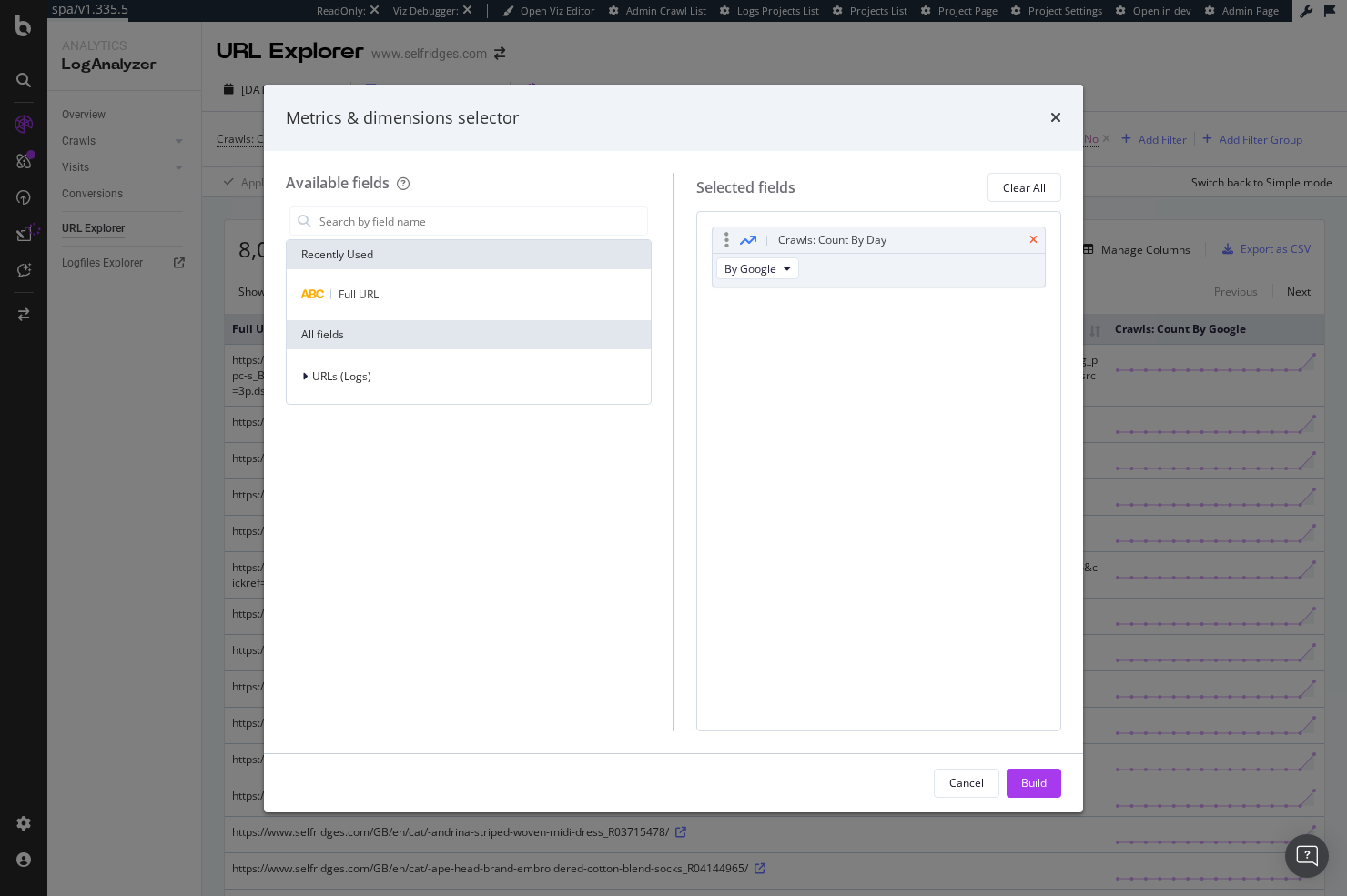 click at bounding box center [1033, 240] 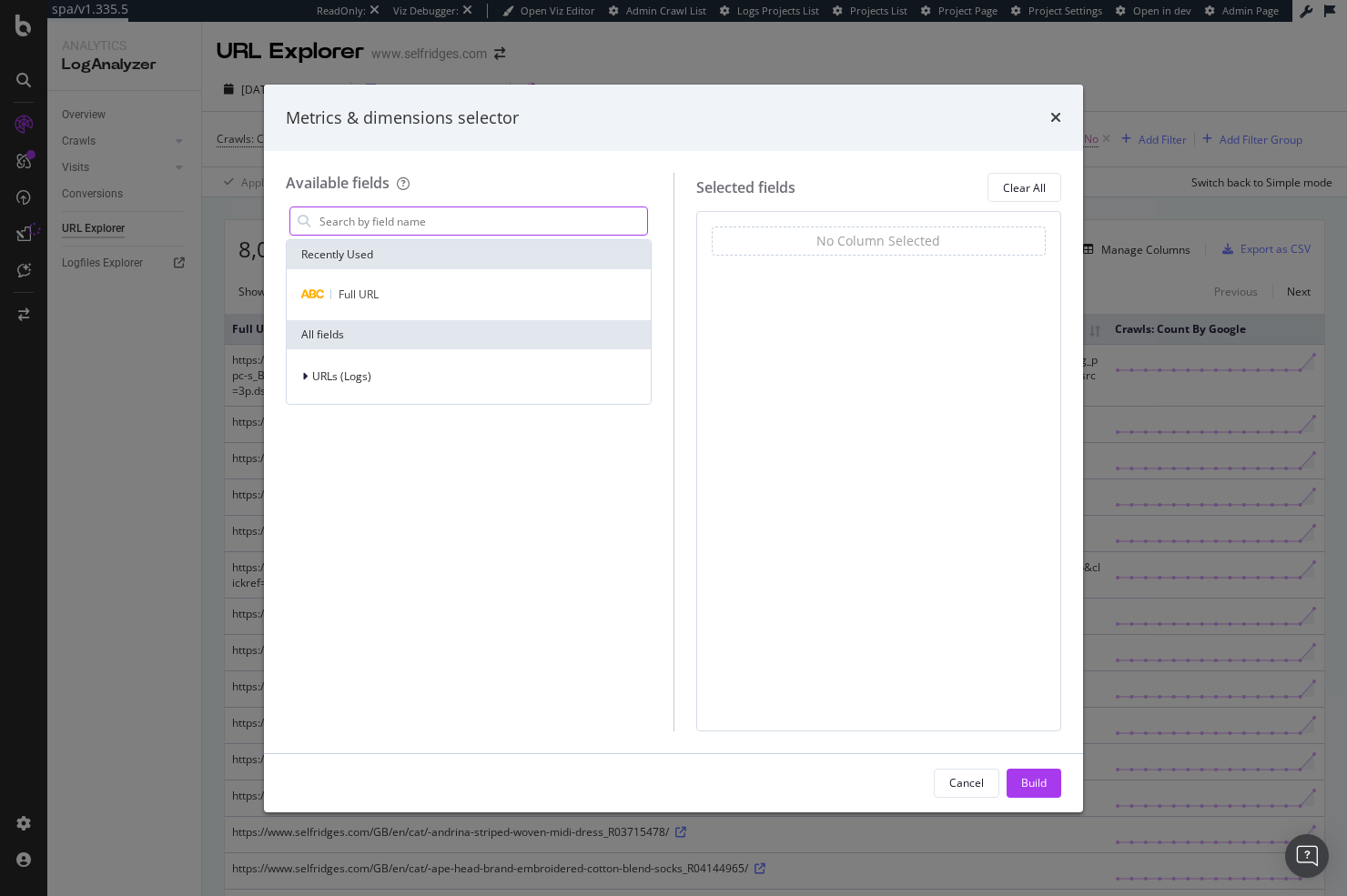 click at bounding box center (482, 221) 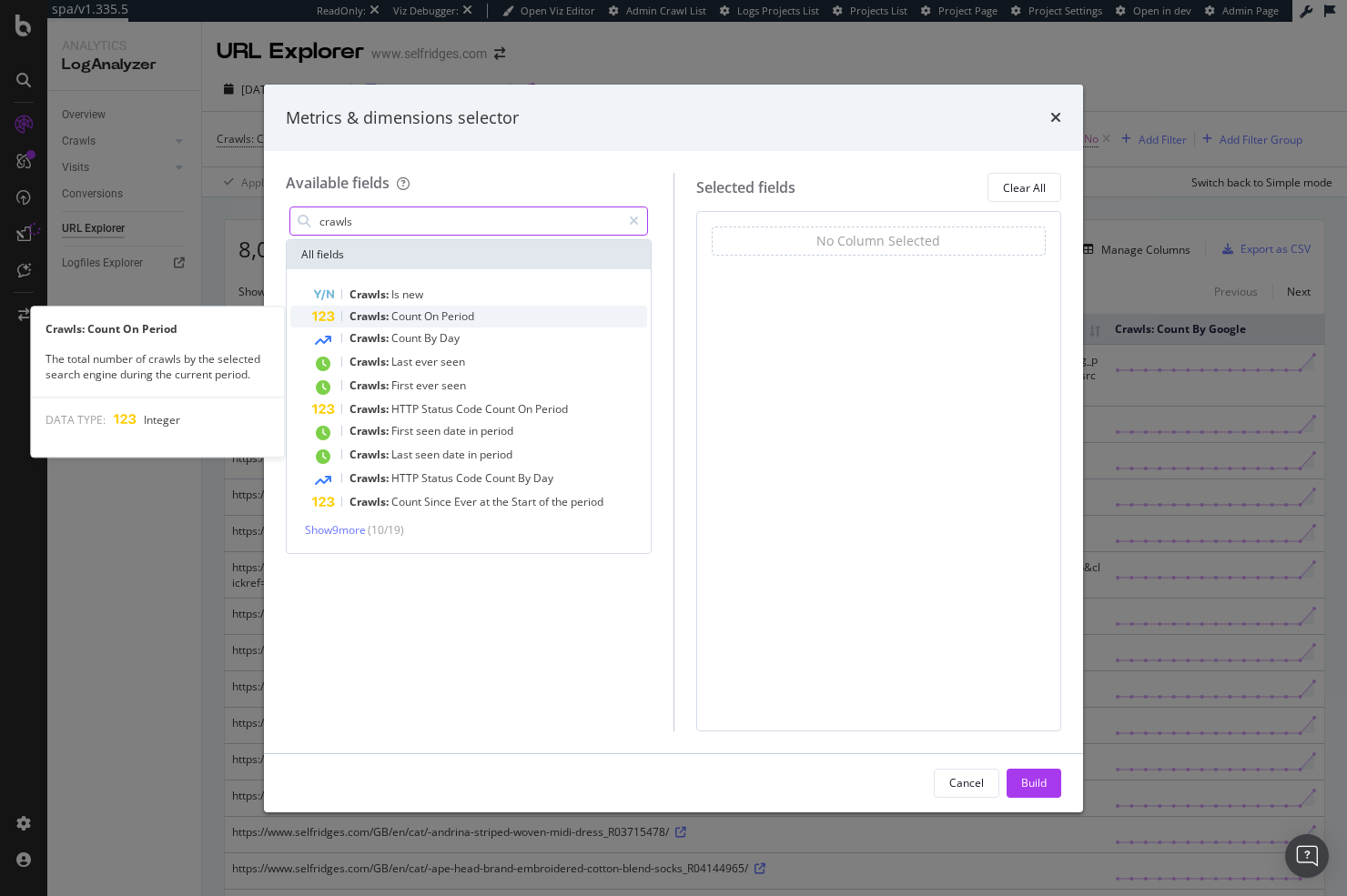 type on "crawls" 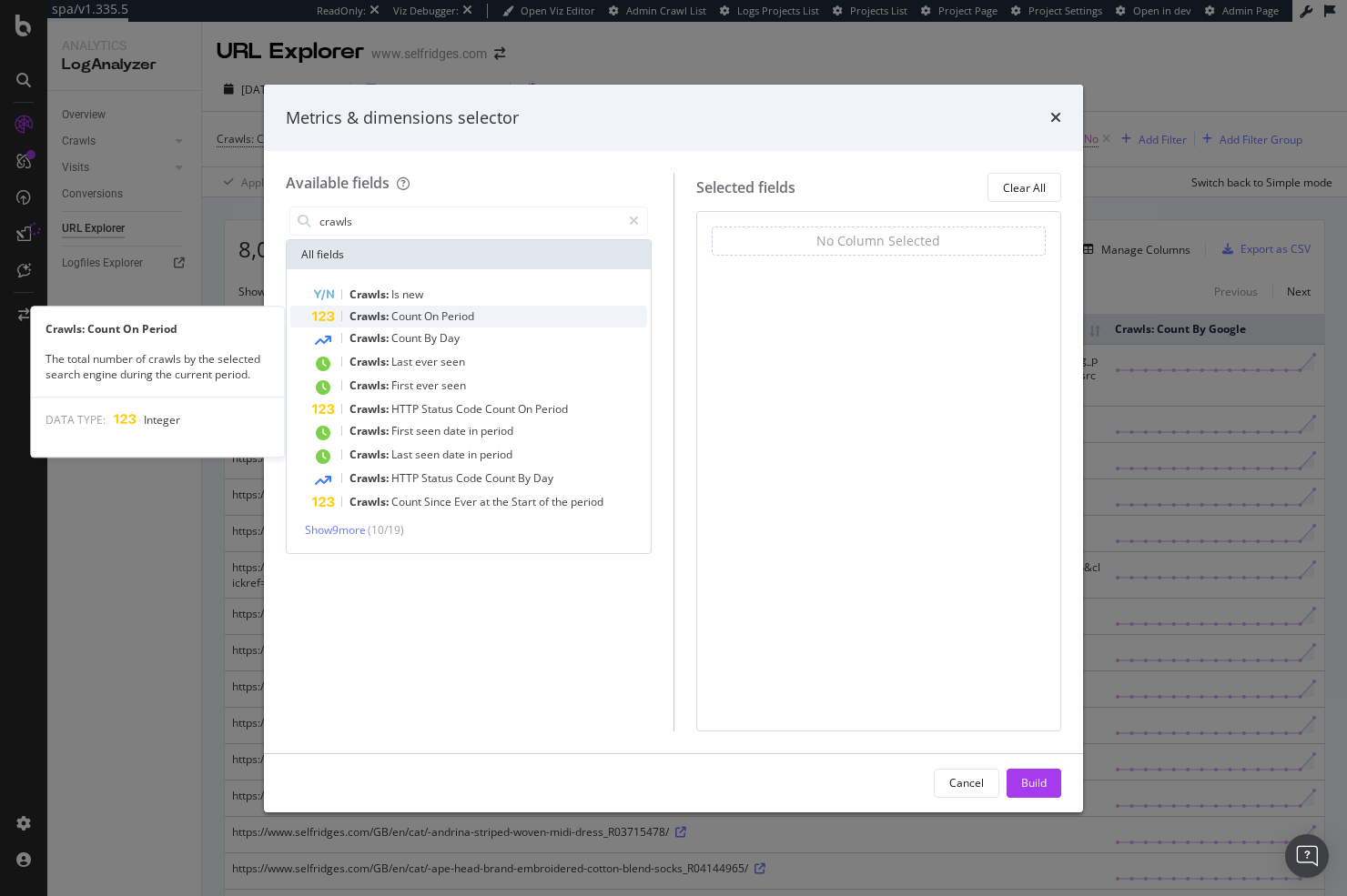 click on "Crawls:   Count   On   Period" at bounding box center (480, 317) 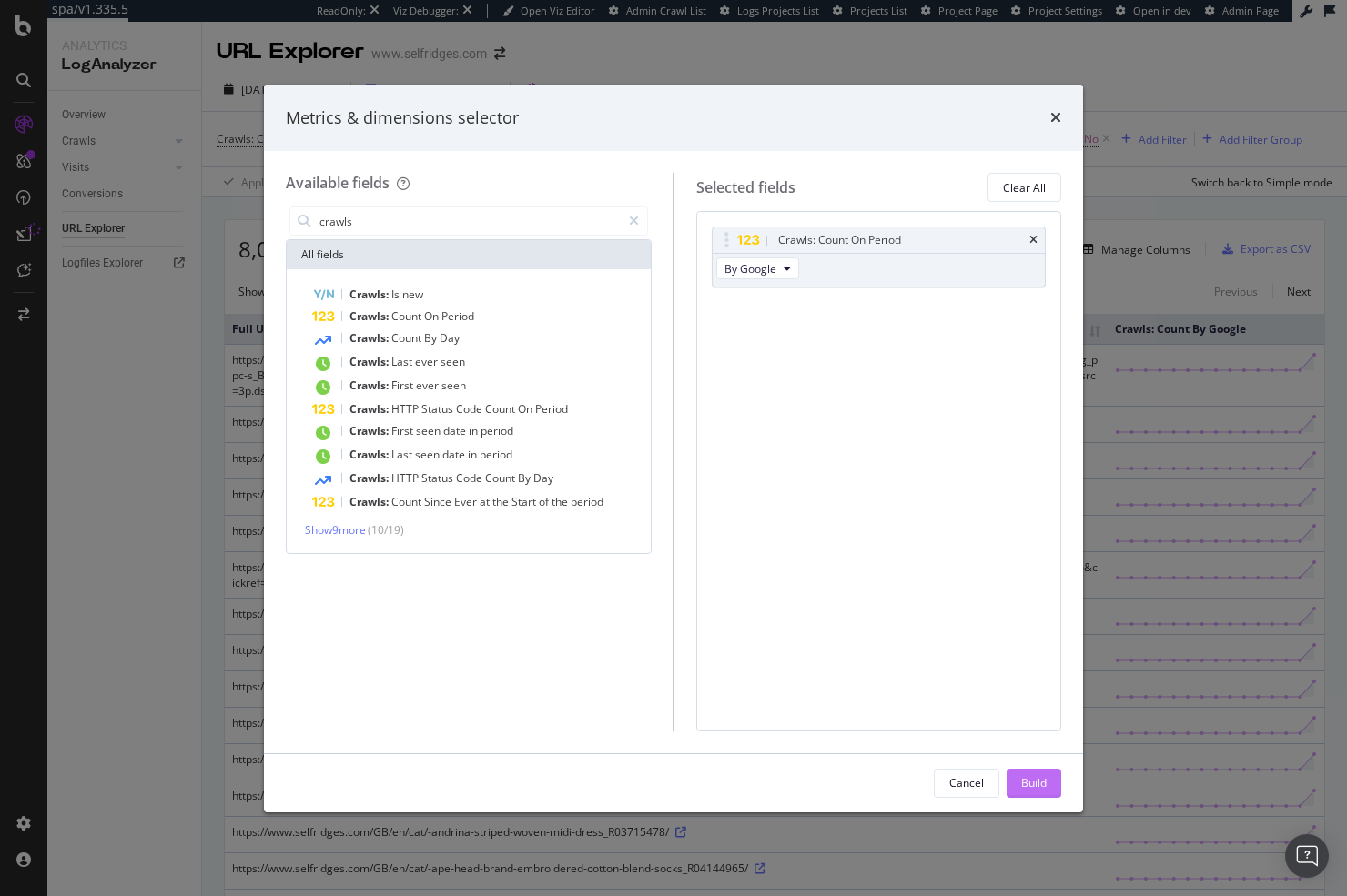 click on "Build" at bounding box center (1034, 782) 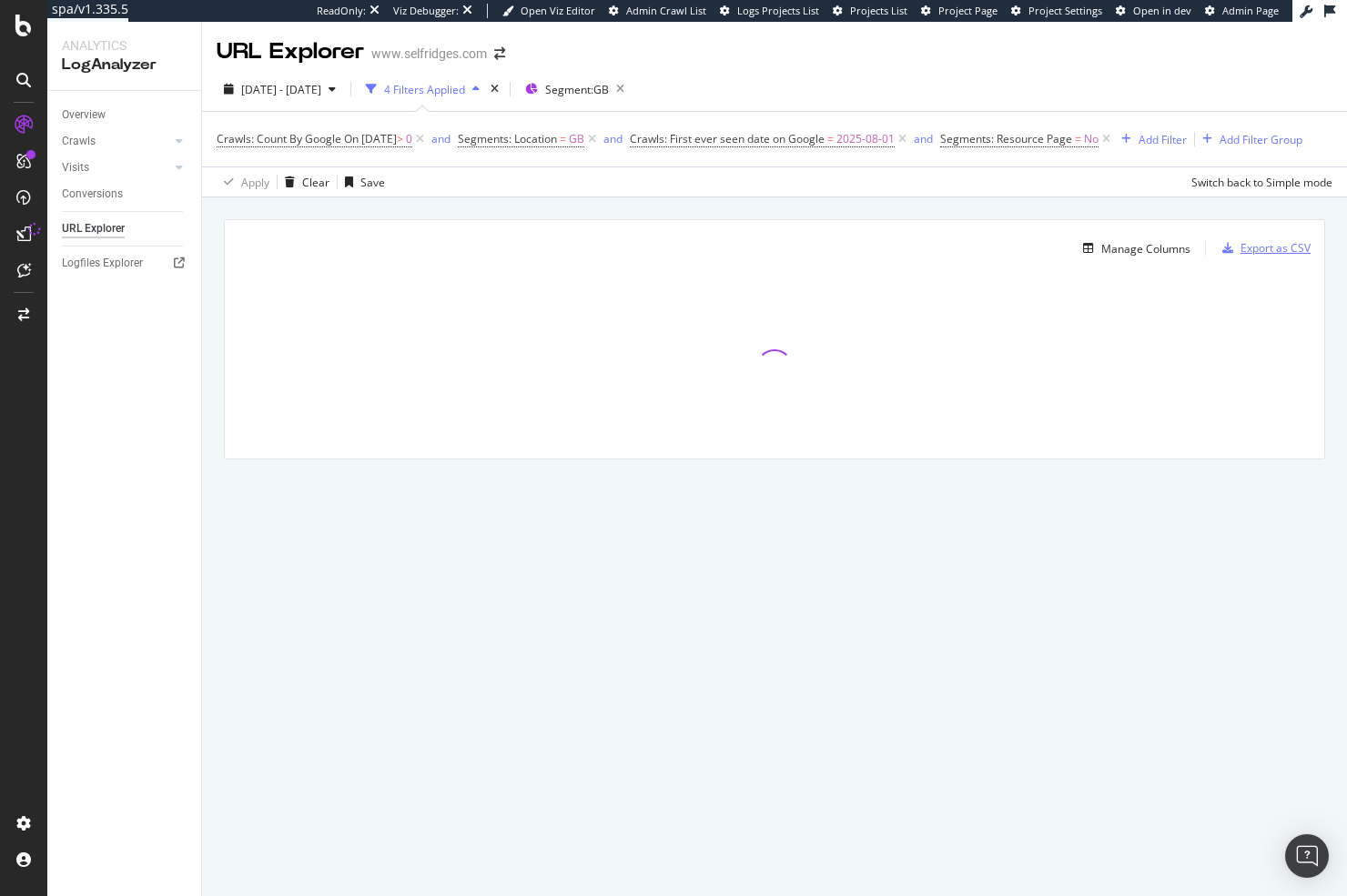 click on "Export as CSV" at bounding box center (1275, 247) 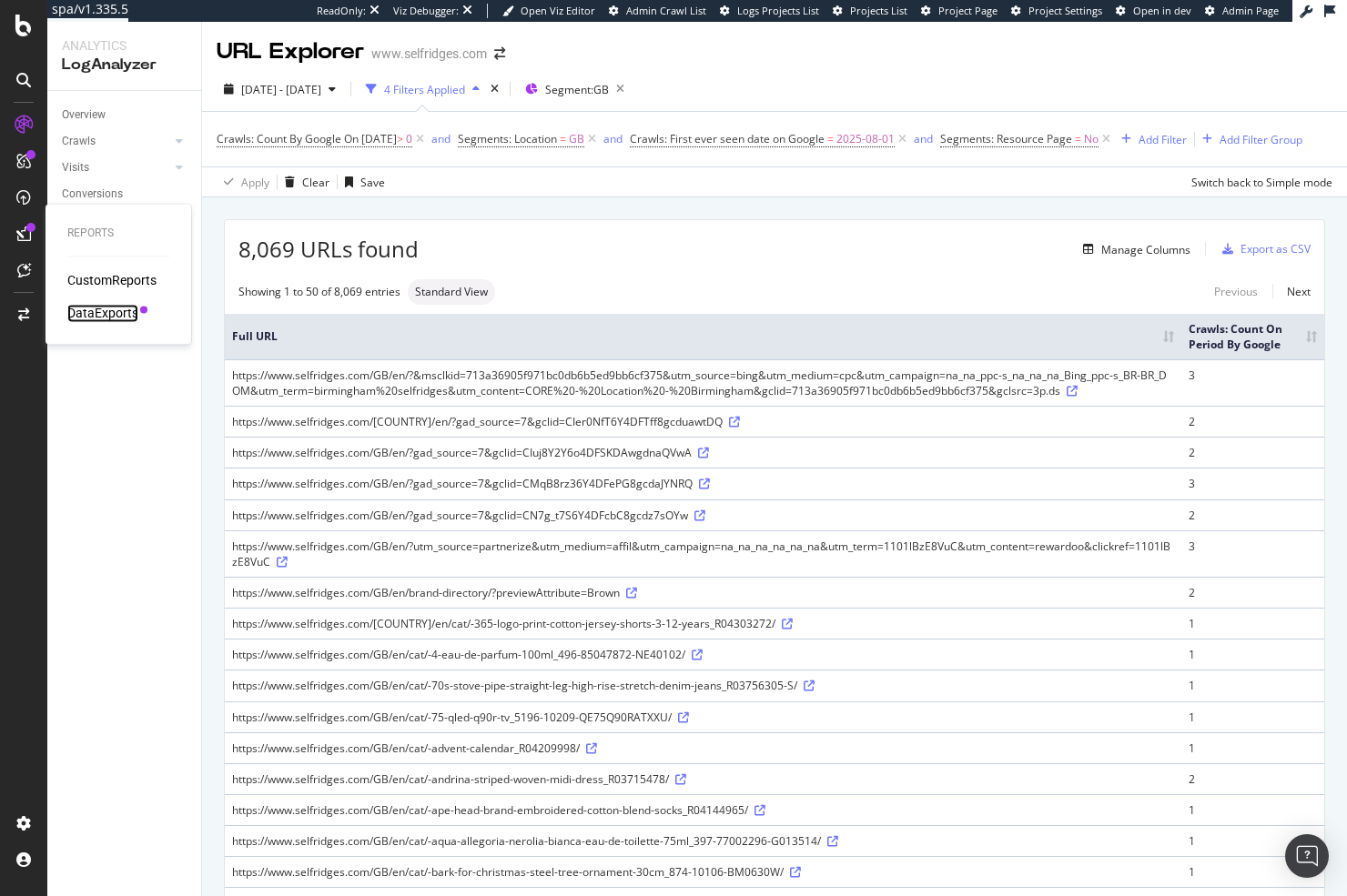 click on "DataExports" at bounding box center (103, 314) 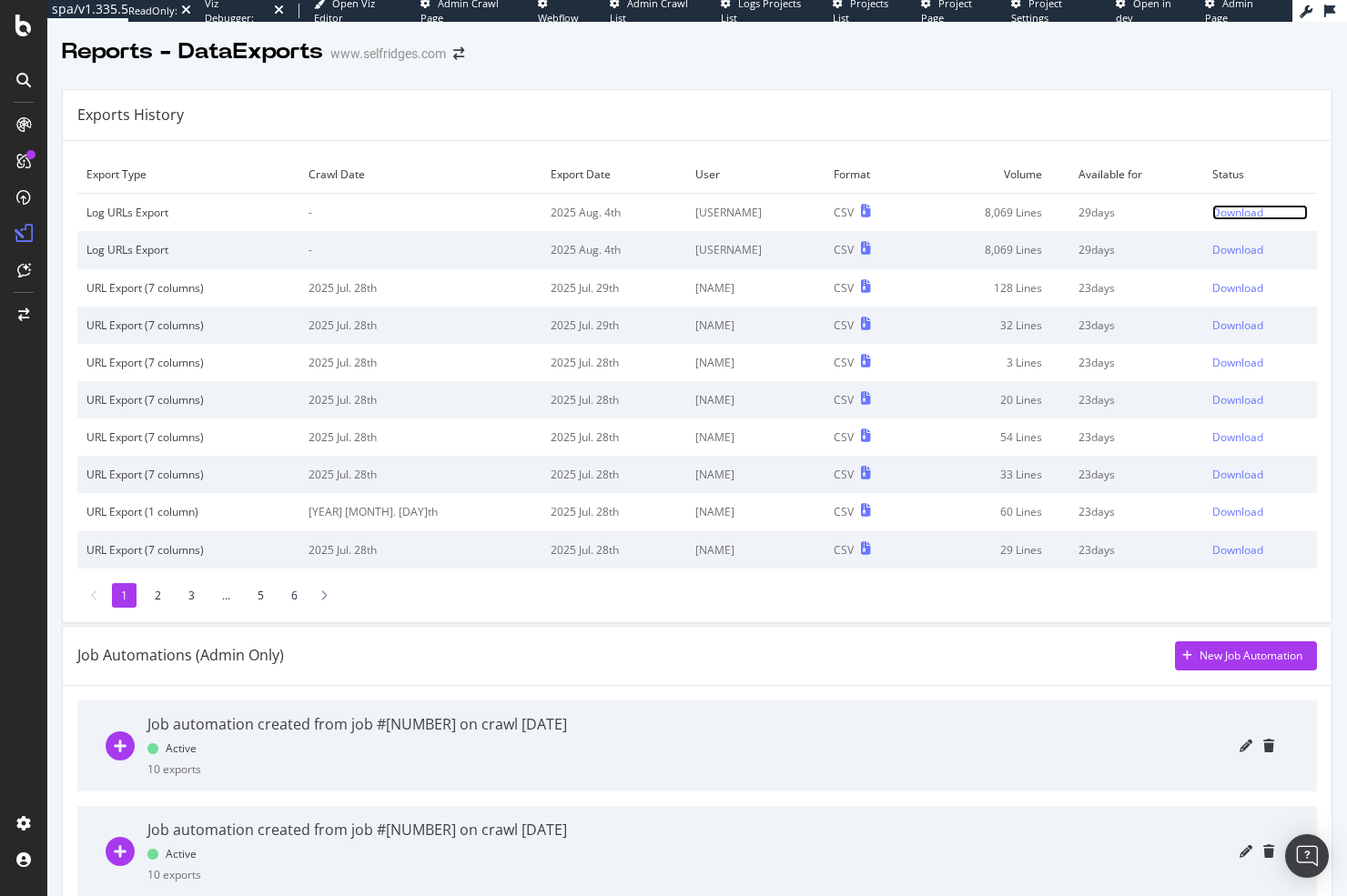 click on "Download" at bounding box center (1238, 212) 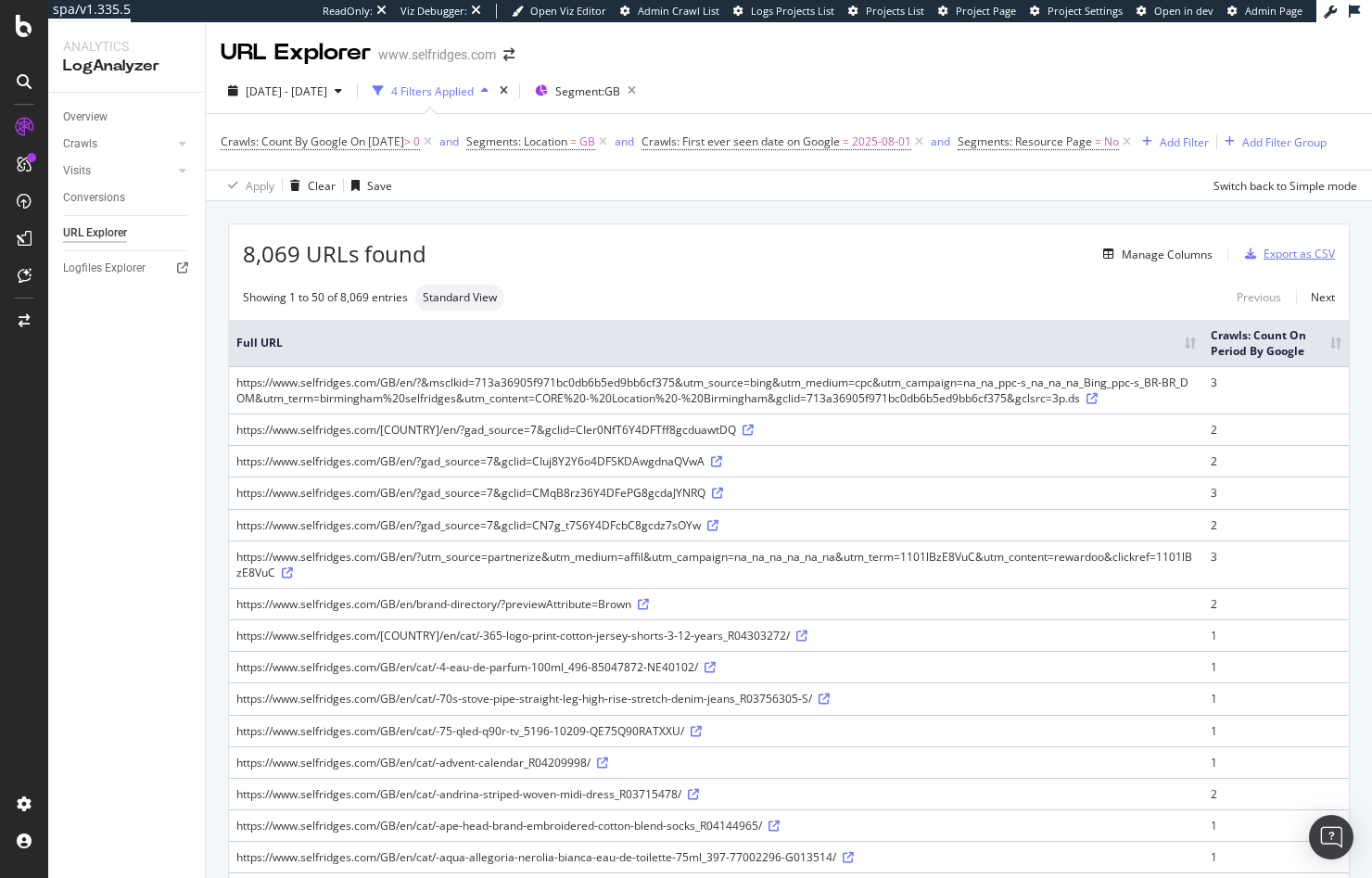 click at bounding box center [1251, 254] 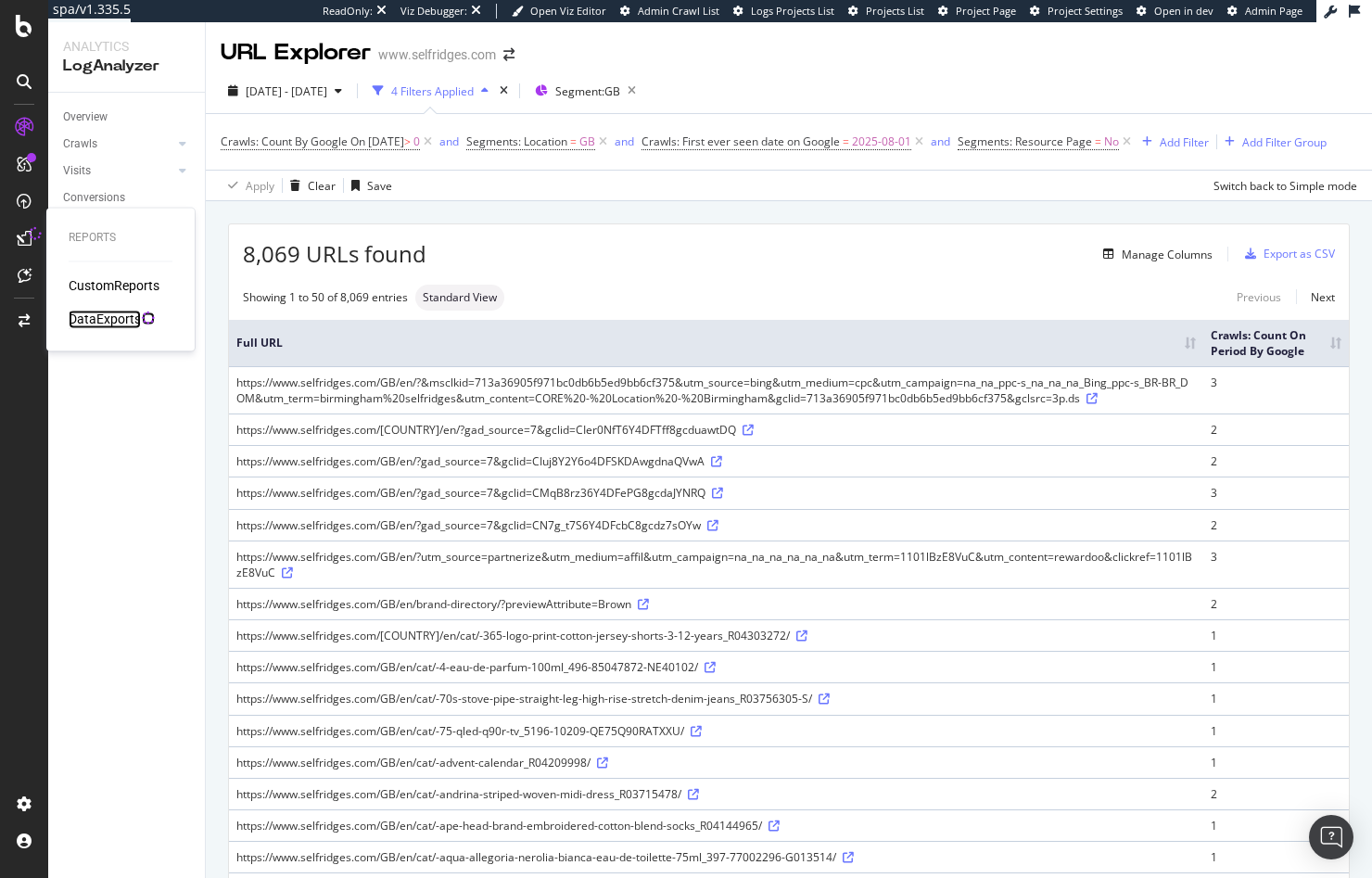 click on "DataExports" at bounding box center [105, 320] 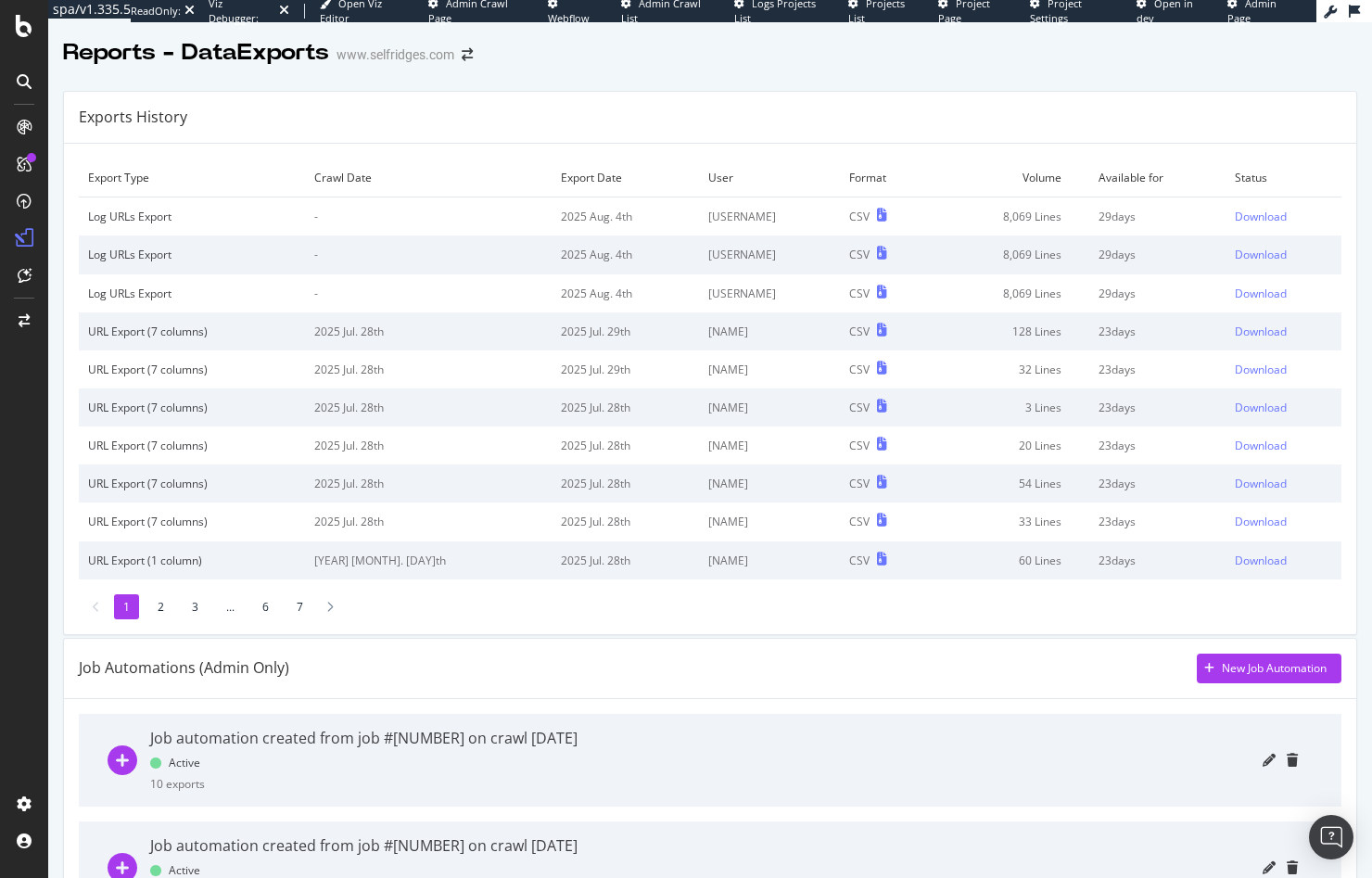 click on "Exports History" at bounding box center (710, 118) 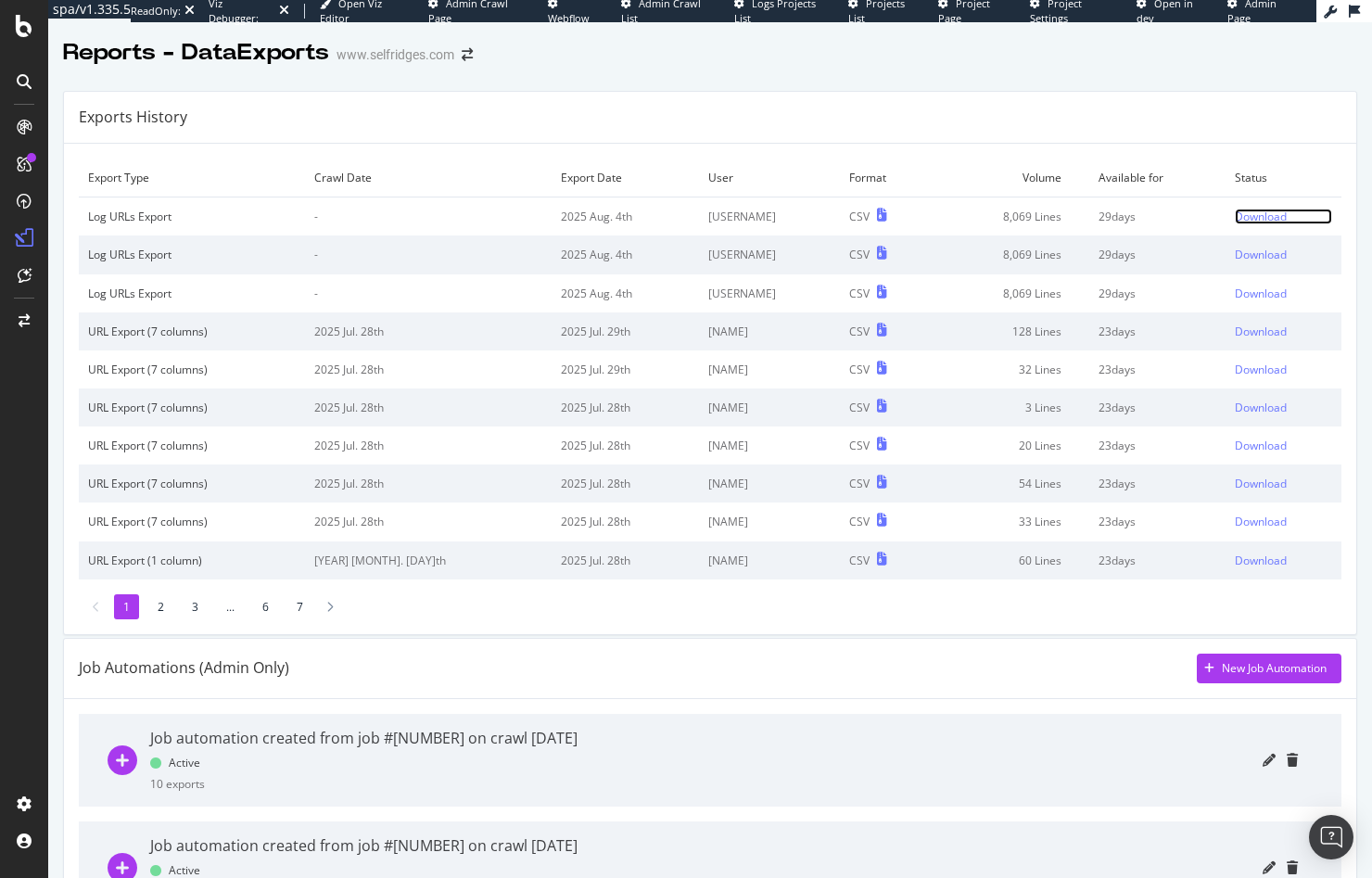 click on "Download" at bounding box center [1261, 216] 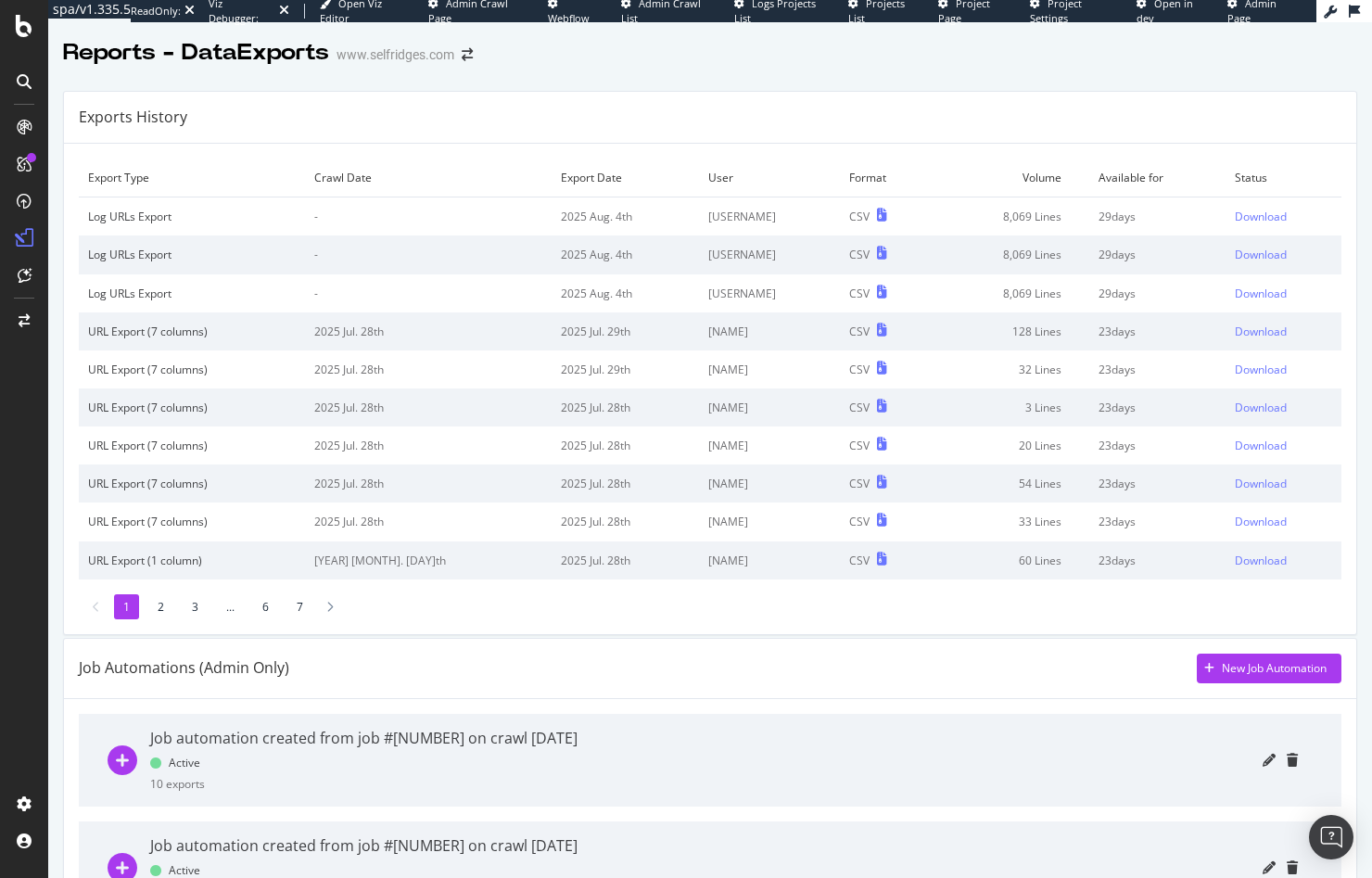 click on "Job Automations (Admin Only) New Job Automation" at bounding box center [710, 668] 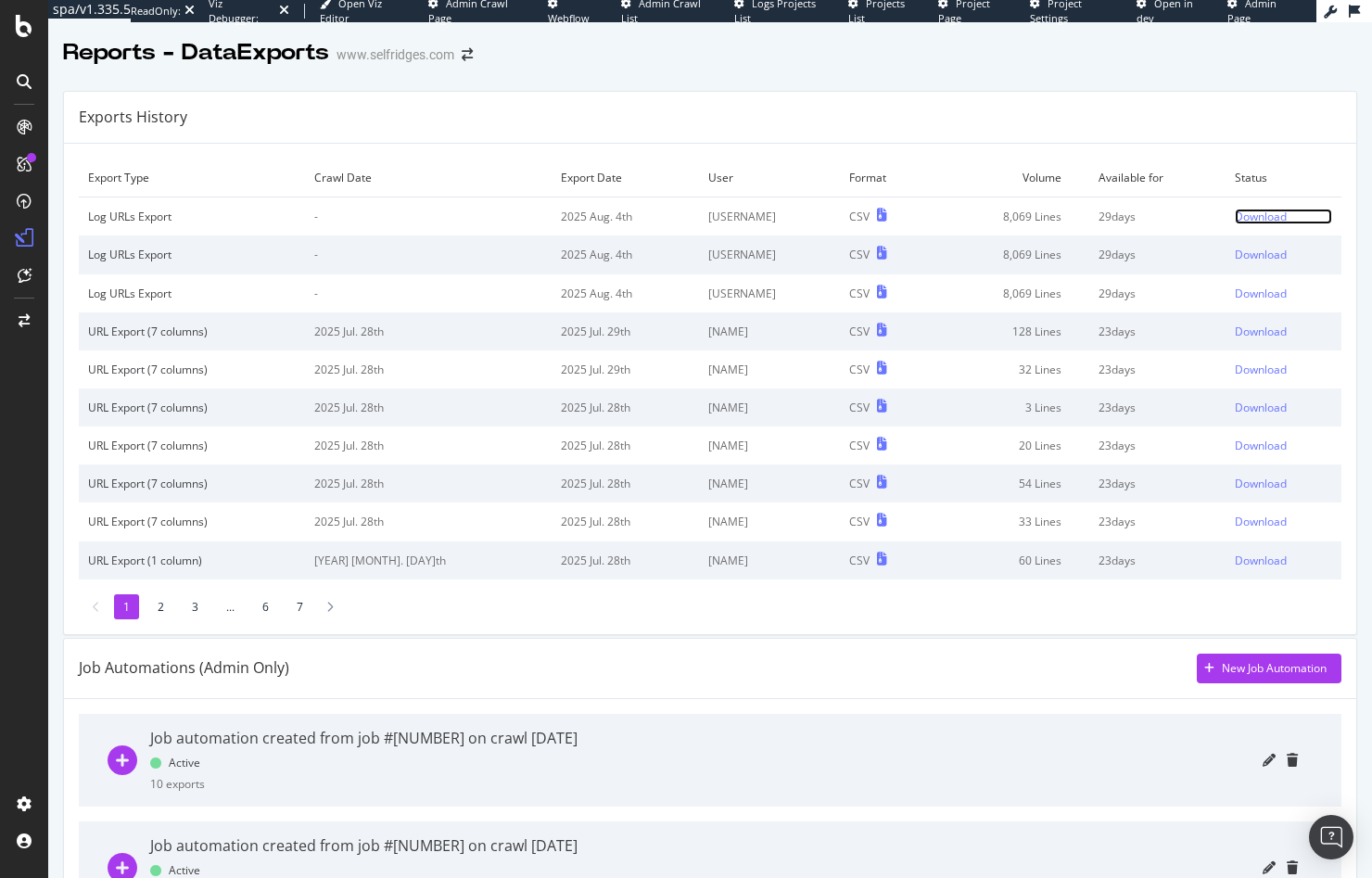 click on "Download" at bounding box center (1261, 216) 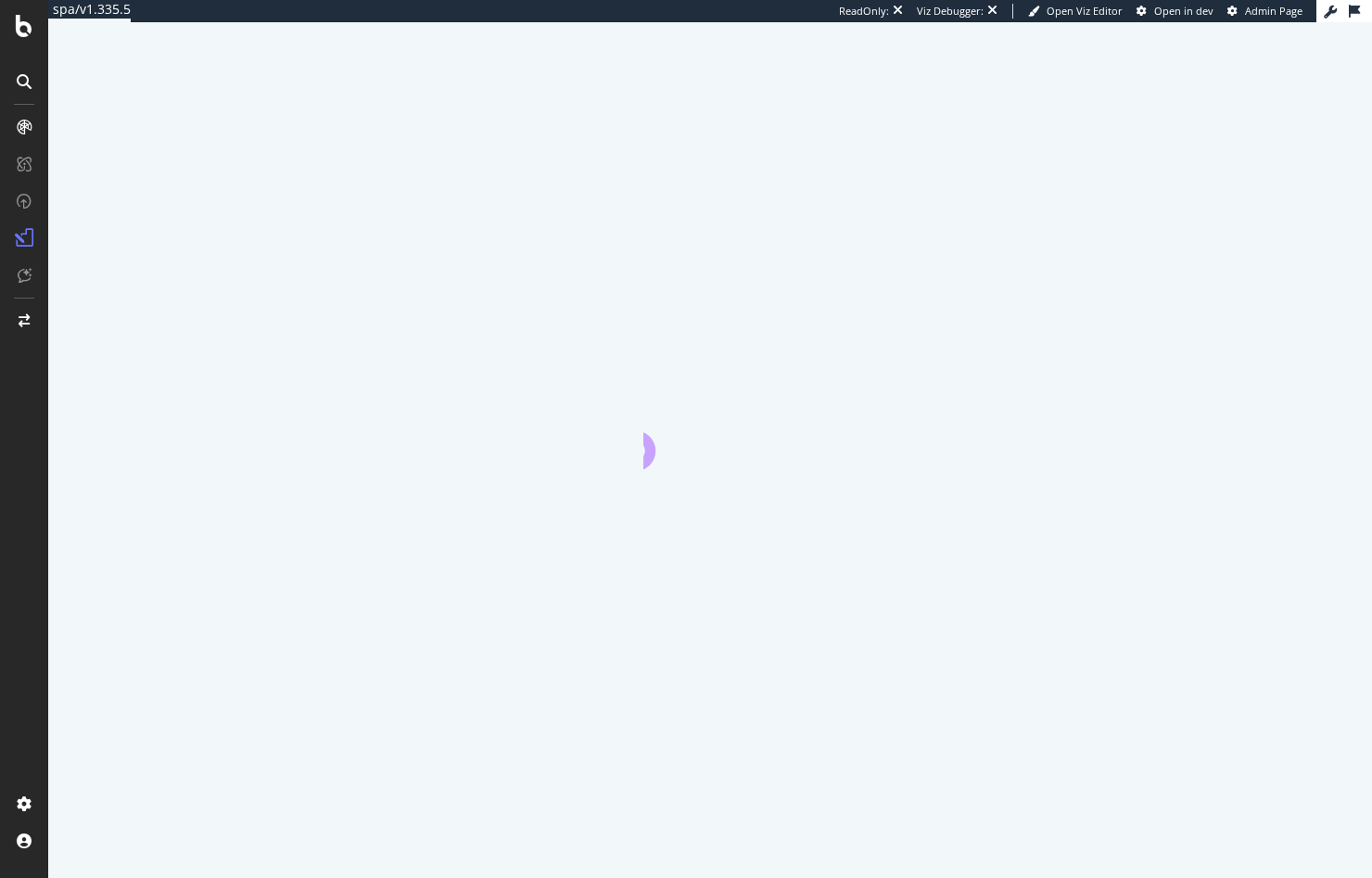 scroll, scrollTop: 0, scrollLeft: 0, axis: both 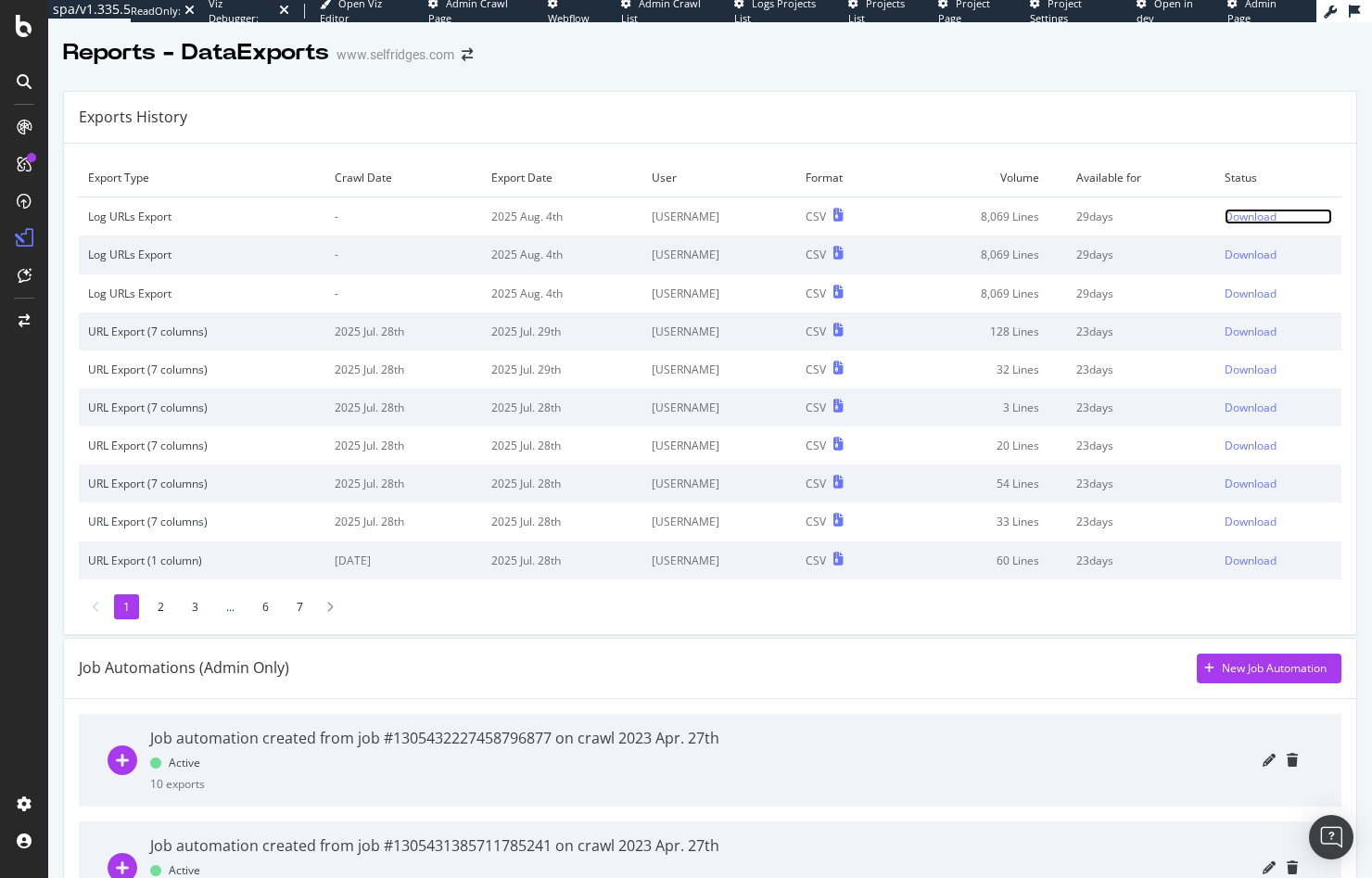 click on "Download" at bounding box center (1251, 216) 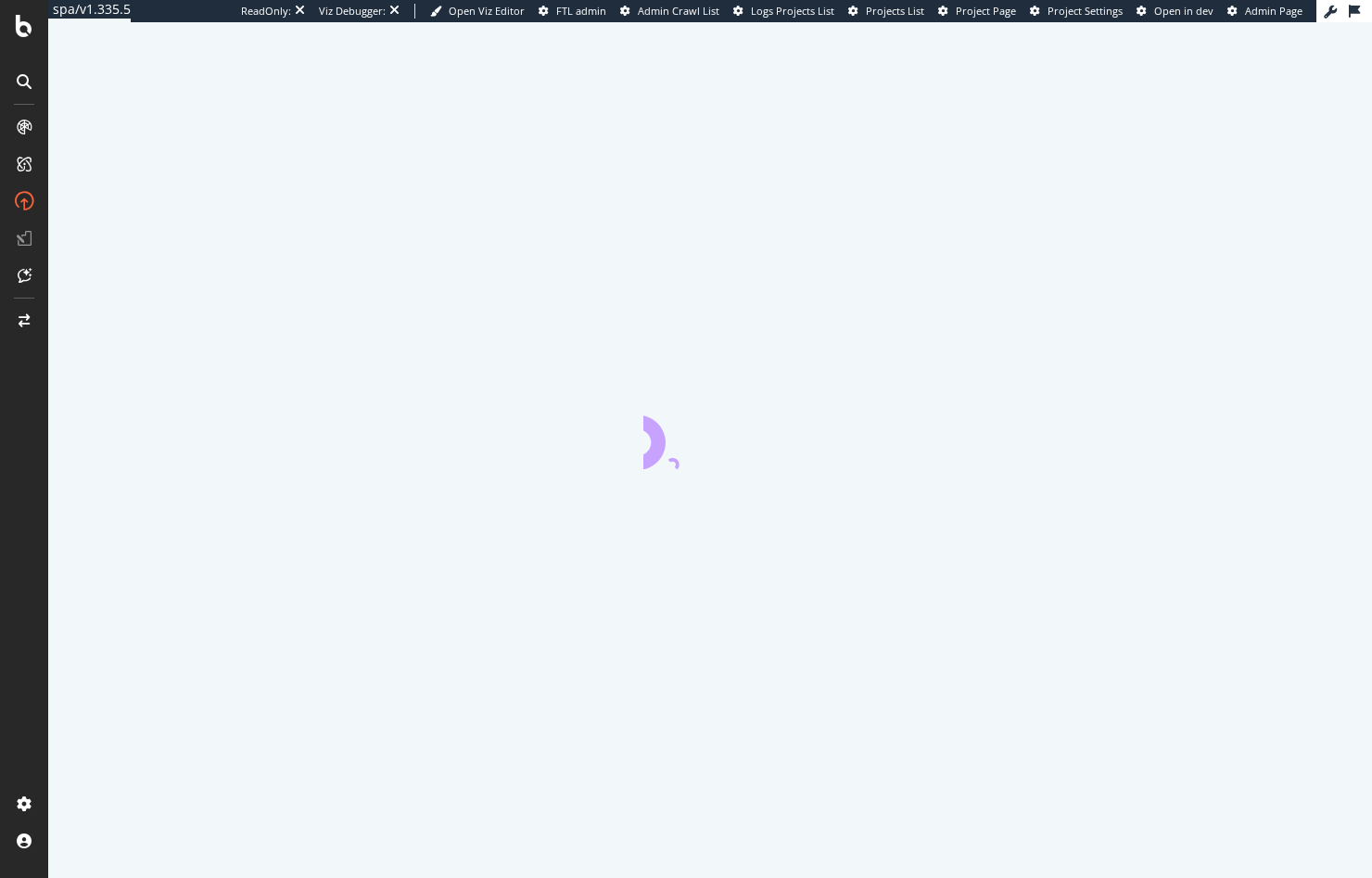 scroll, scrollTop: 0, scrollLeft: 0, axis: both 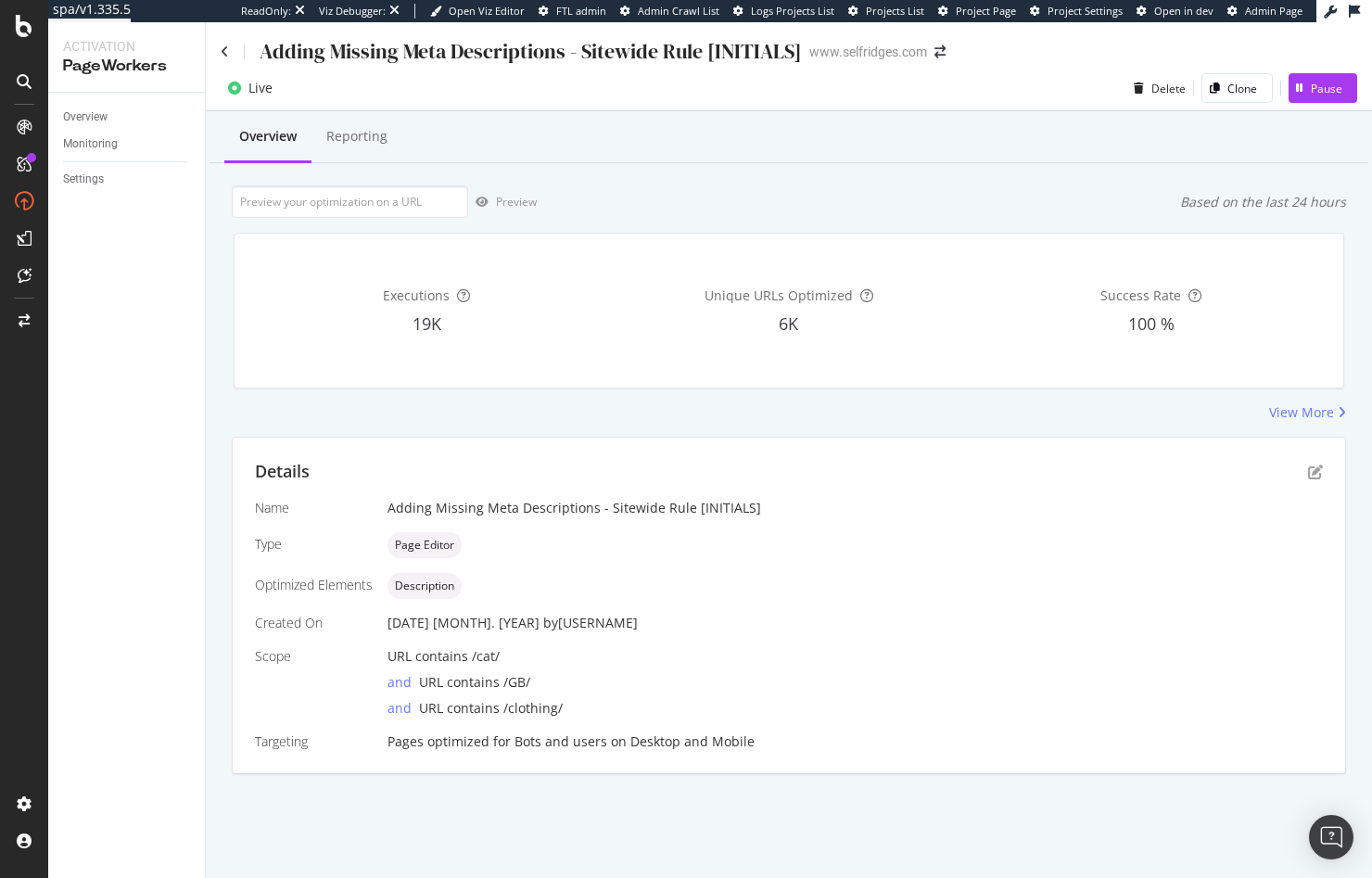 click on "Adding Missing Meta Descriptions - Sitewide Rule [INITIALS]" at bounding box center [511, 51] 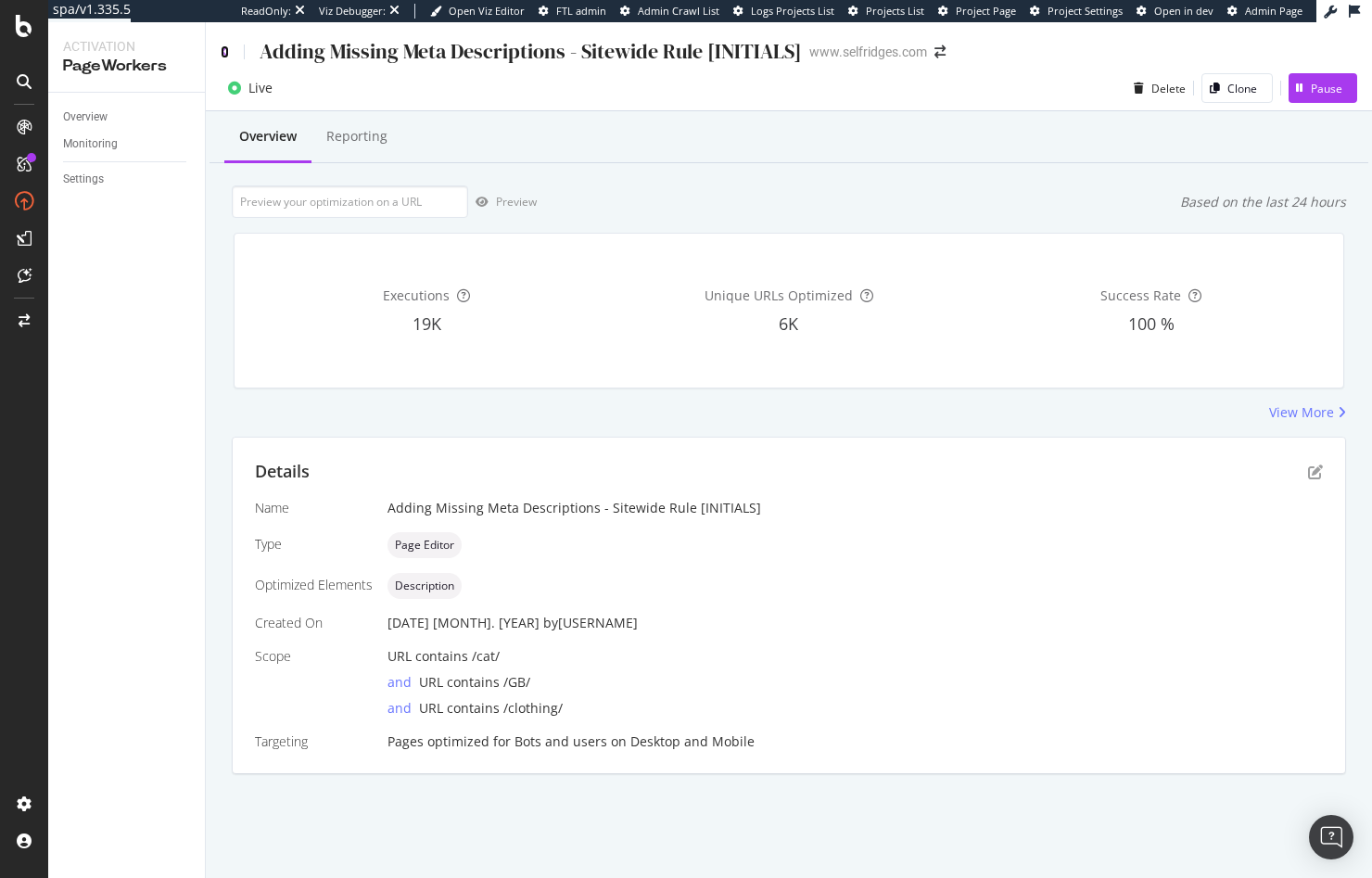 click at bounding box center [224, 52] 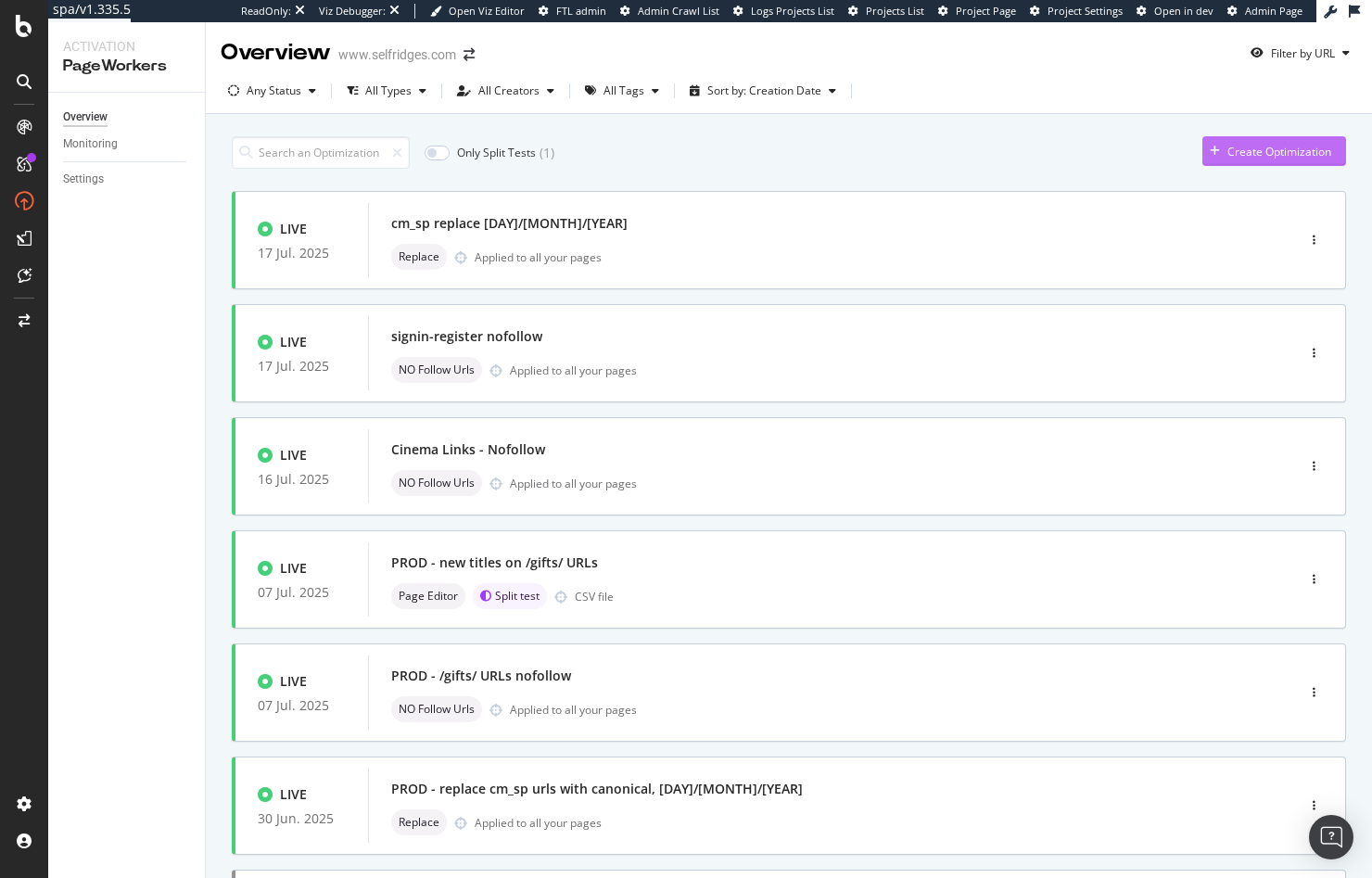 click on "Create Optimization" at bounding box center [1266, 151] 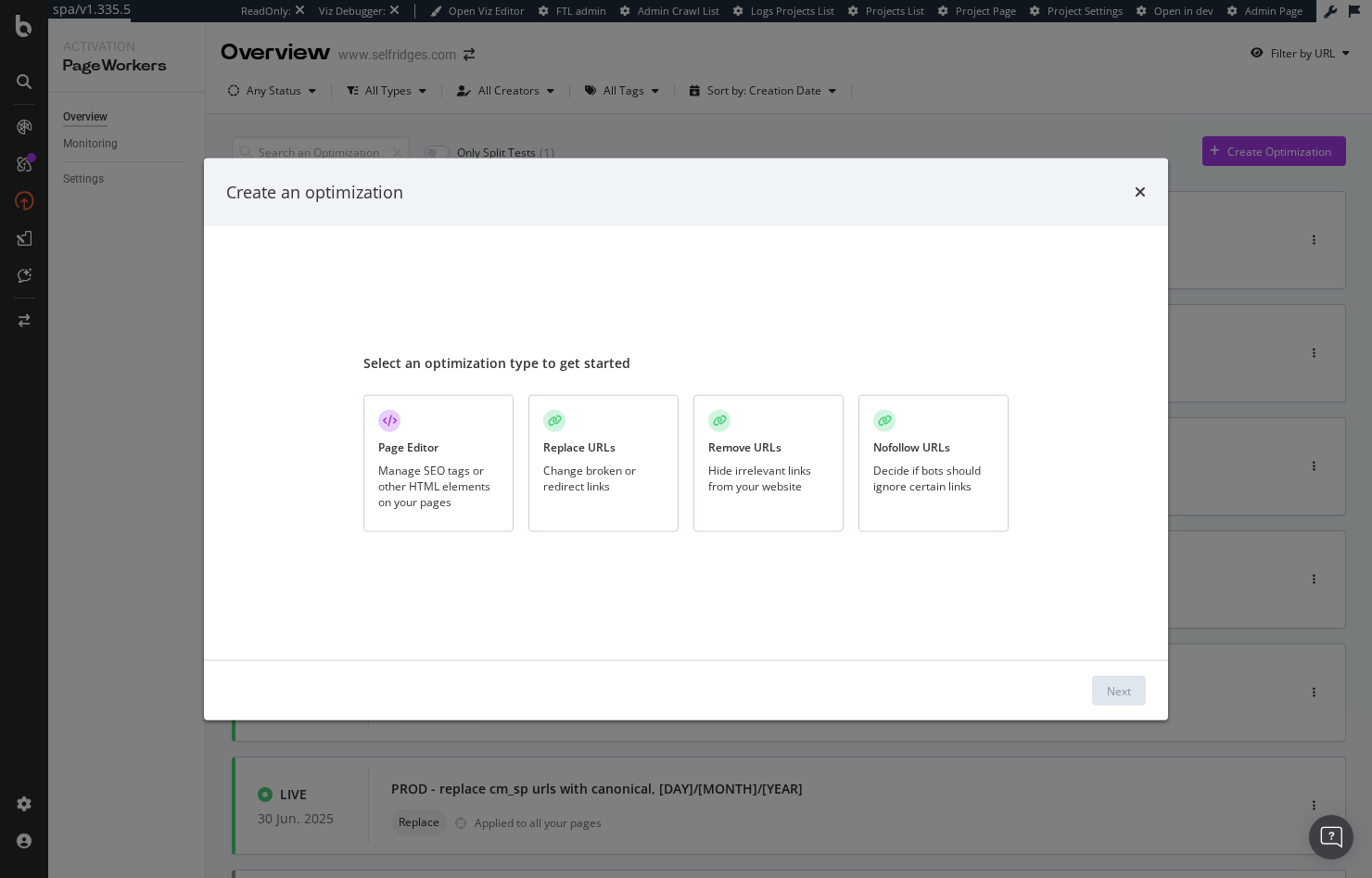 click on "Change broken or redirect links" at bounding box center [603, 478] 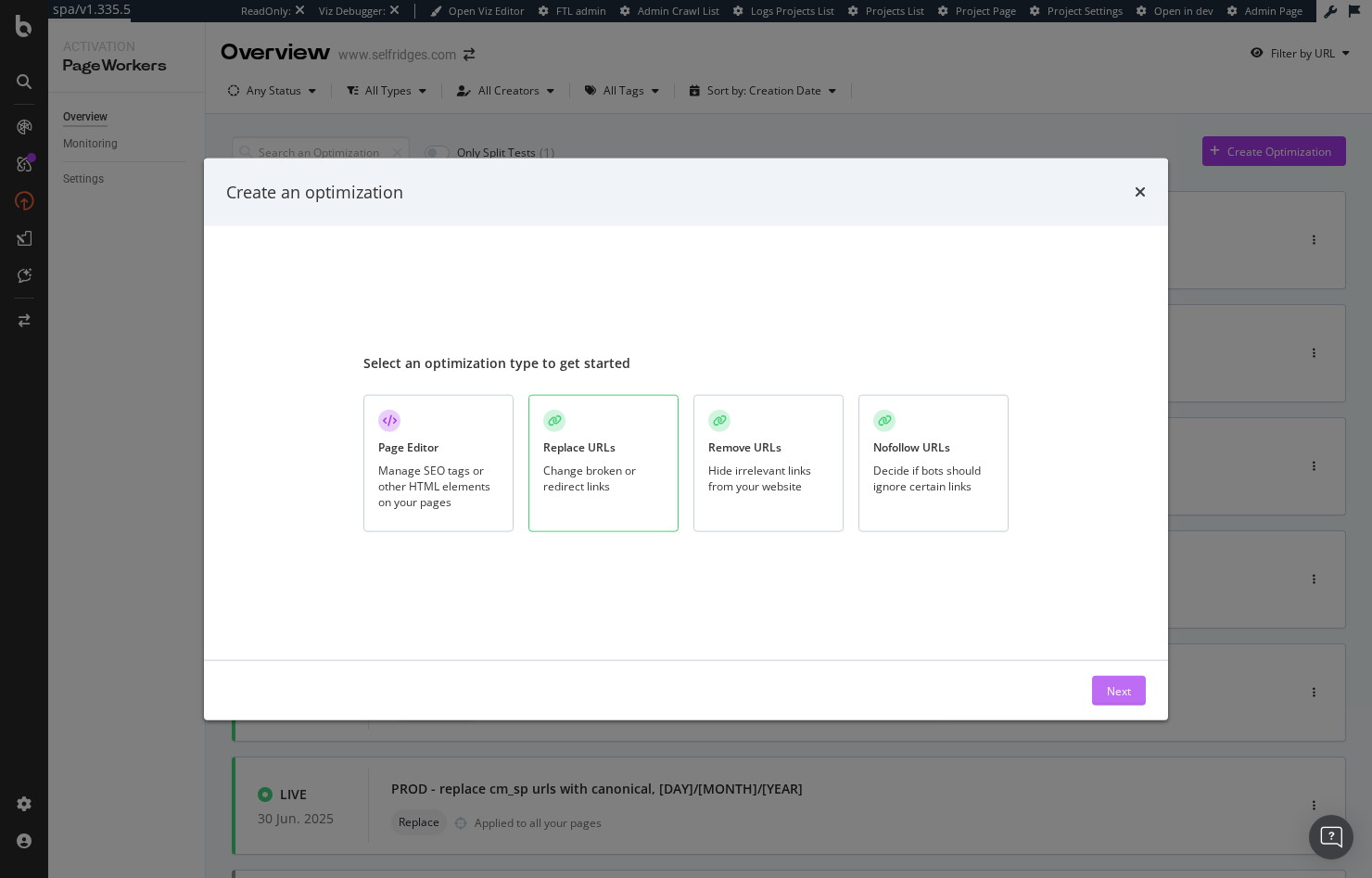 click on "Next" at bounding box center [1119, 690] 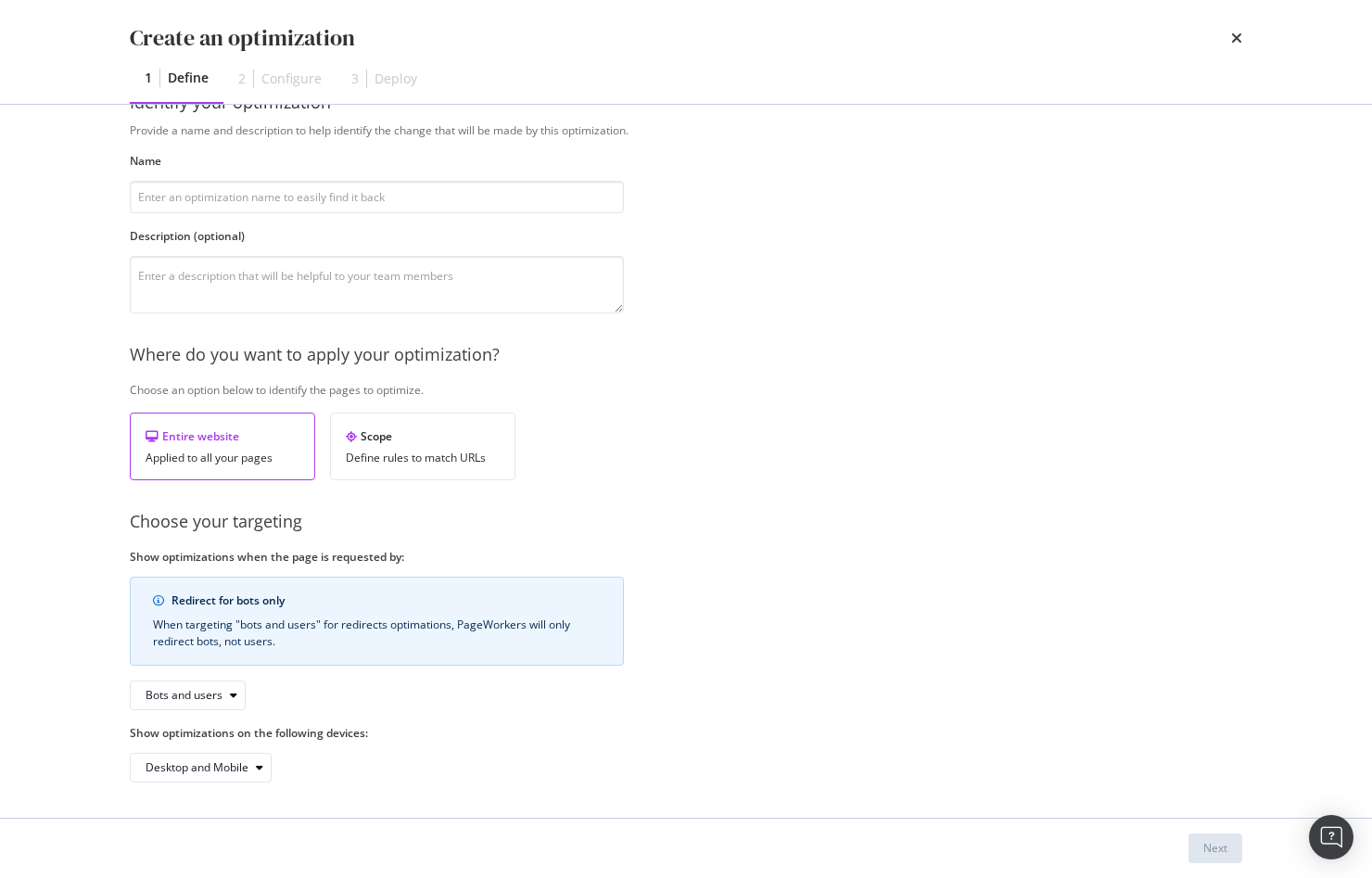 scroll, scrollTop: 52, scrollLeft: 0, axis: vertical 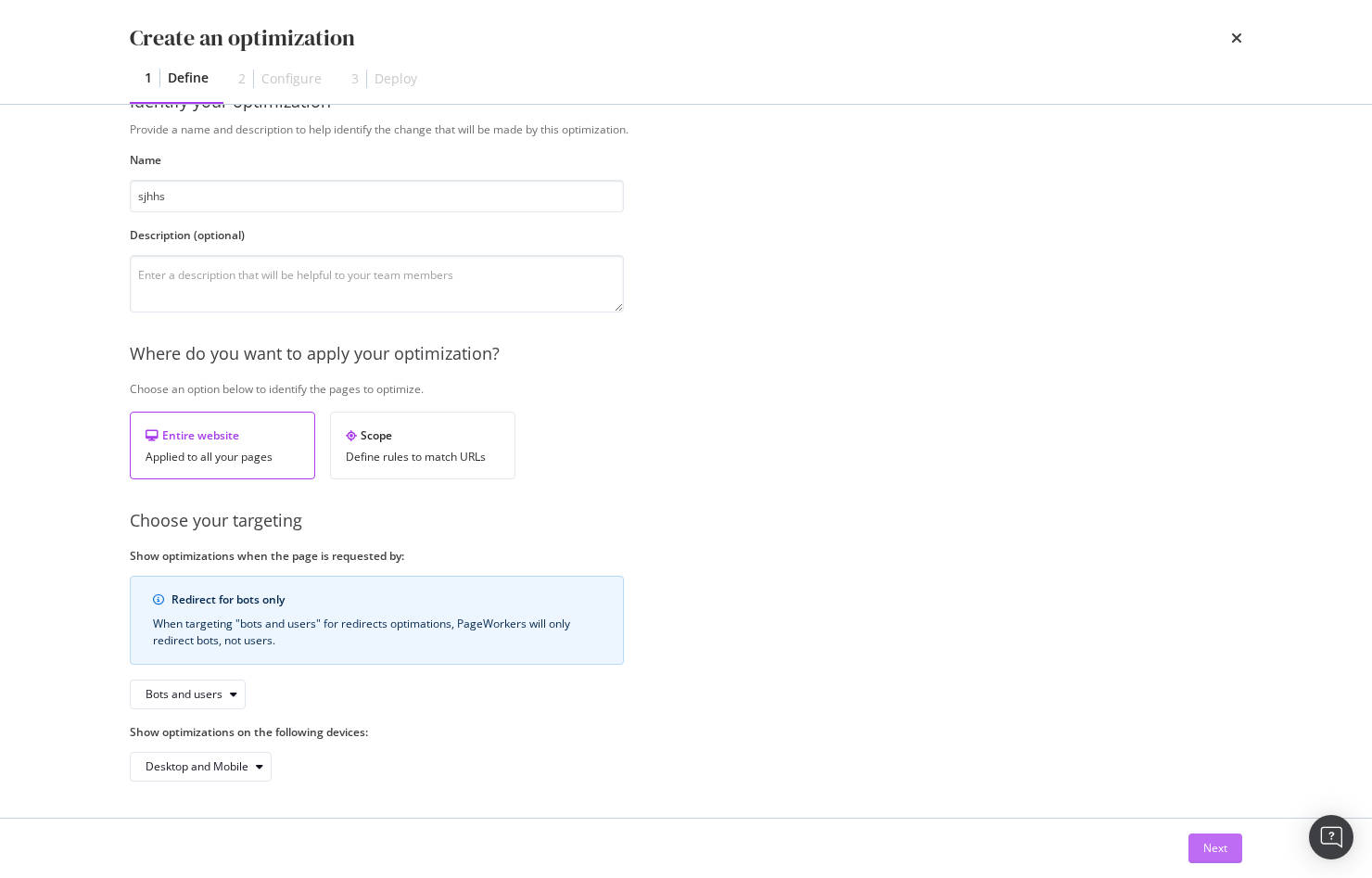 type on "sjhhs" 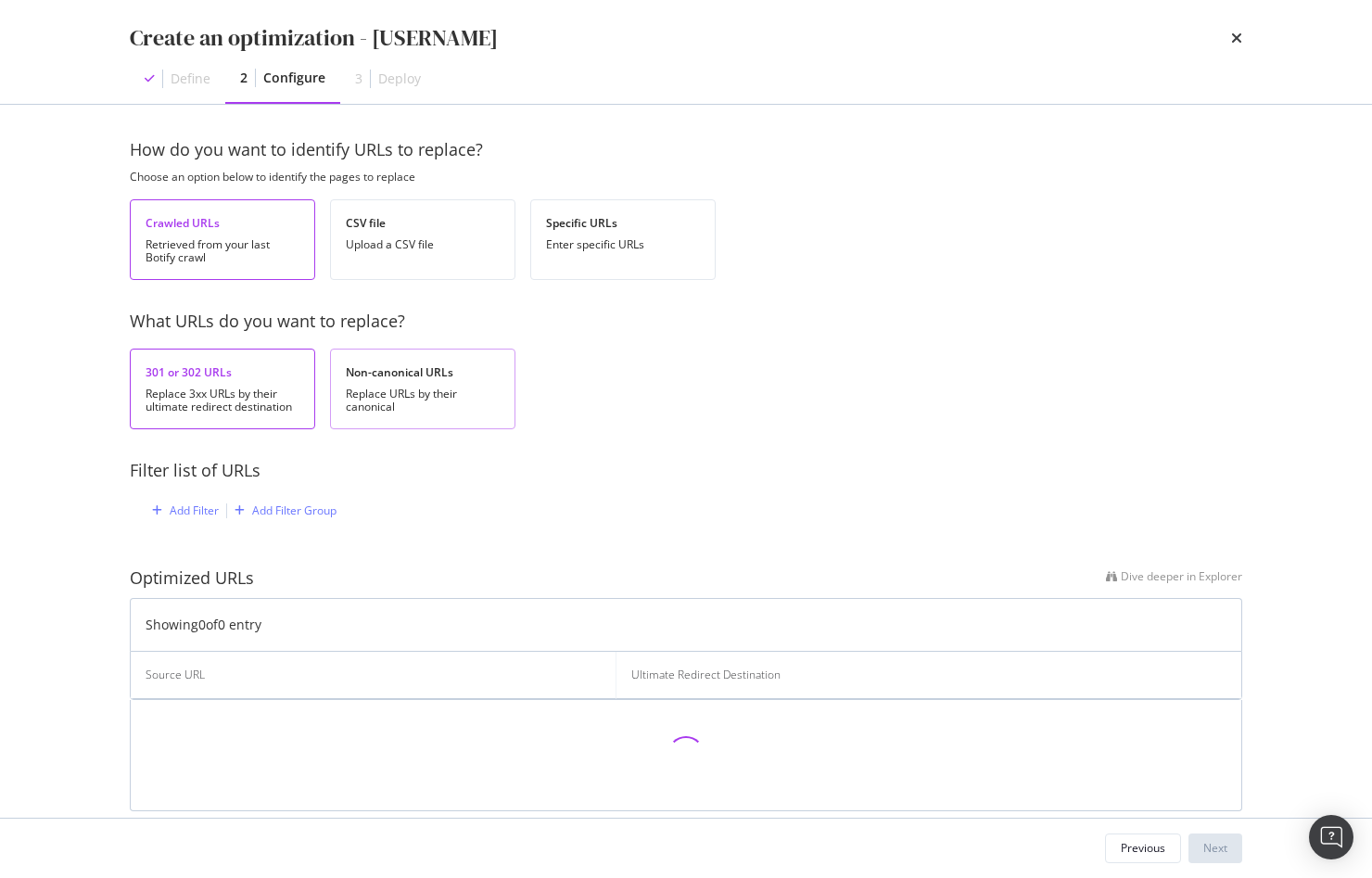 scroll, scrollTop: 0, scrollLeft: 0, axis: both 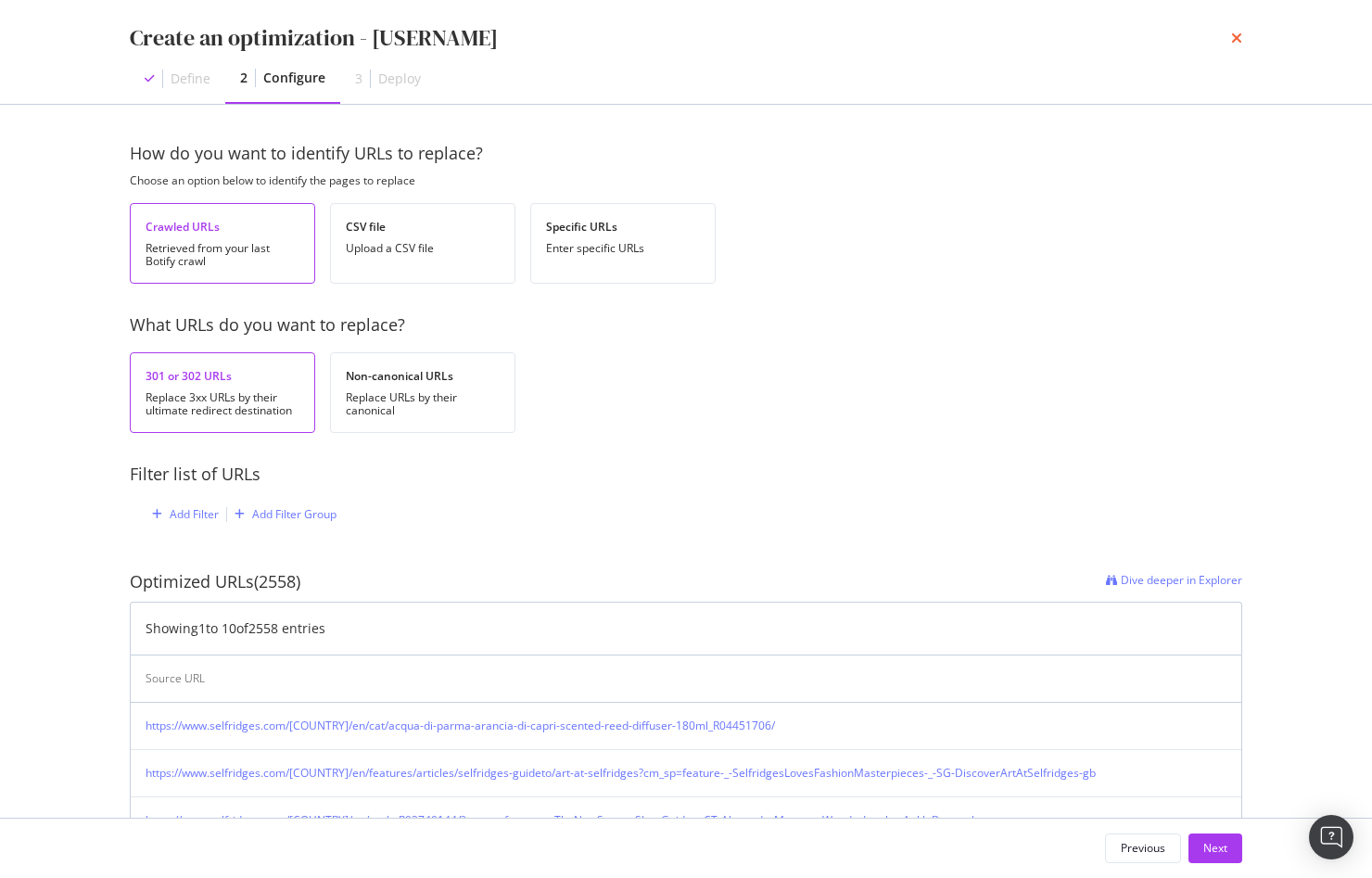 click at bounding box center [1237, 38] 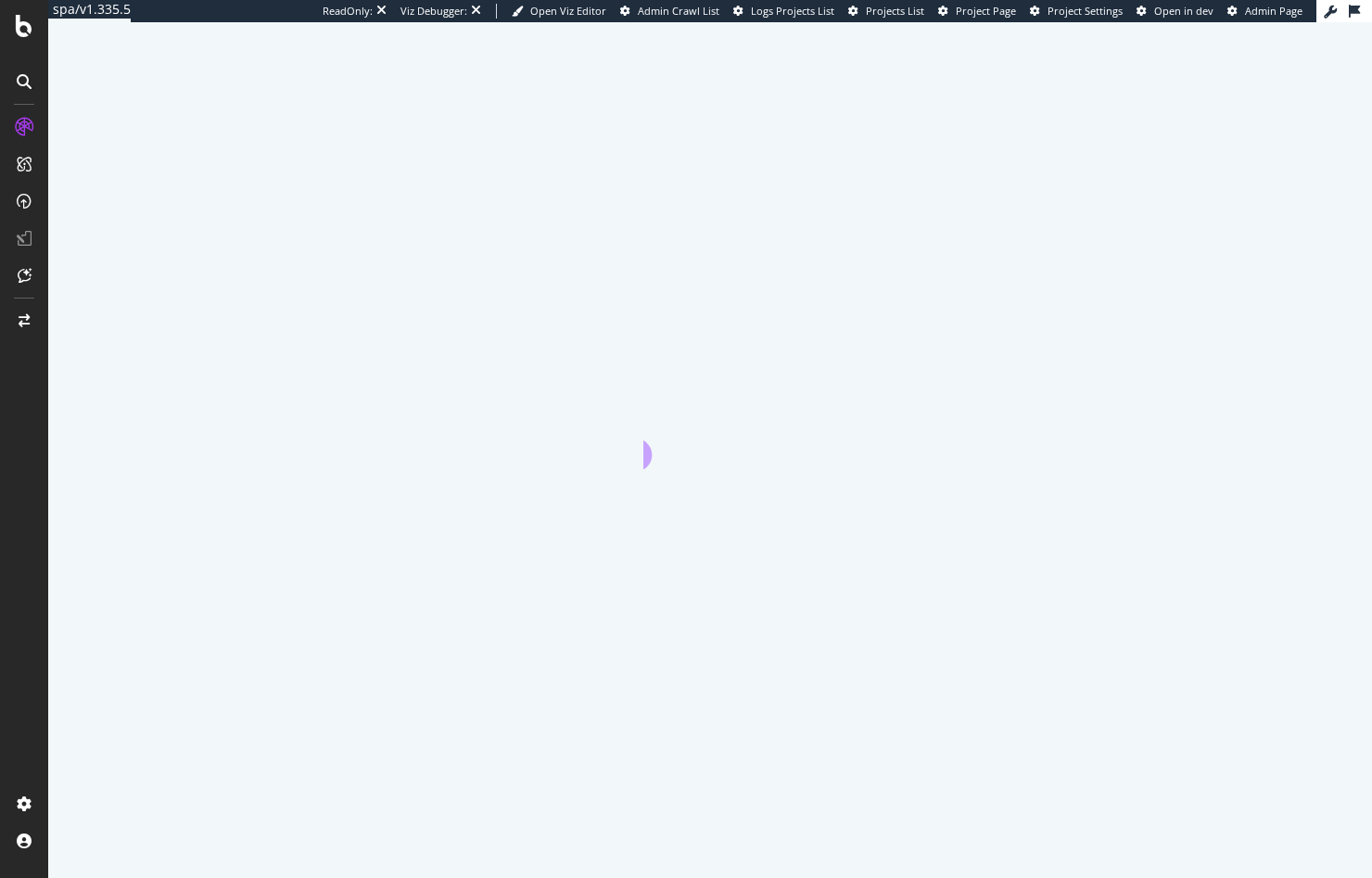 scroll, scrollTop: 0, scrollLeft: 0, axis: both 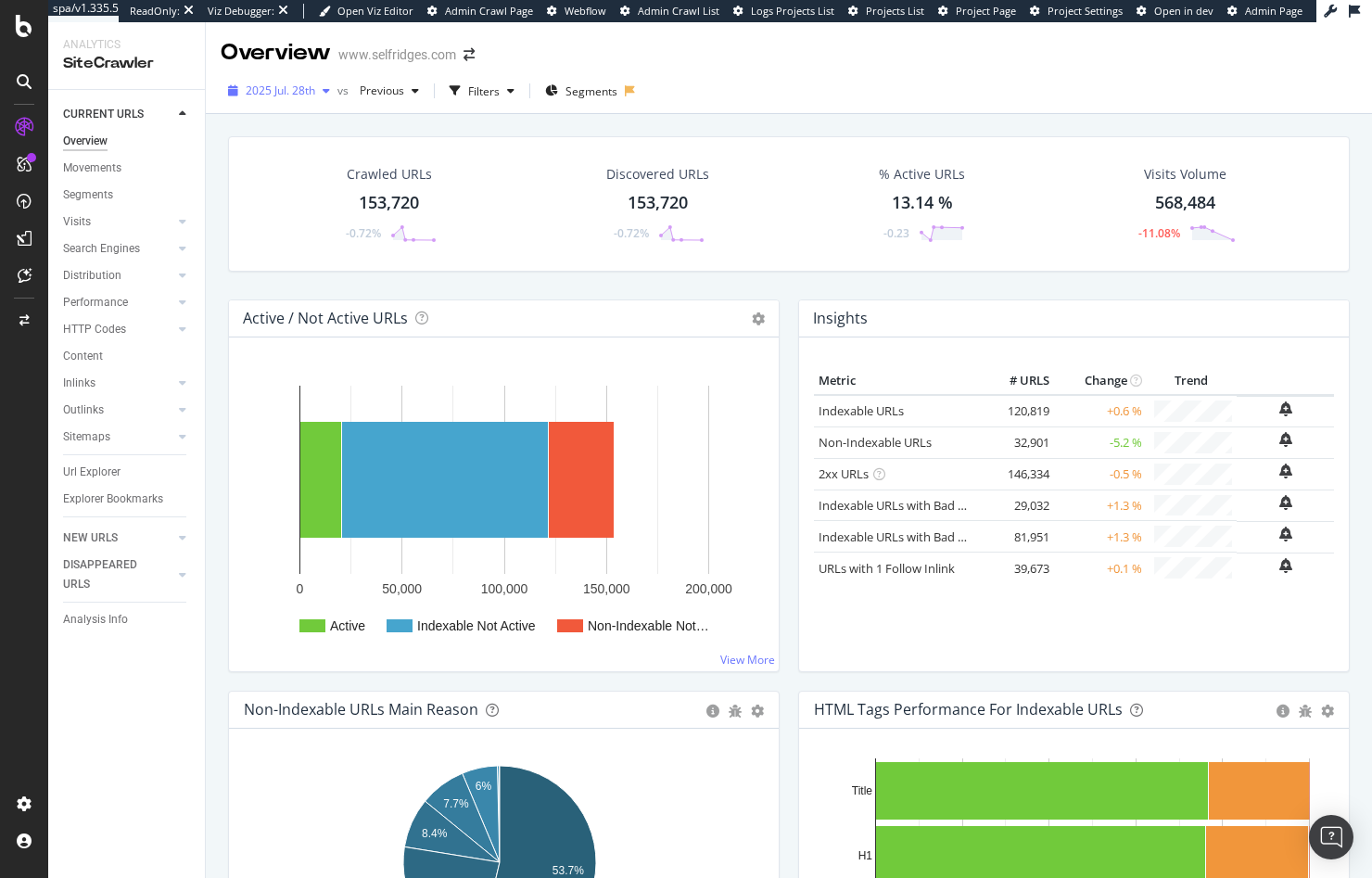click on "2025 Jul. 28th" at bounding box center [280, 90] 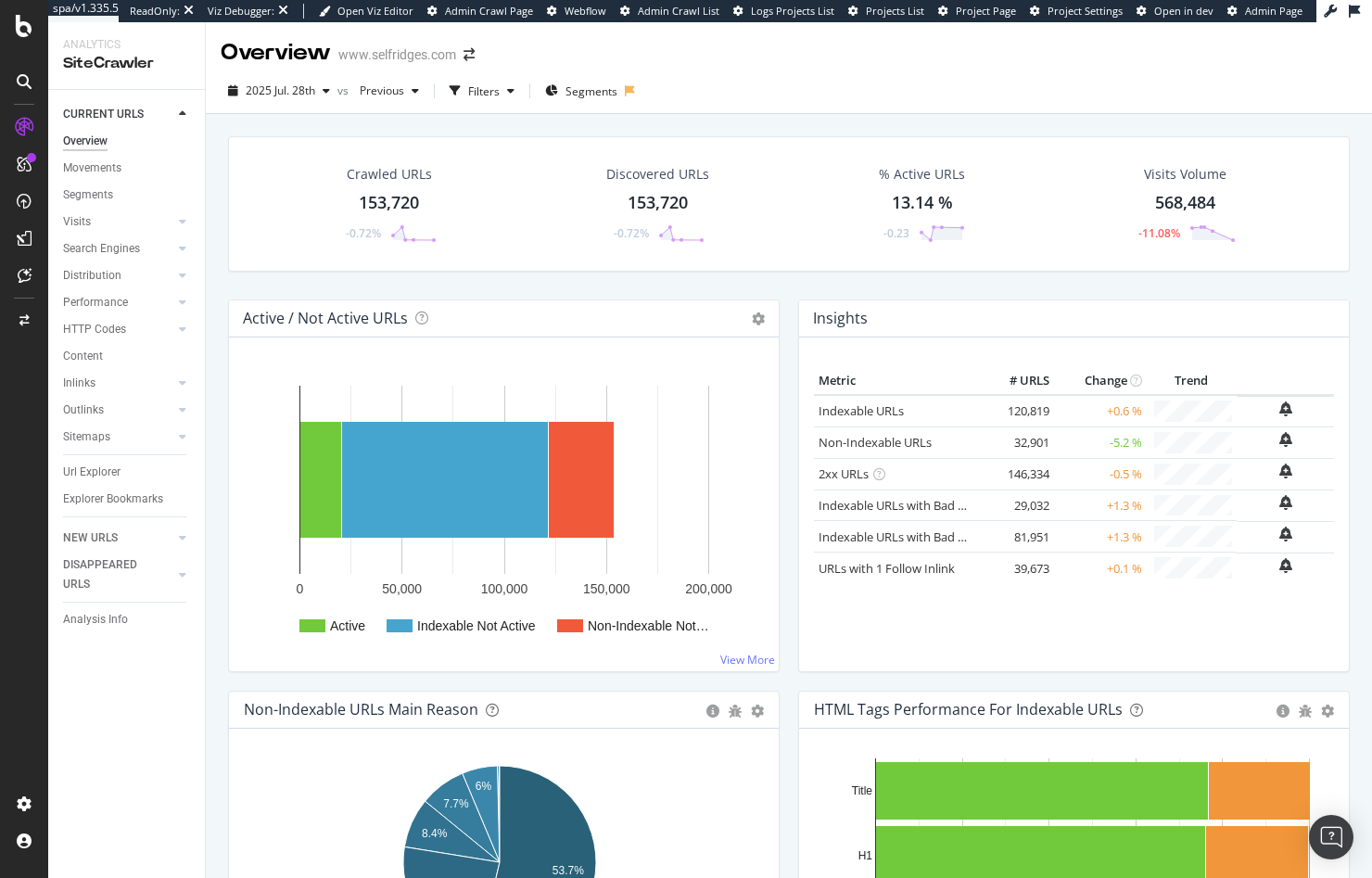 click on "Crawled URLs 153,720 -0.72% Discovered URLs 153,720 -0.72% % Active URLs 13.14 % -0.23 Visits Volume 568,484 -11.08%" at bounding box center [789, 204] 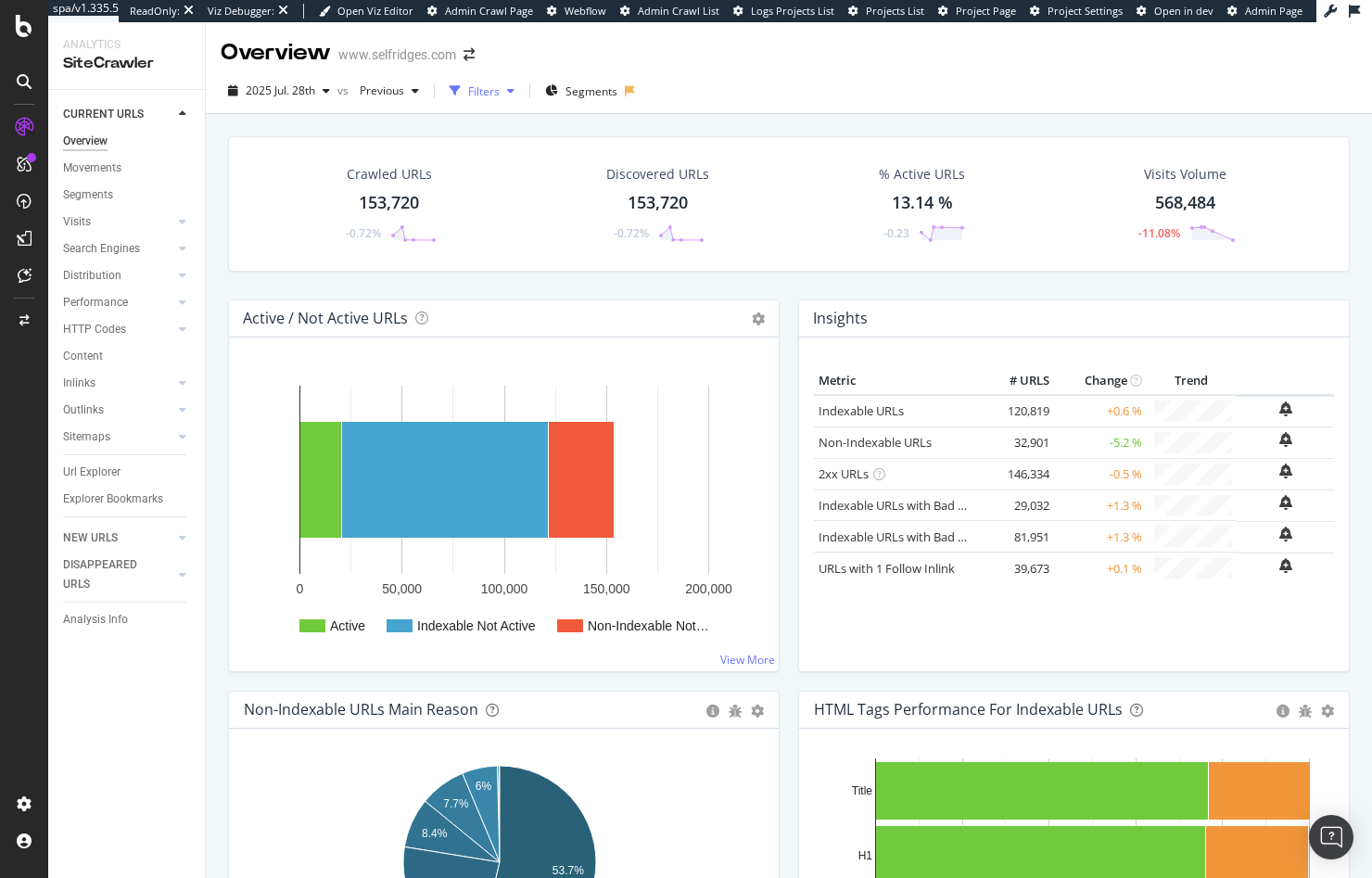 click on "Filters" at bounding box center (484, 91) 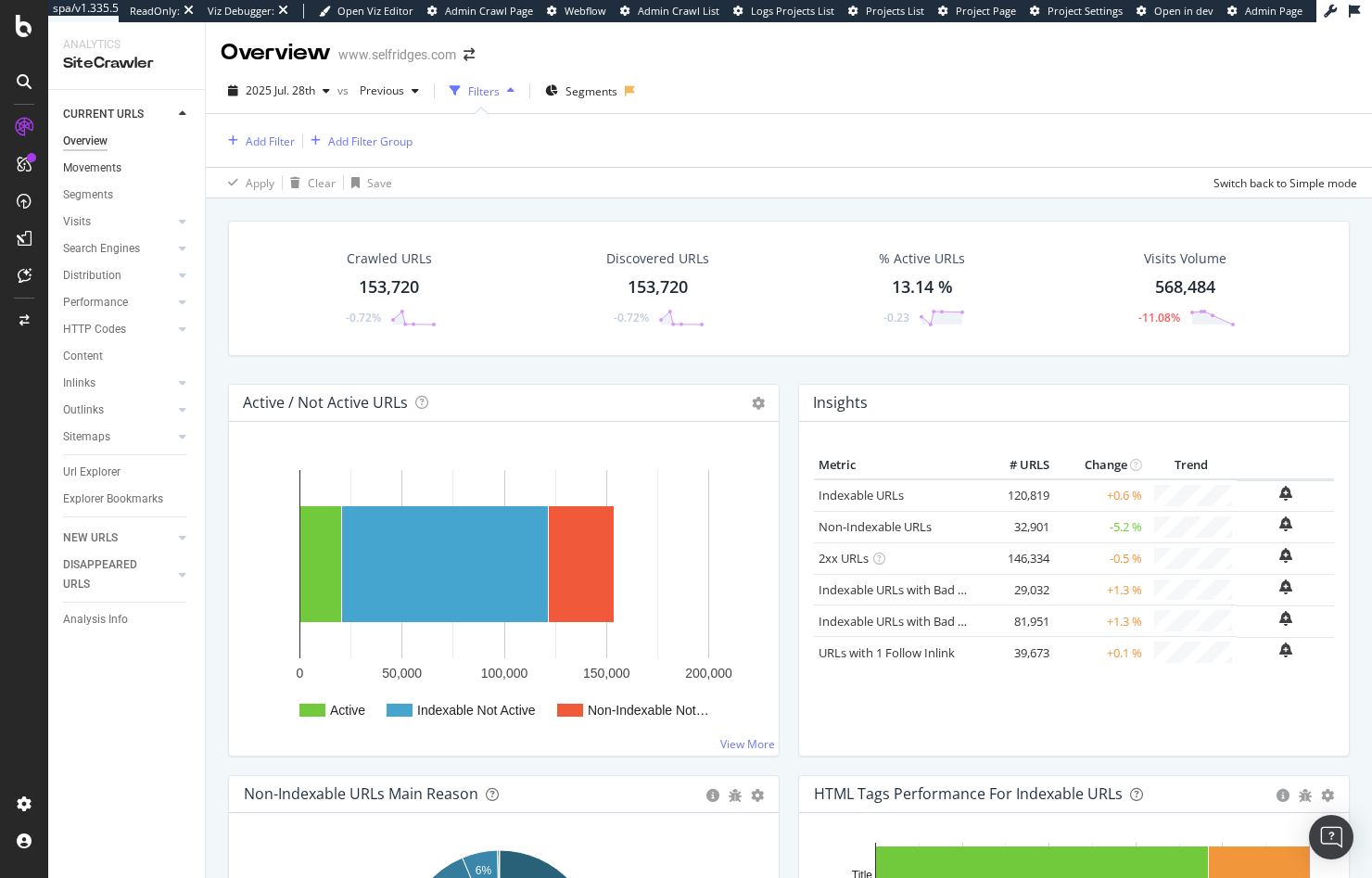 click on "Movements" at bounding box center [127, 168] 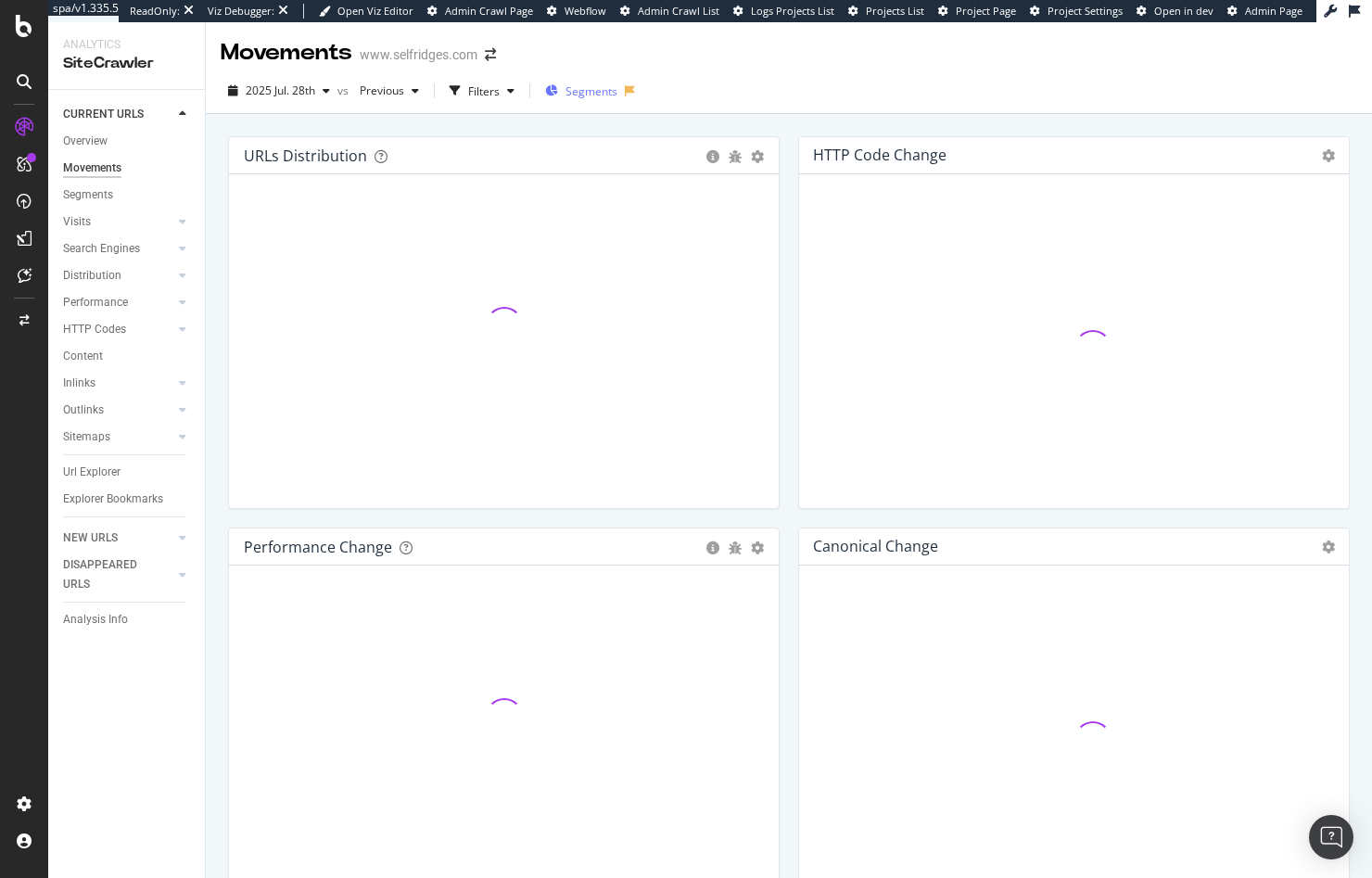 click on "Segments" at bounding box center (591, 91) 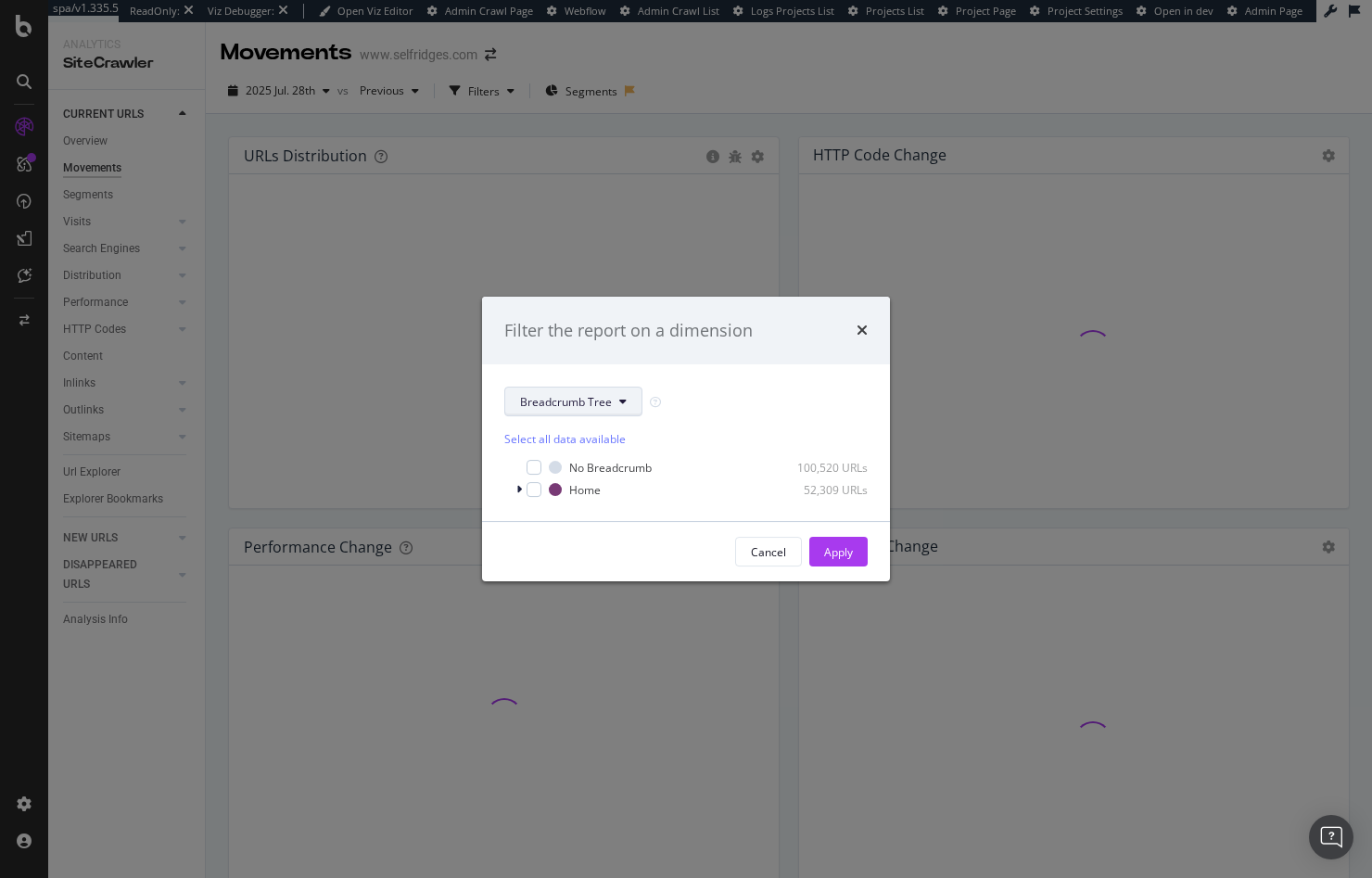 click on "Breadcrumb Tree" at bounding box center [573, 401] 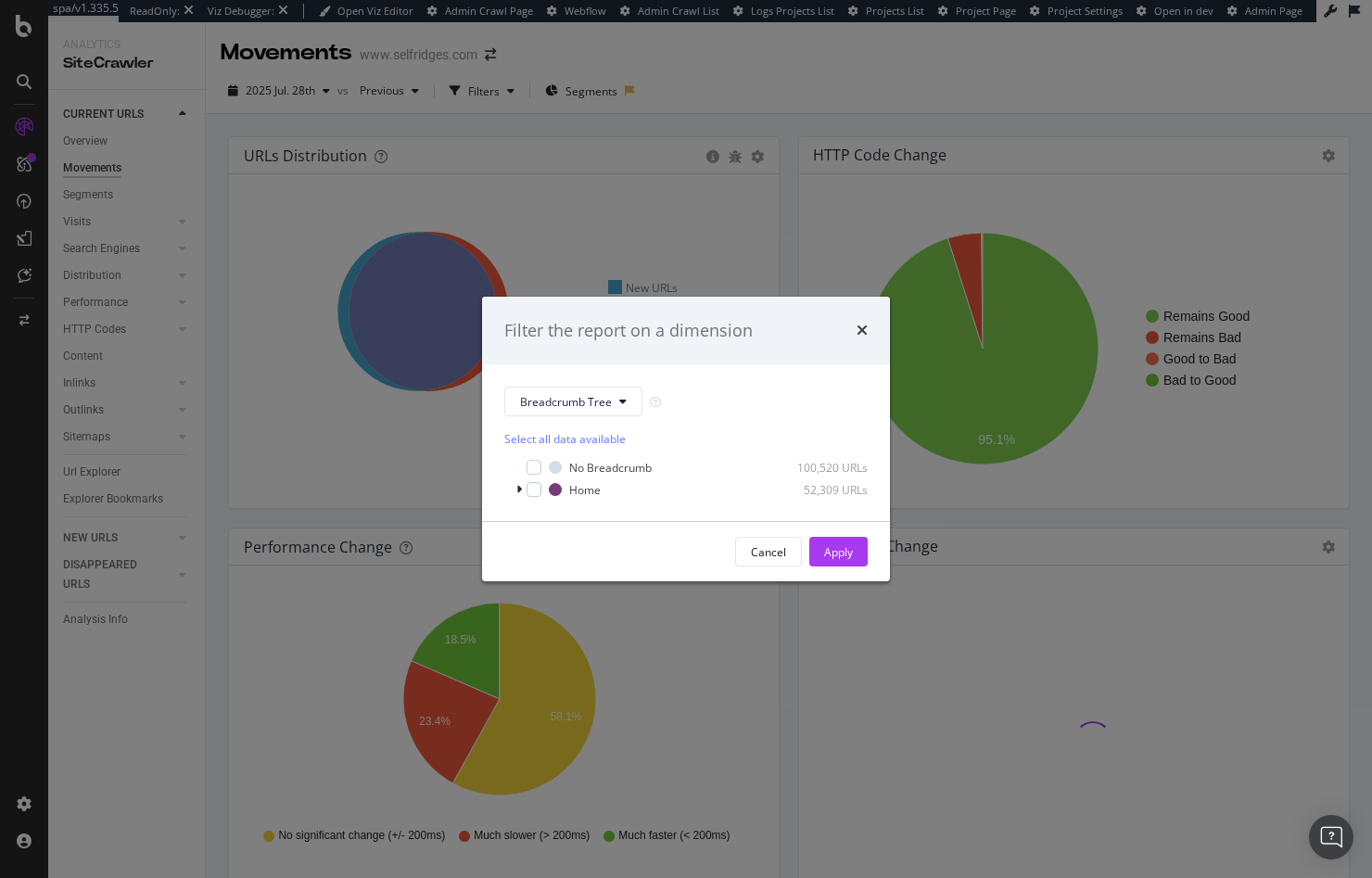click on "Filter the report on a dimension Breadcrumb Tree Select all data available No Breadcrumb 100,520   URLs Home 52,309   URLs Cancel Apply" at bounding box center (686, 439) 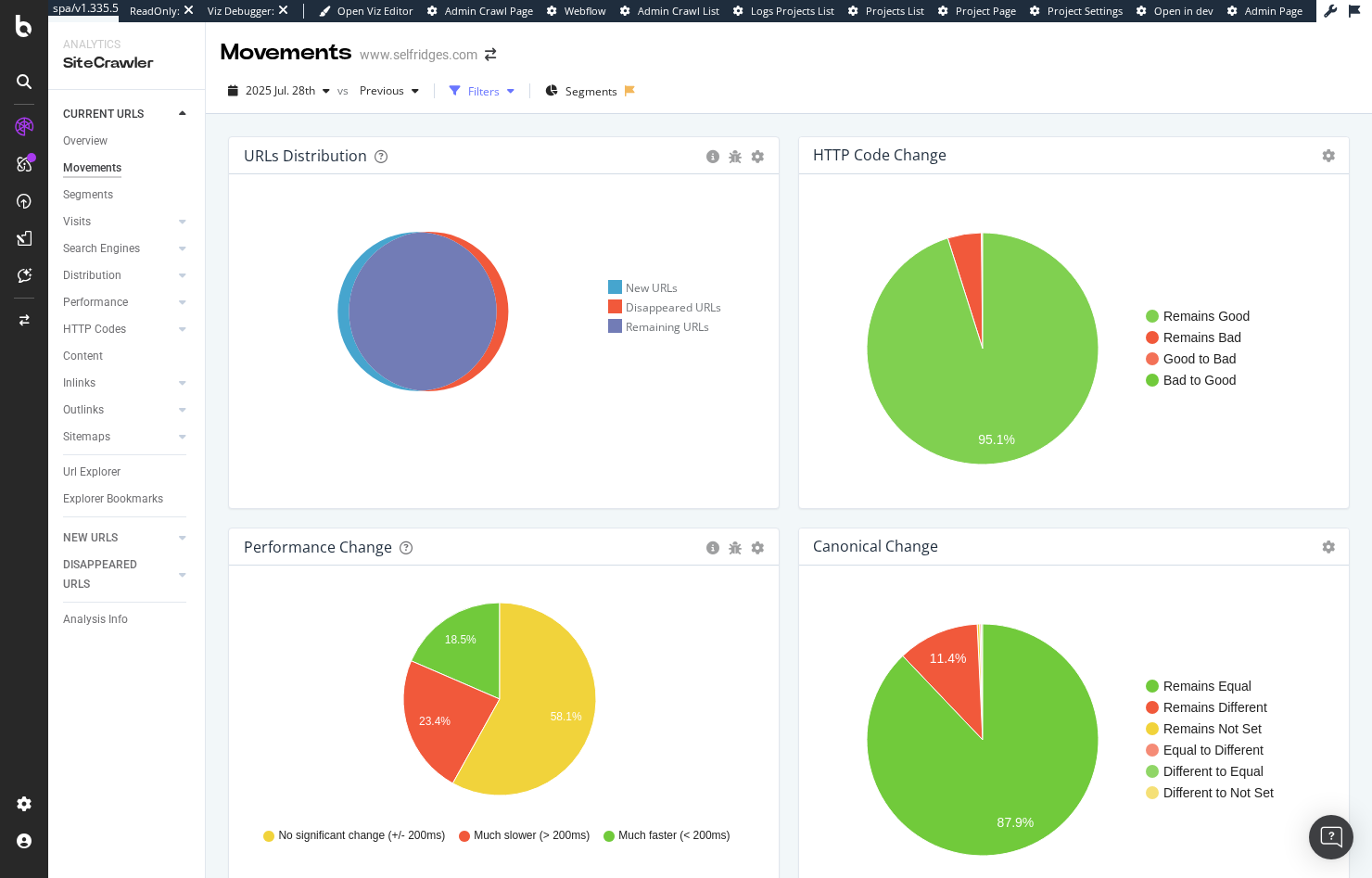 click on "Filters" at bounding box center (482, 91) 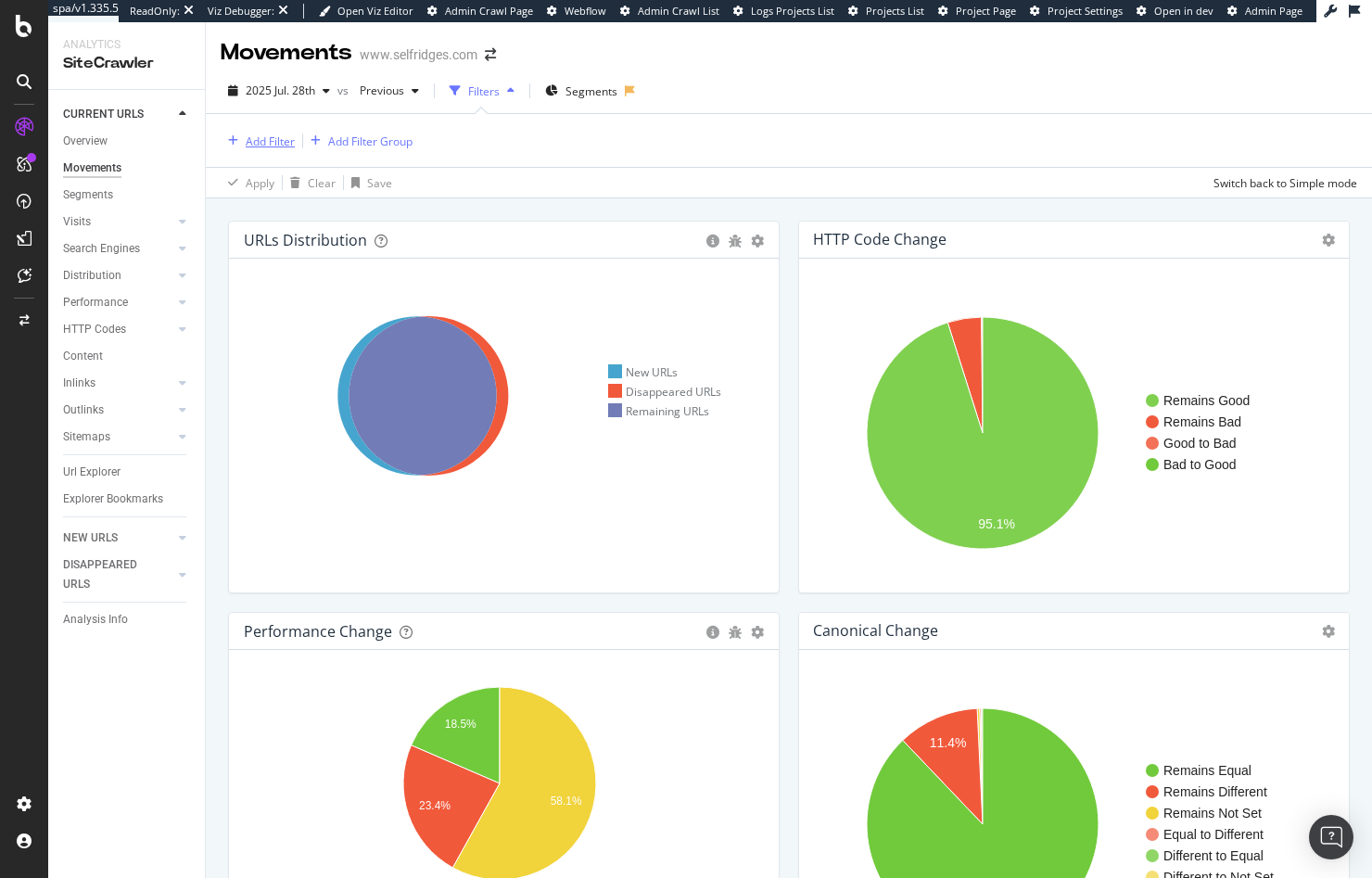click on "Add Filter" at bounding box center [270, 141] 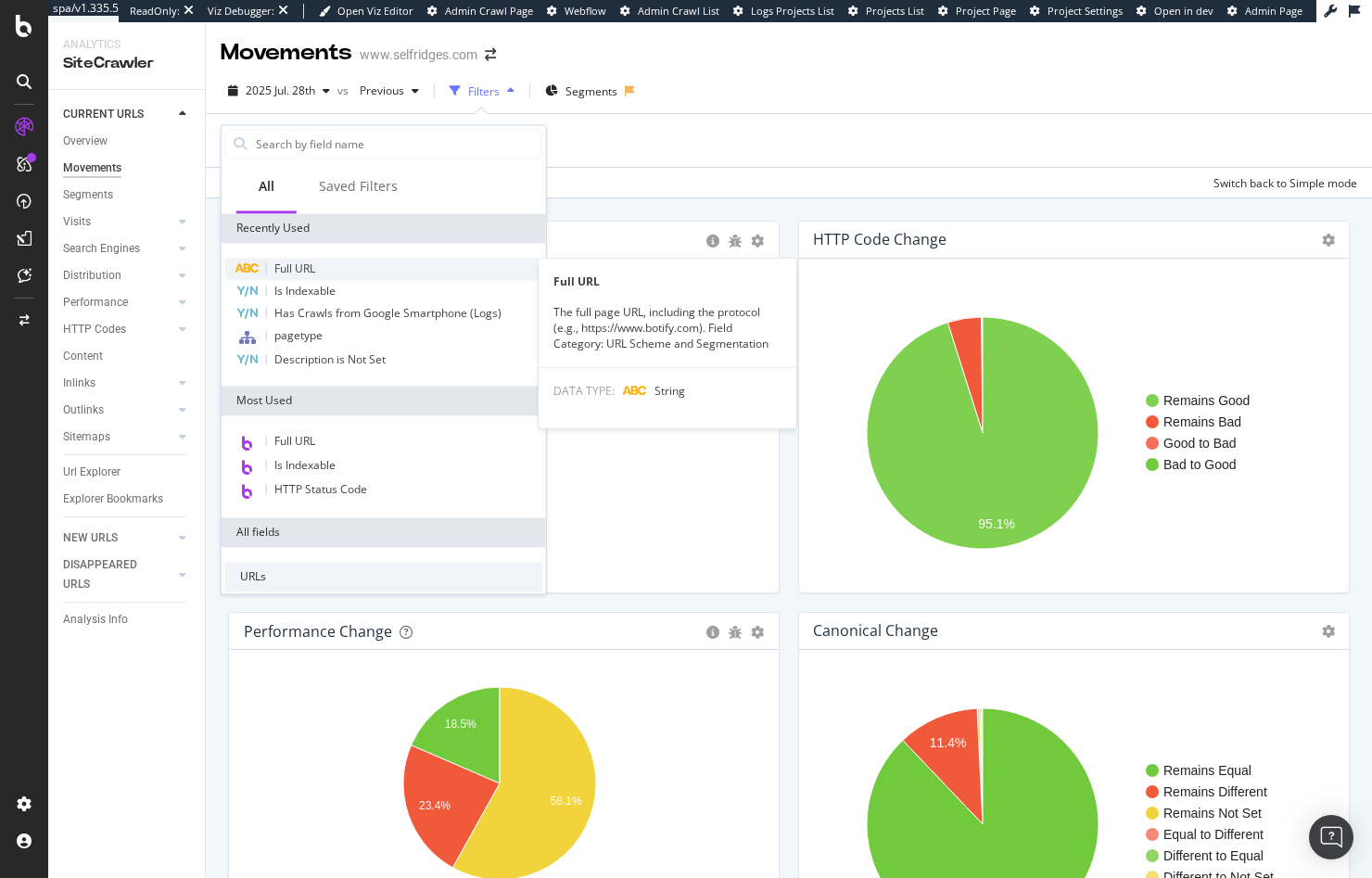 click on "Full URL" at bounding box center (295, 268) 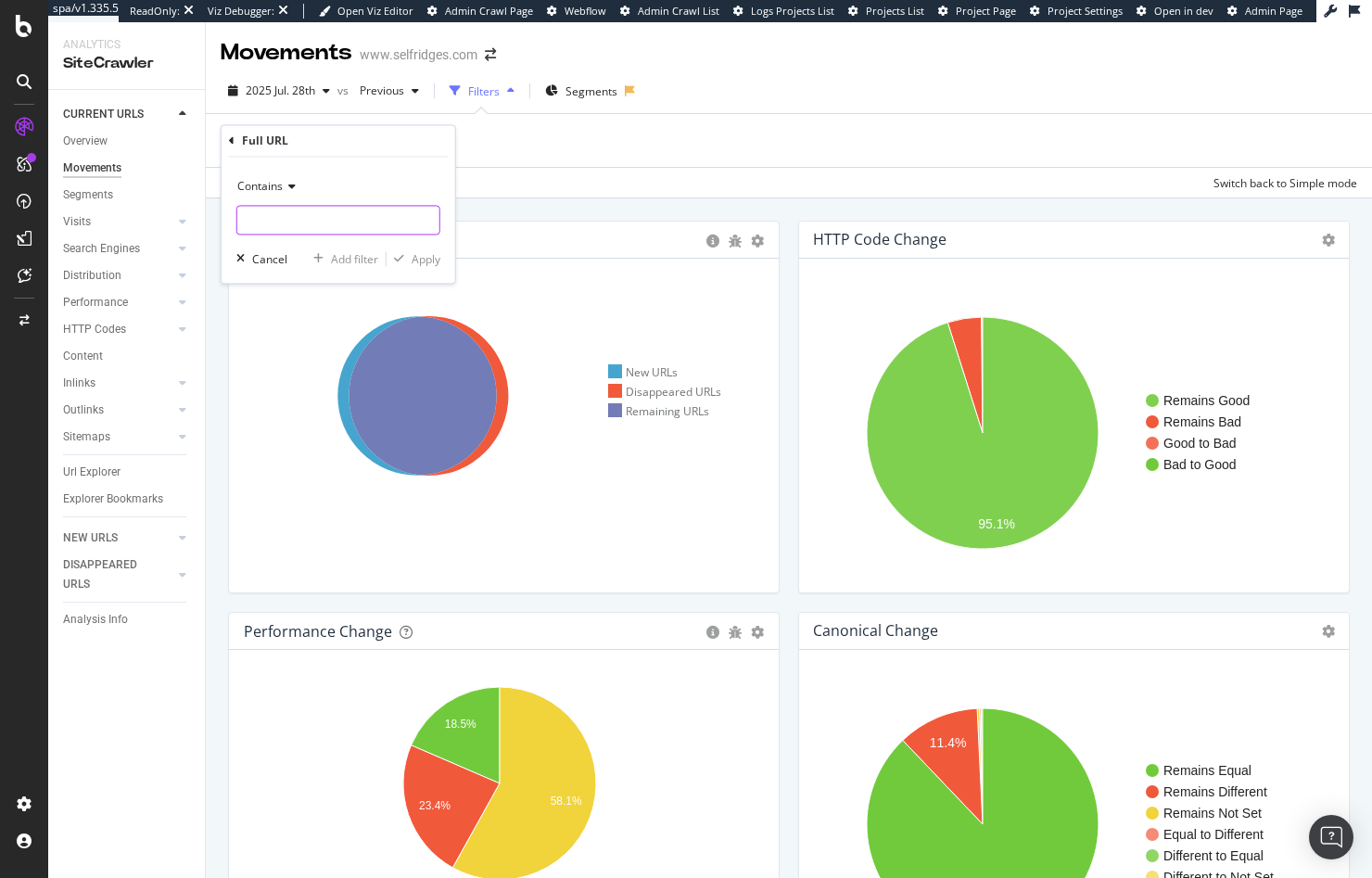 click at bounding box center [338, 221] 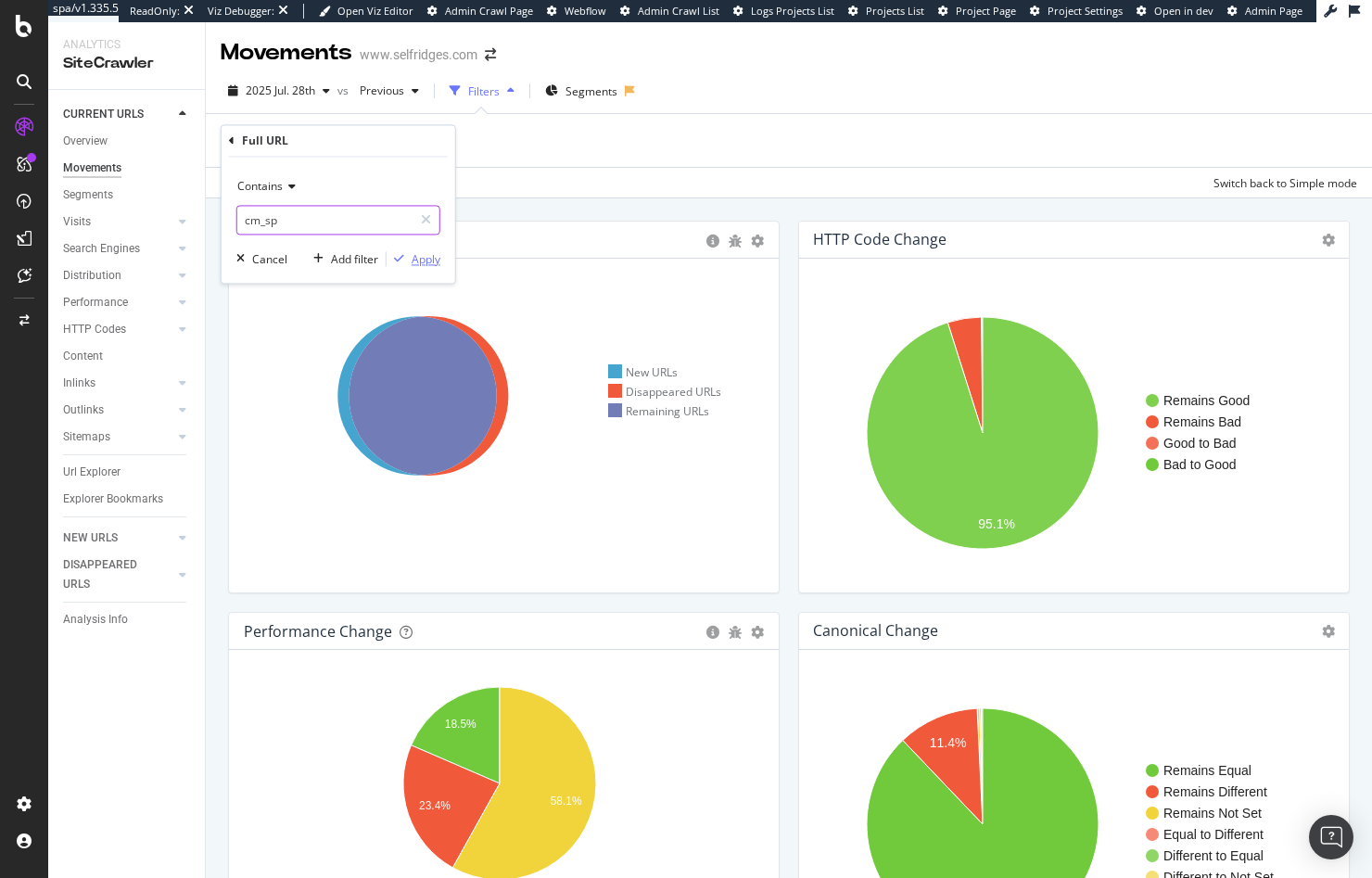 type on "cm_sp" 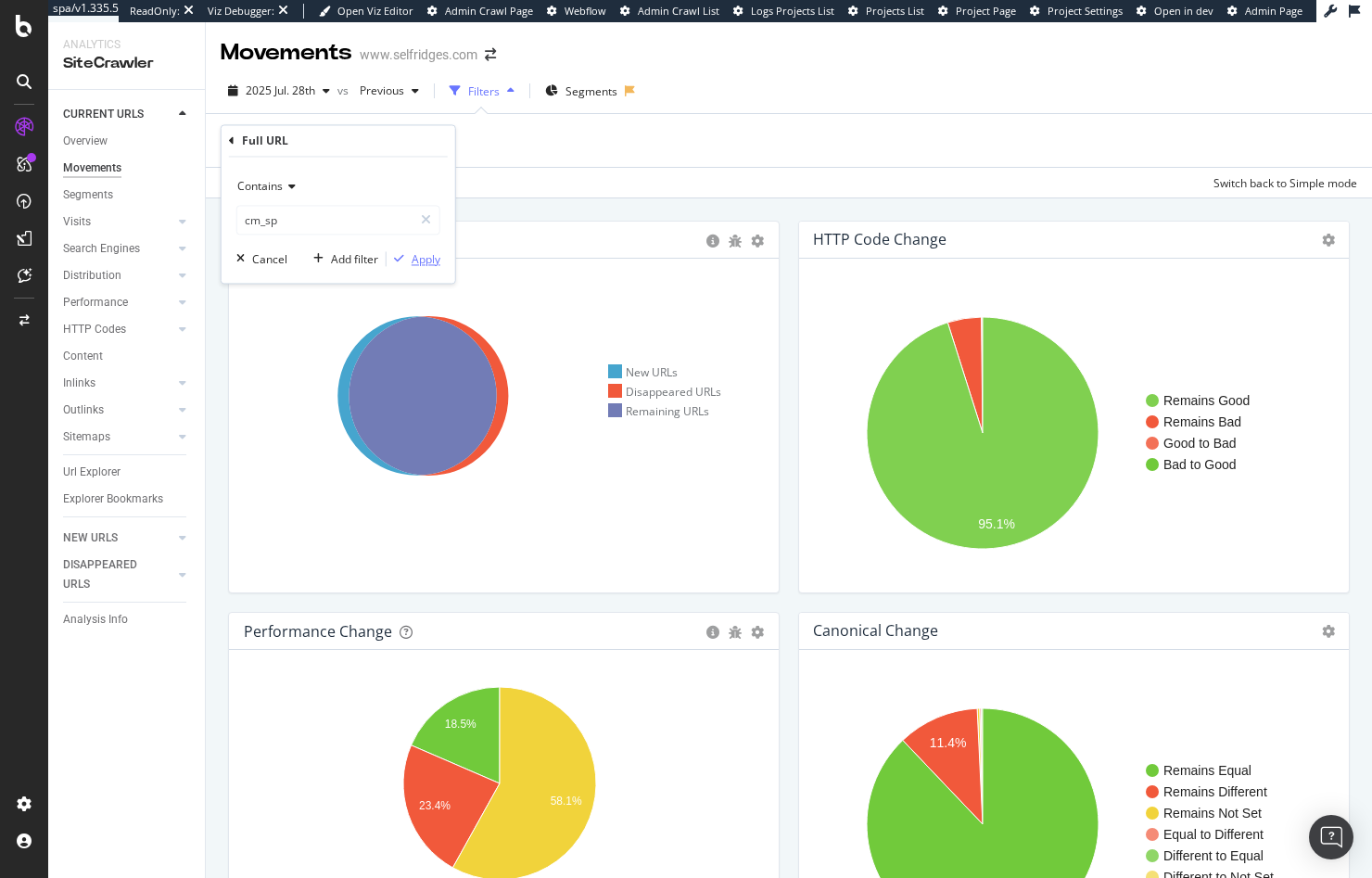 click on "Apply" at bounding box center [426, 259] 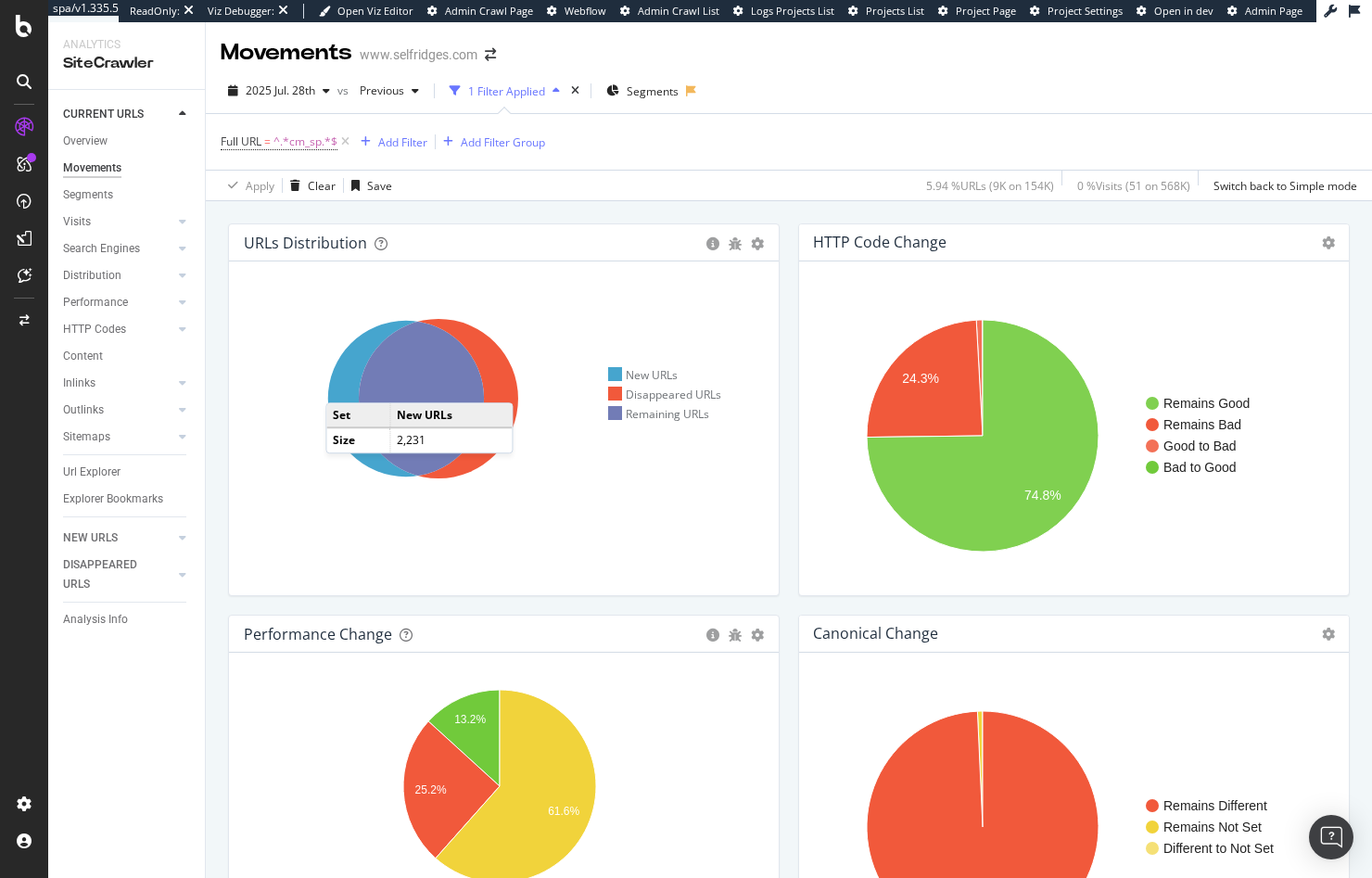 click 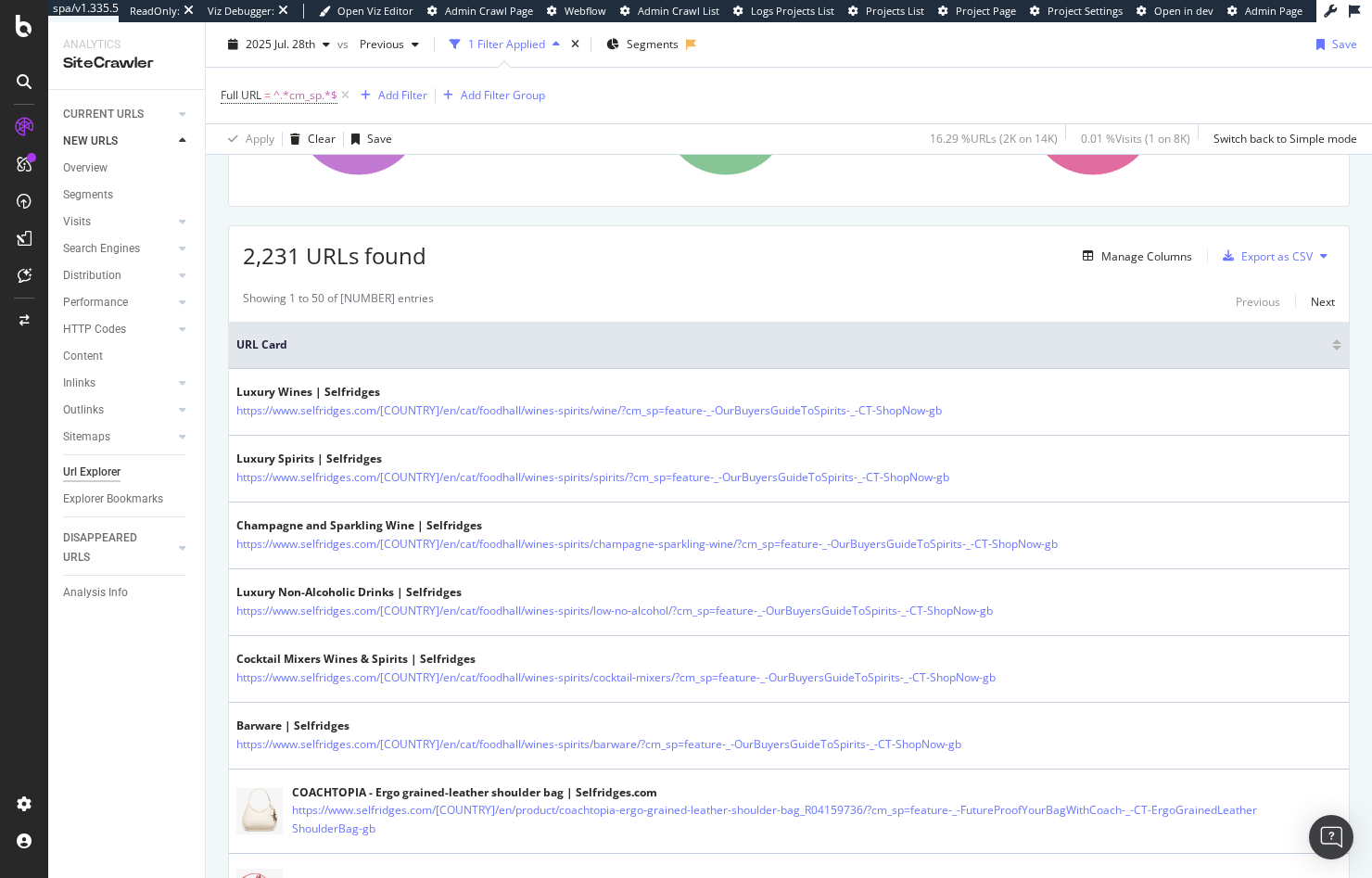 scroll, scrollTop: 0, scrollLeft: 0, axis: both 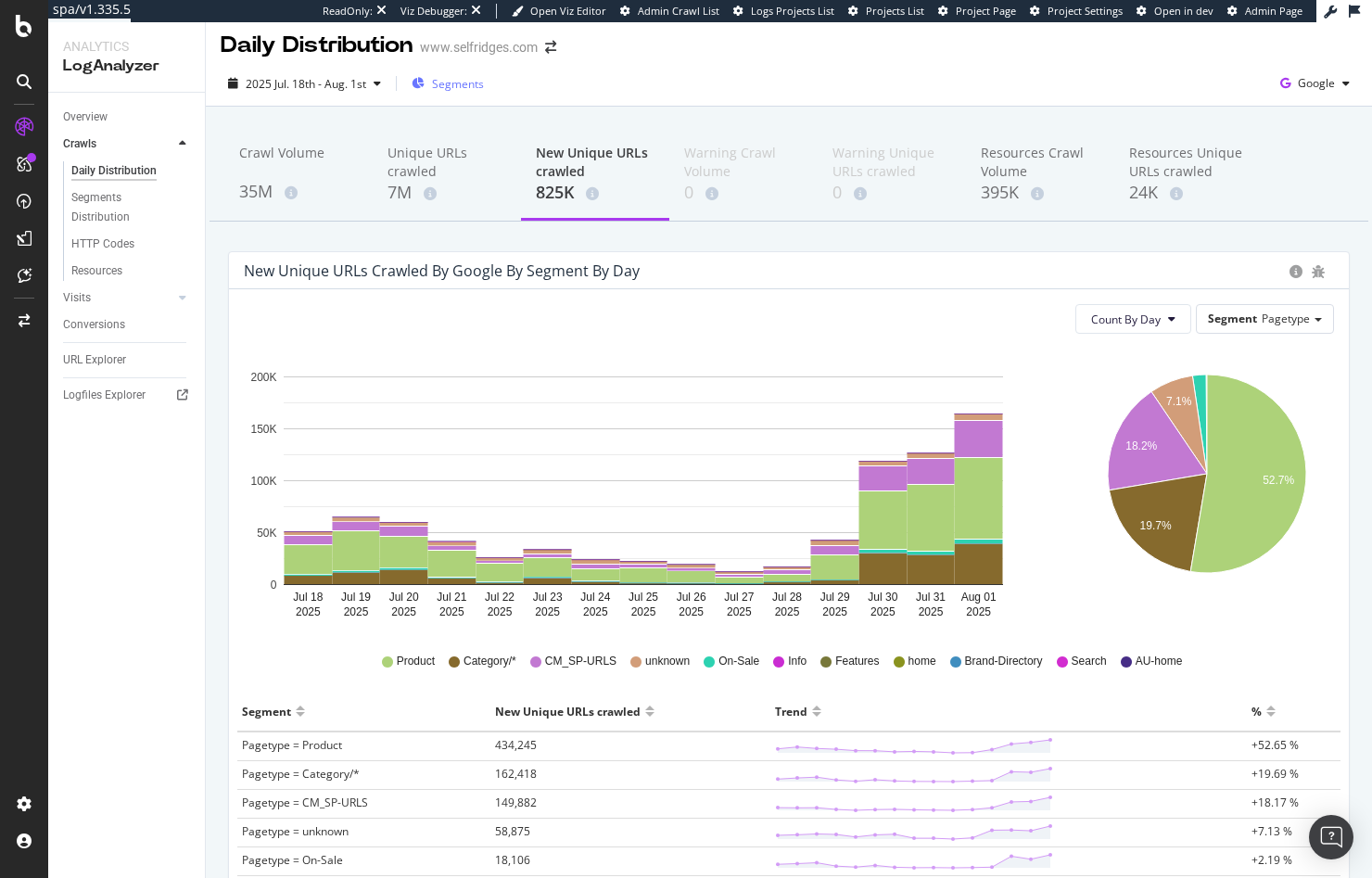 click on "Segments" at bounding box center [458, 83] 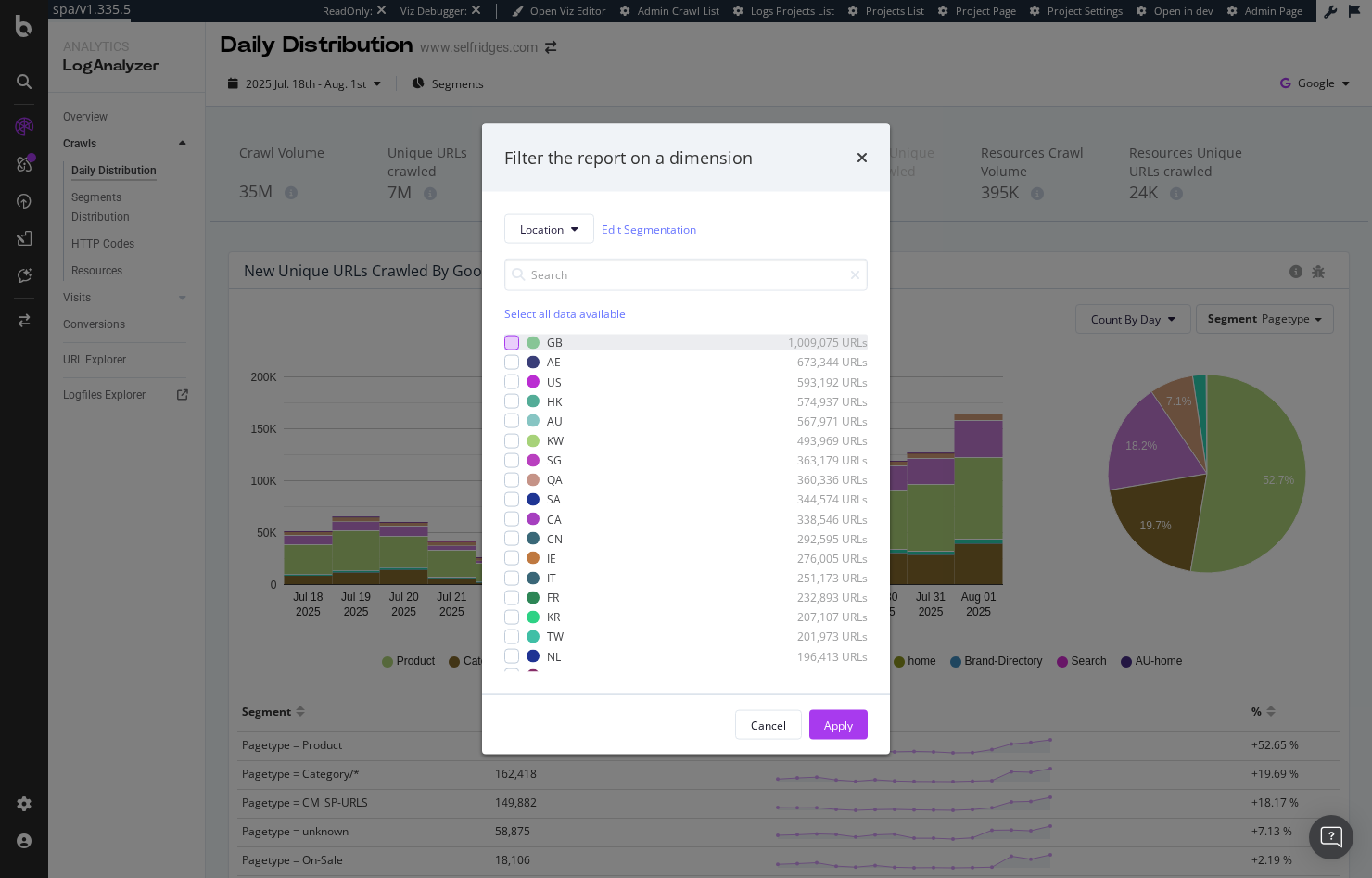 click at bounding box center (512, 342) 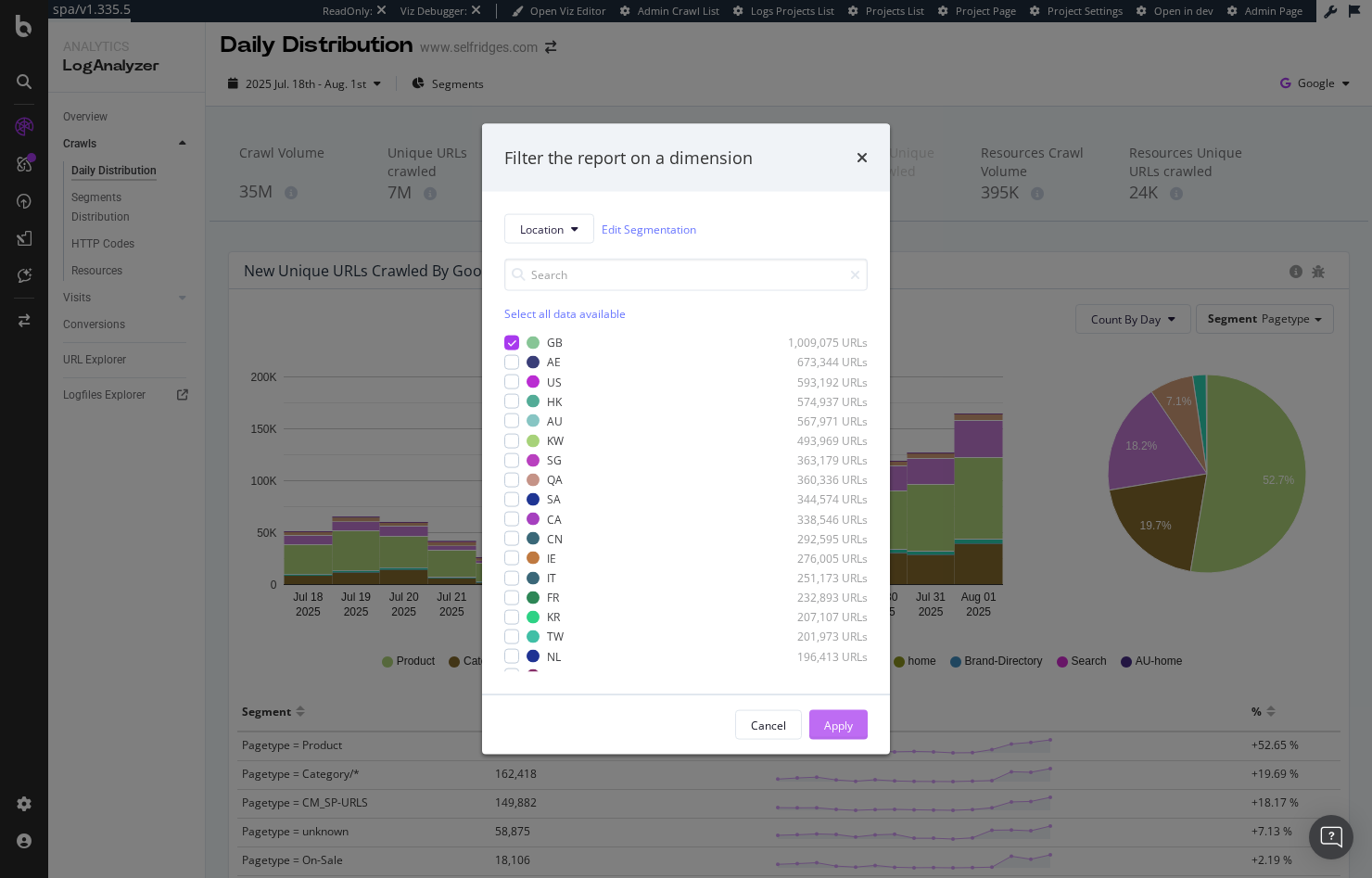 click on "Apply" at bounding box center (838, 725) 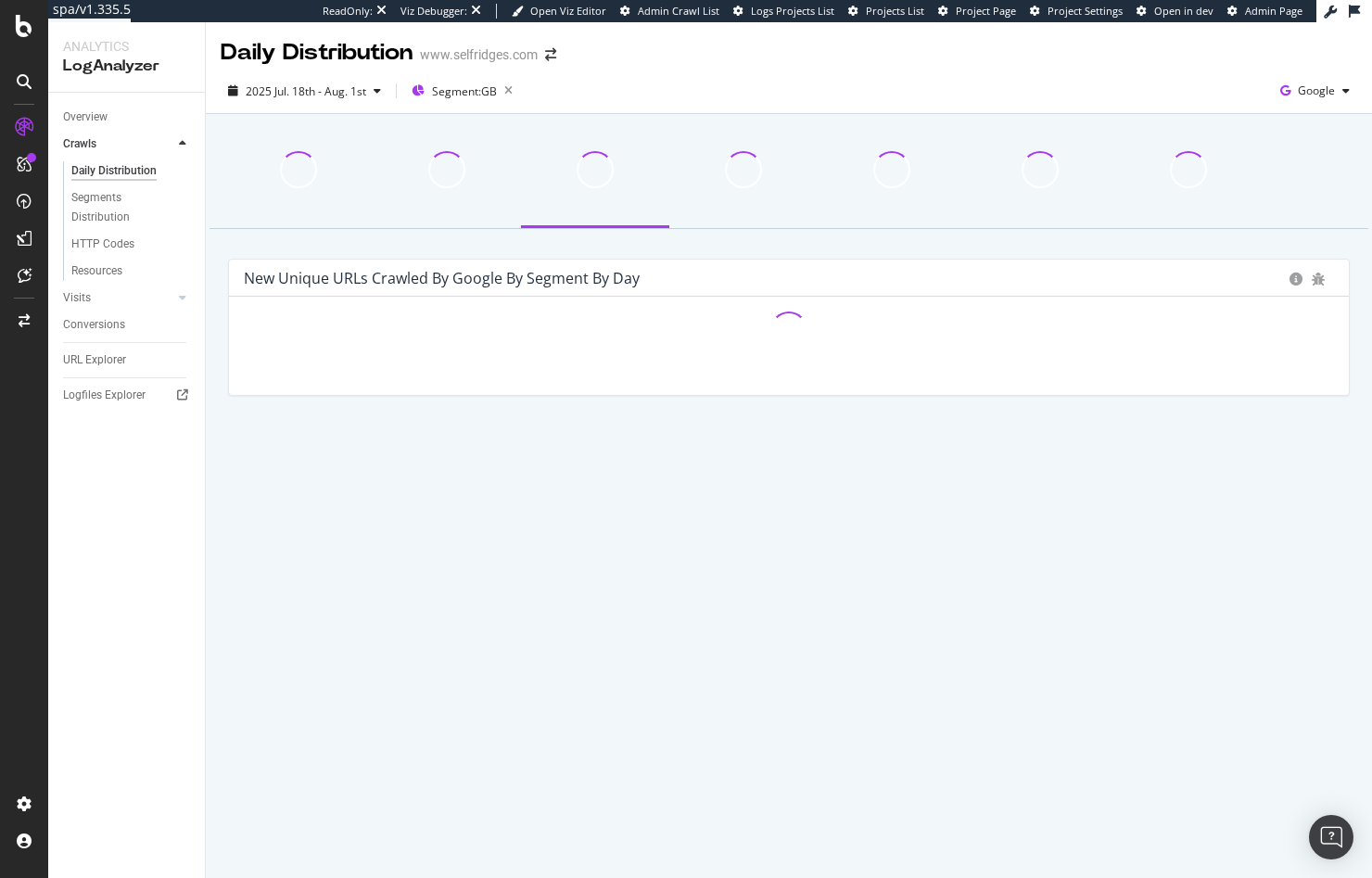 scroll, scrollTop: 0, scrollLeft: 0, axis: both 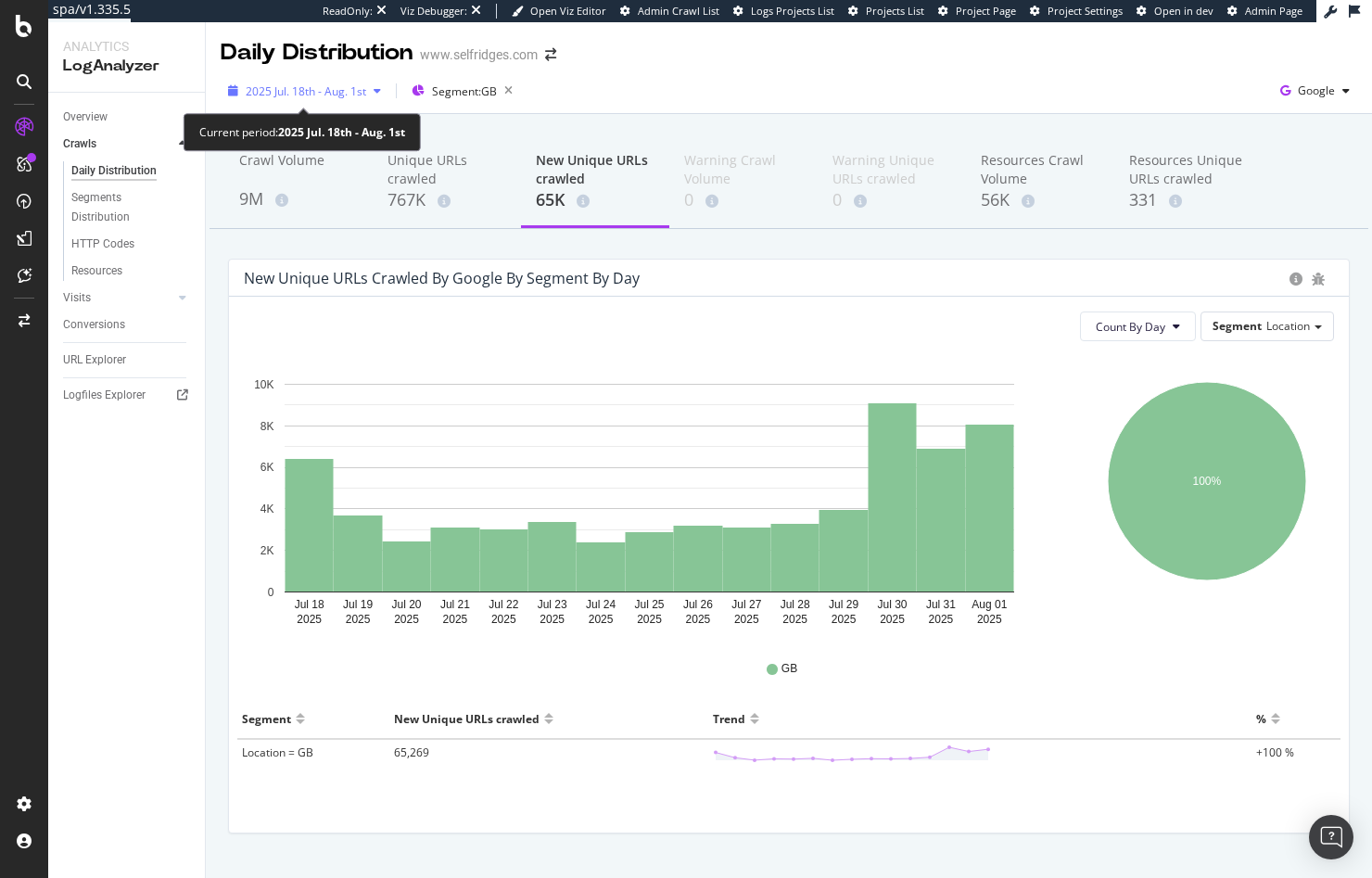 click on "2025 Jul. 18th - Aug. 1st" at bounding box center (306, 91) 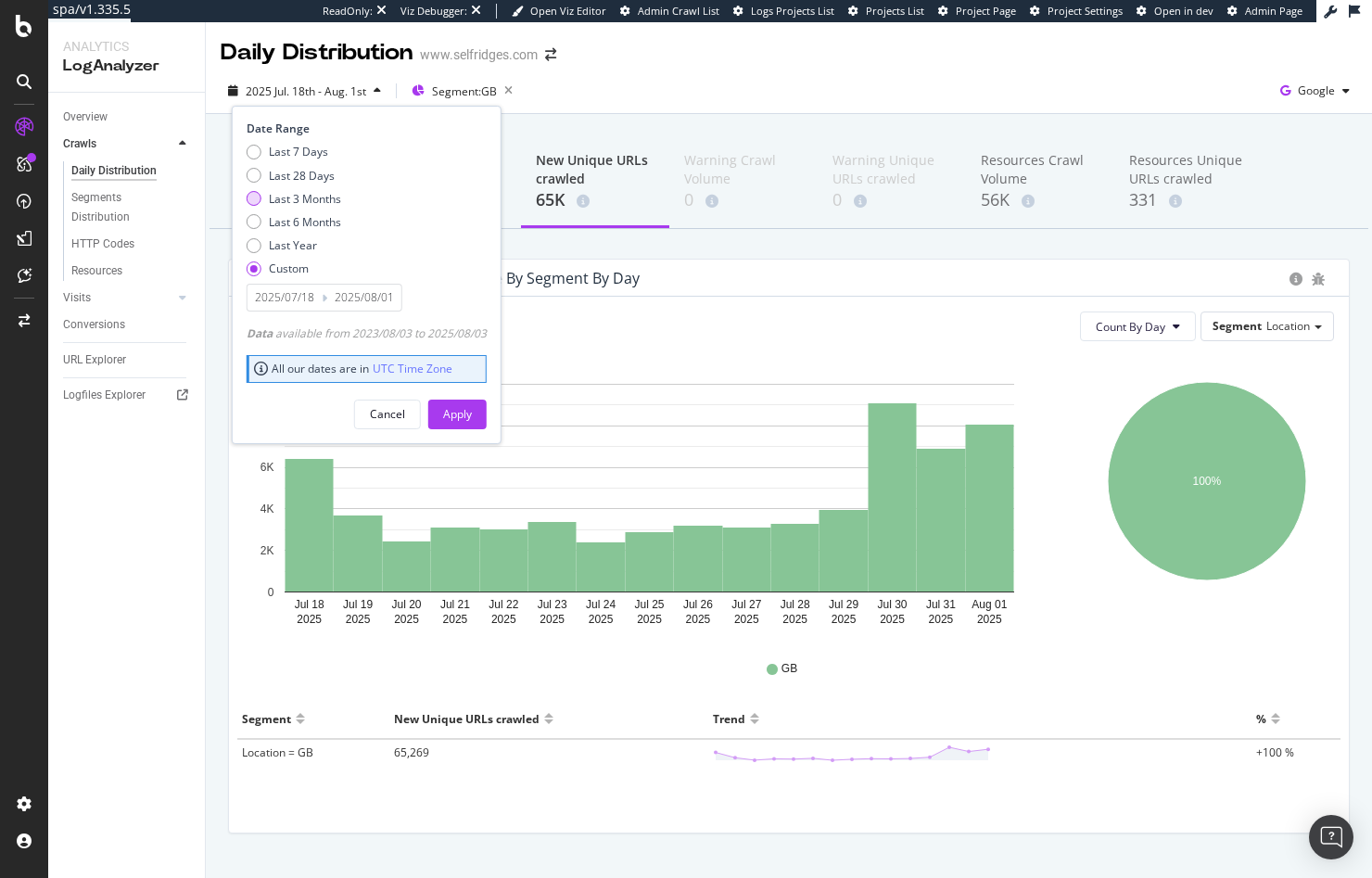 click on "Last 3 Months" at bounding box center (305, 198) 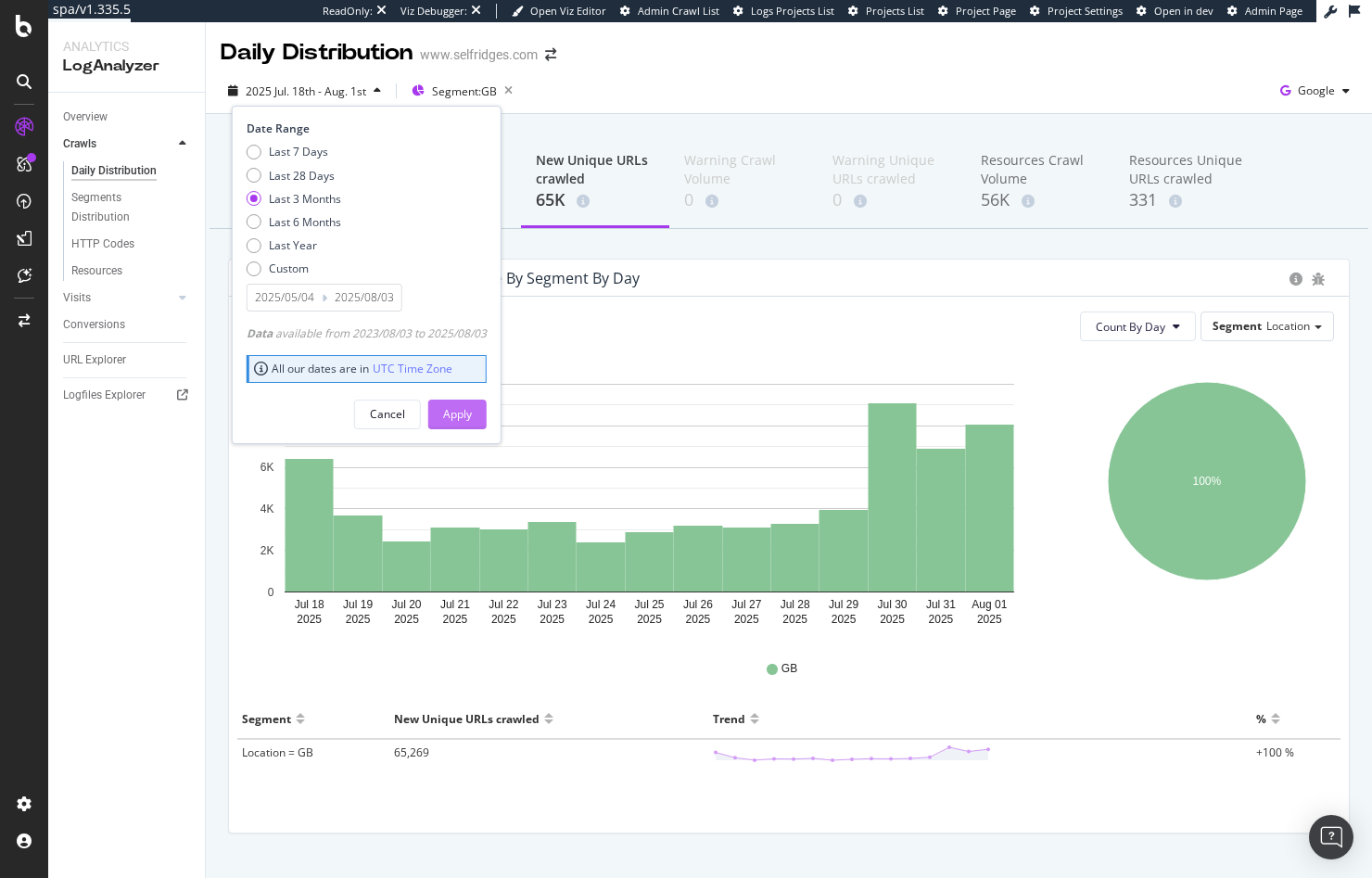 click on "Apply" at bounding box center [457, 414] 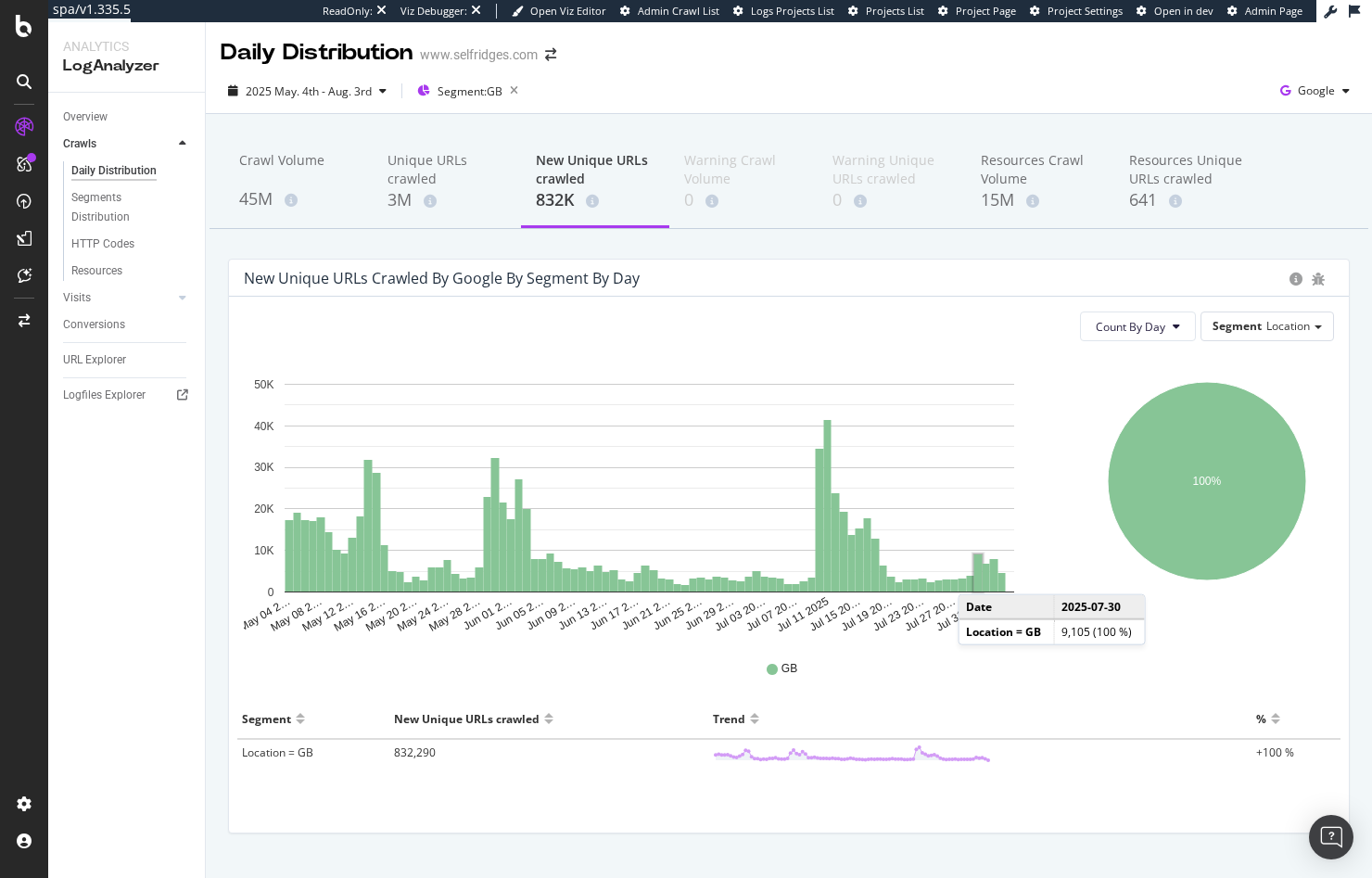 click 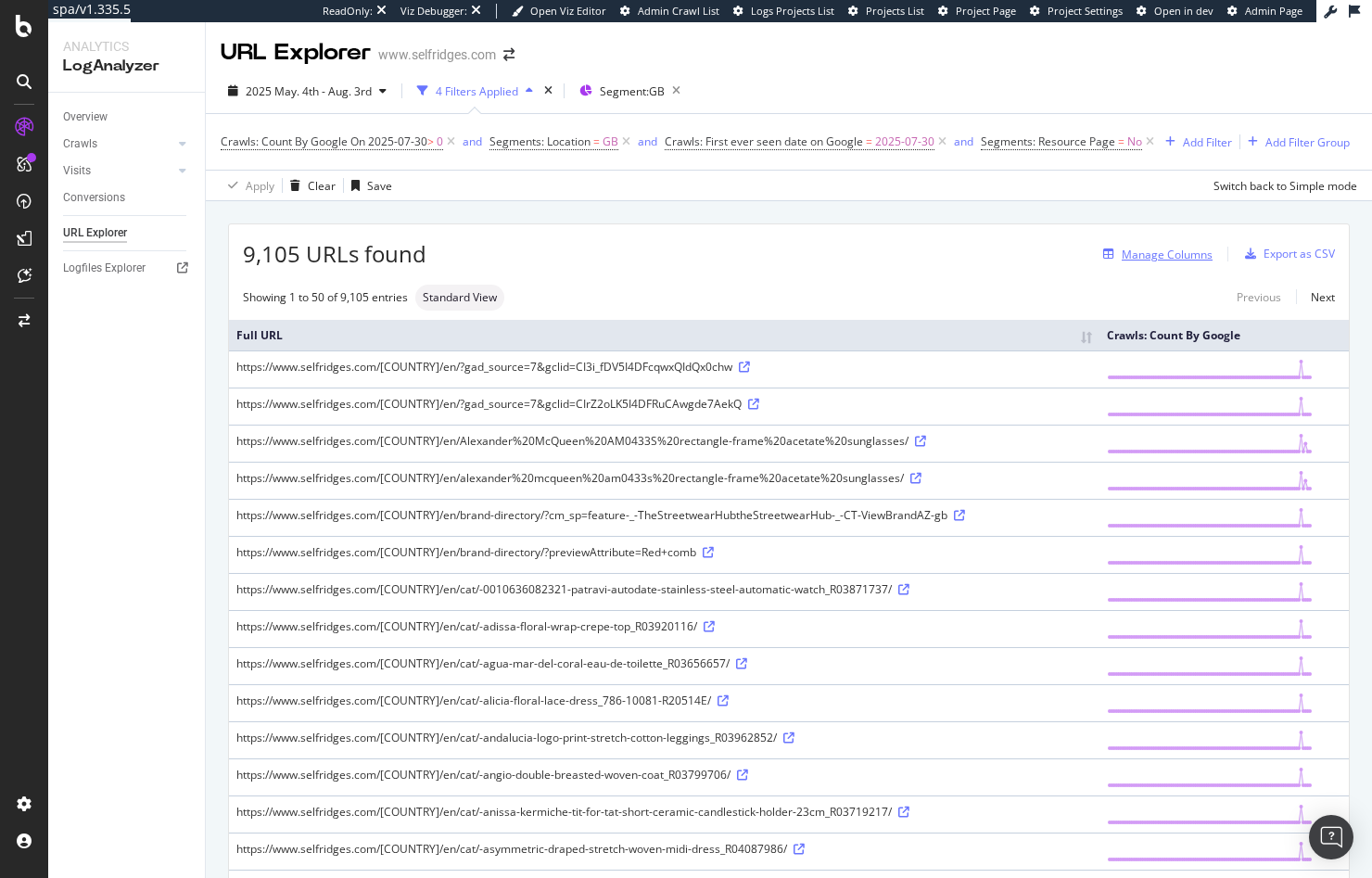 click on "Manage Columns" at bounding box center [1167, 254] 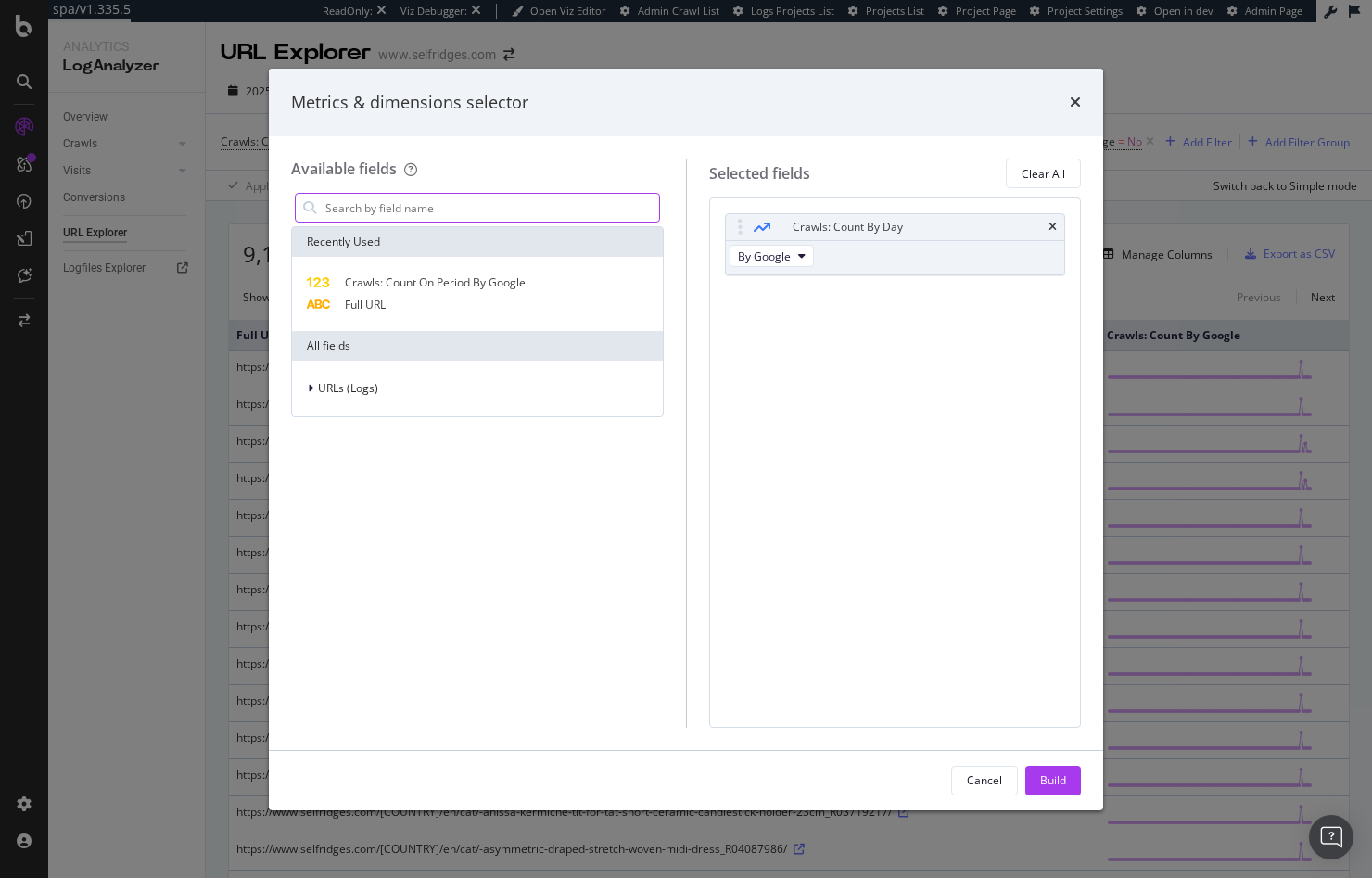 drag, startPoint x: 1050, startPoint y: 226, endPoint x: 615, endPoint y: 203, distance: 435.60762 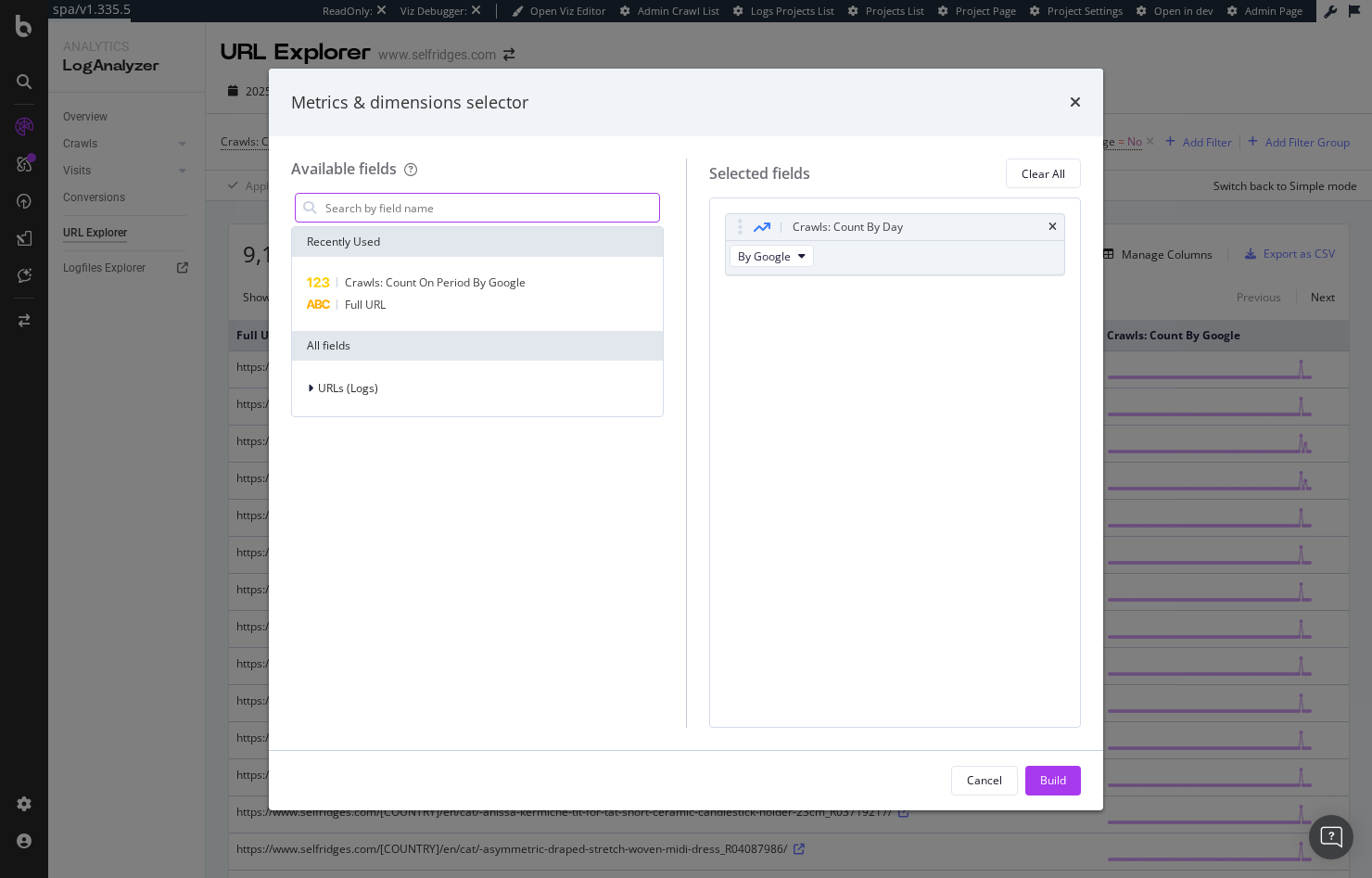 click at bounding box center [1052, 227] 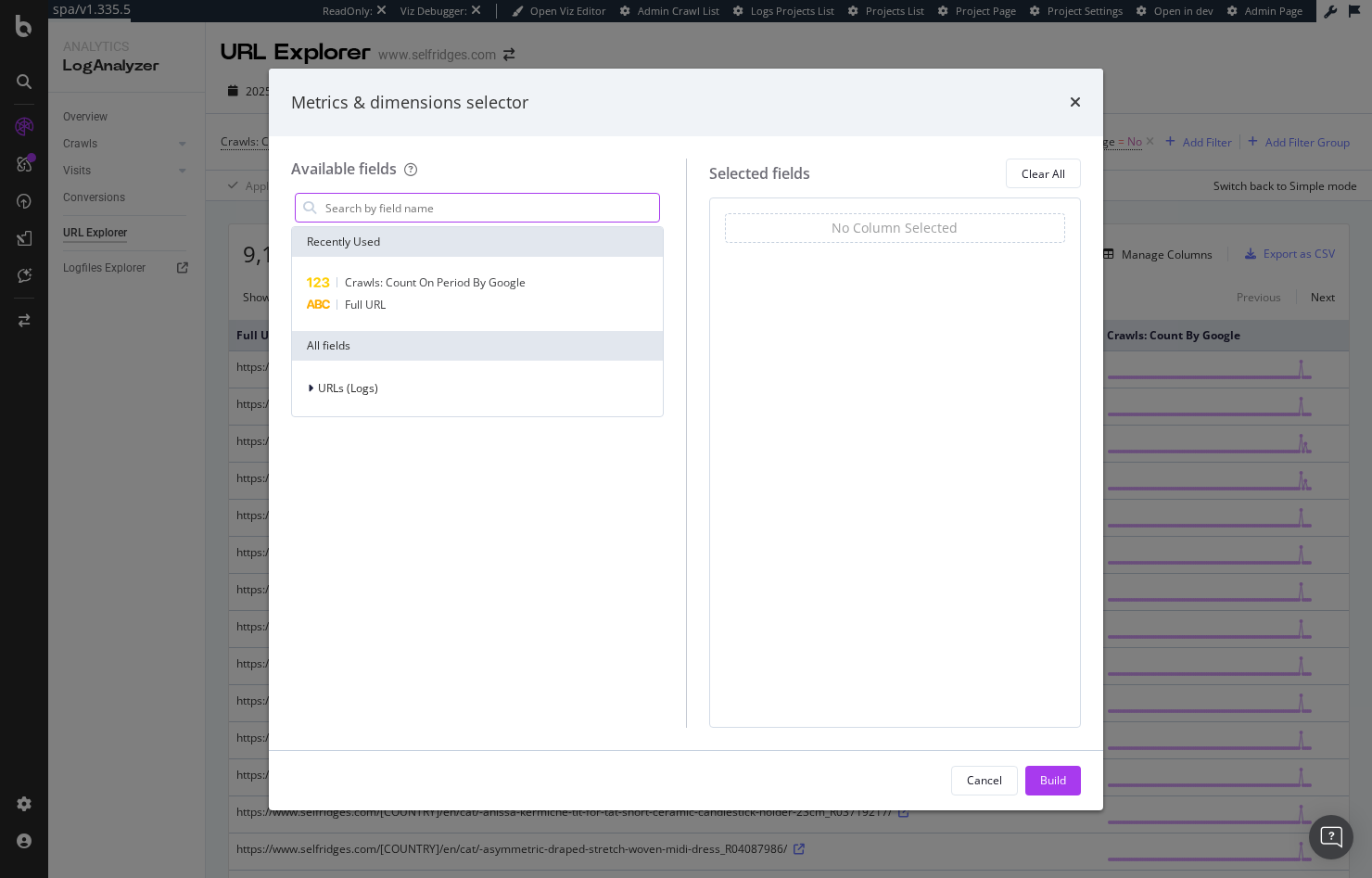 click at bounding box center [491, 208] 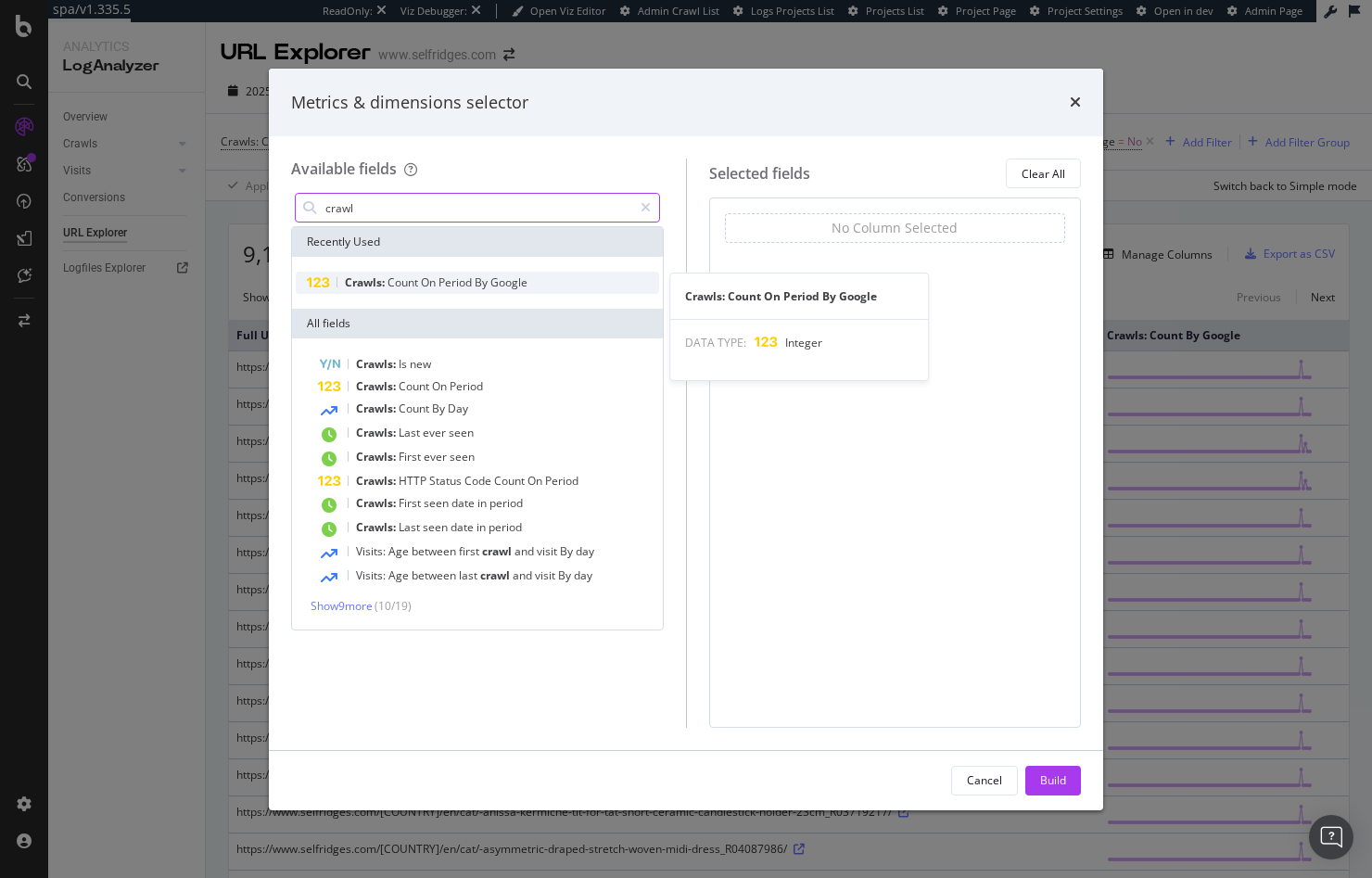 type on "crawl" 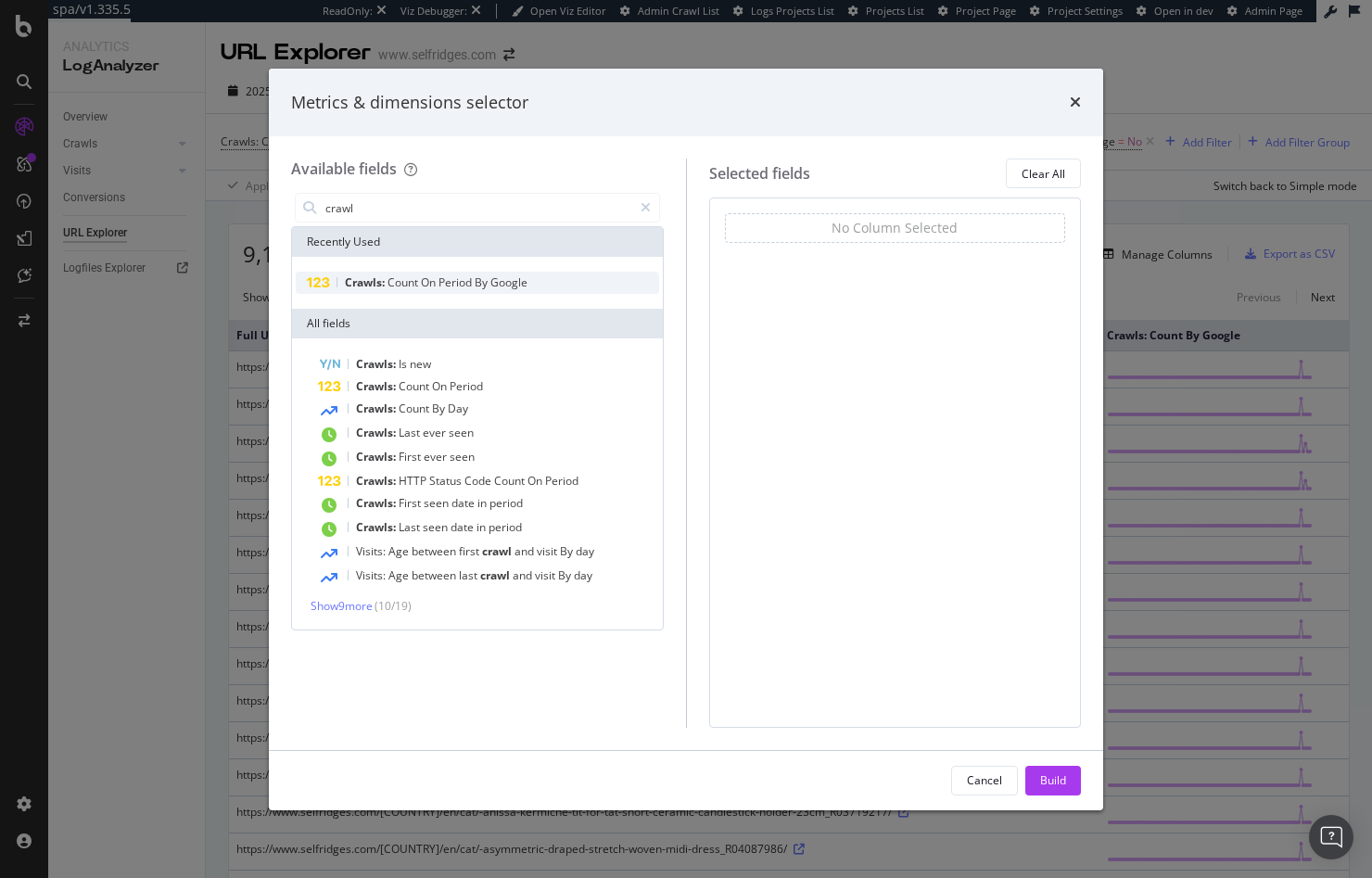 click on "Period" at bounding box center (456, 282) 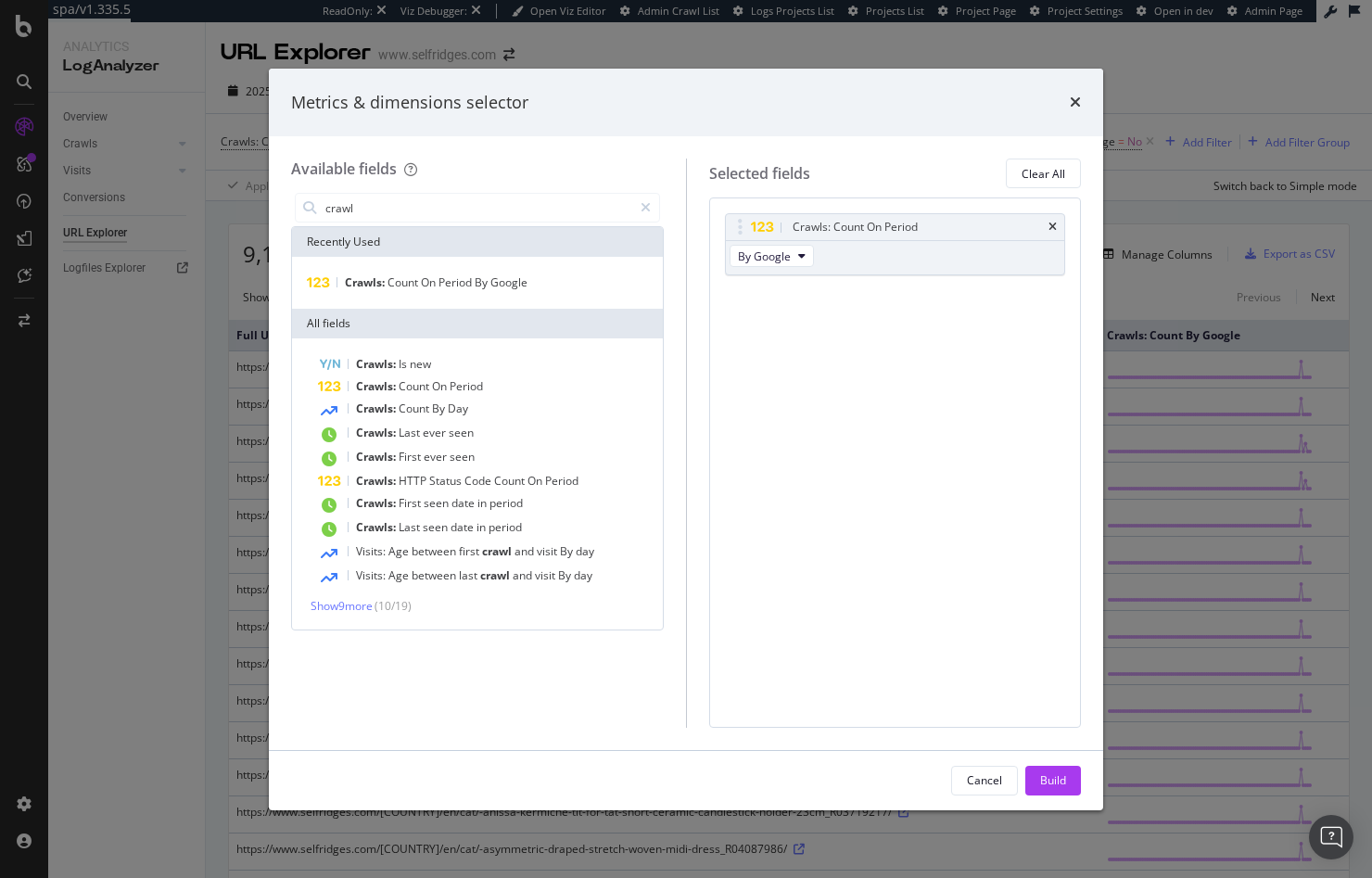click on "Cancel Build" at bounding box center [686, 781] 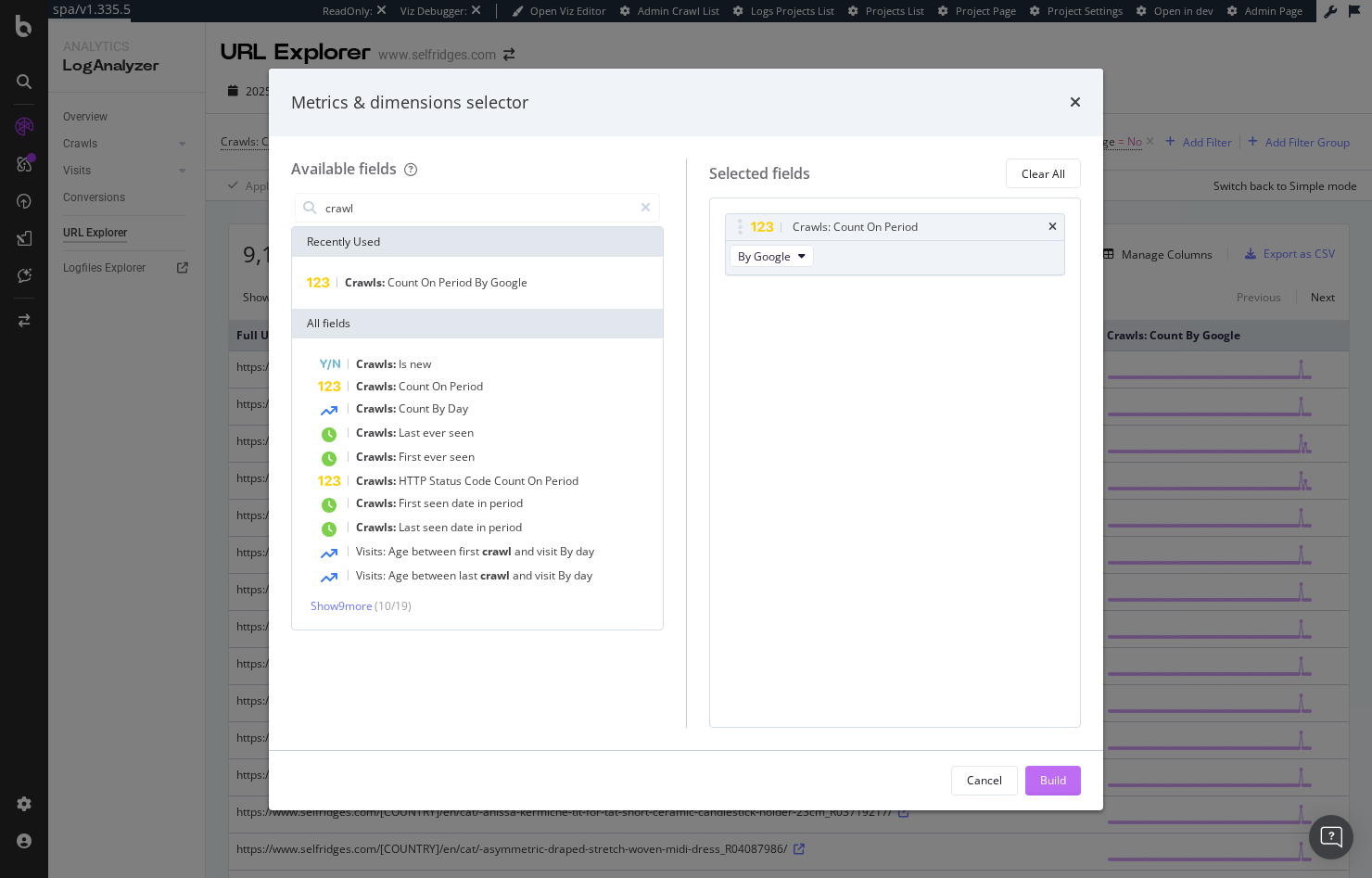 click on "Build" at bounding box center [1053, 780] 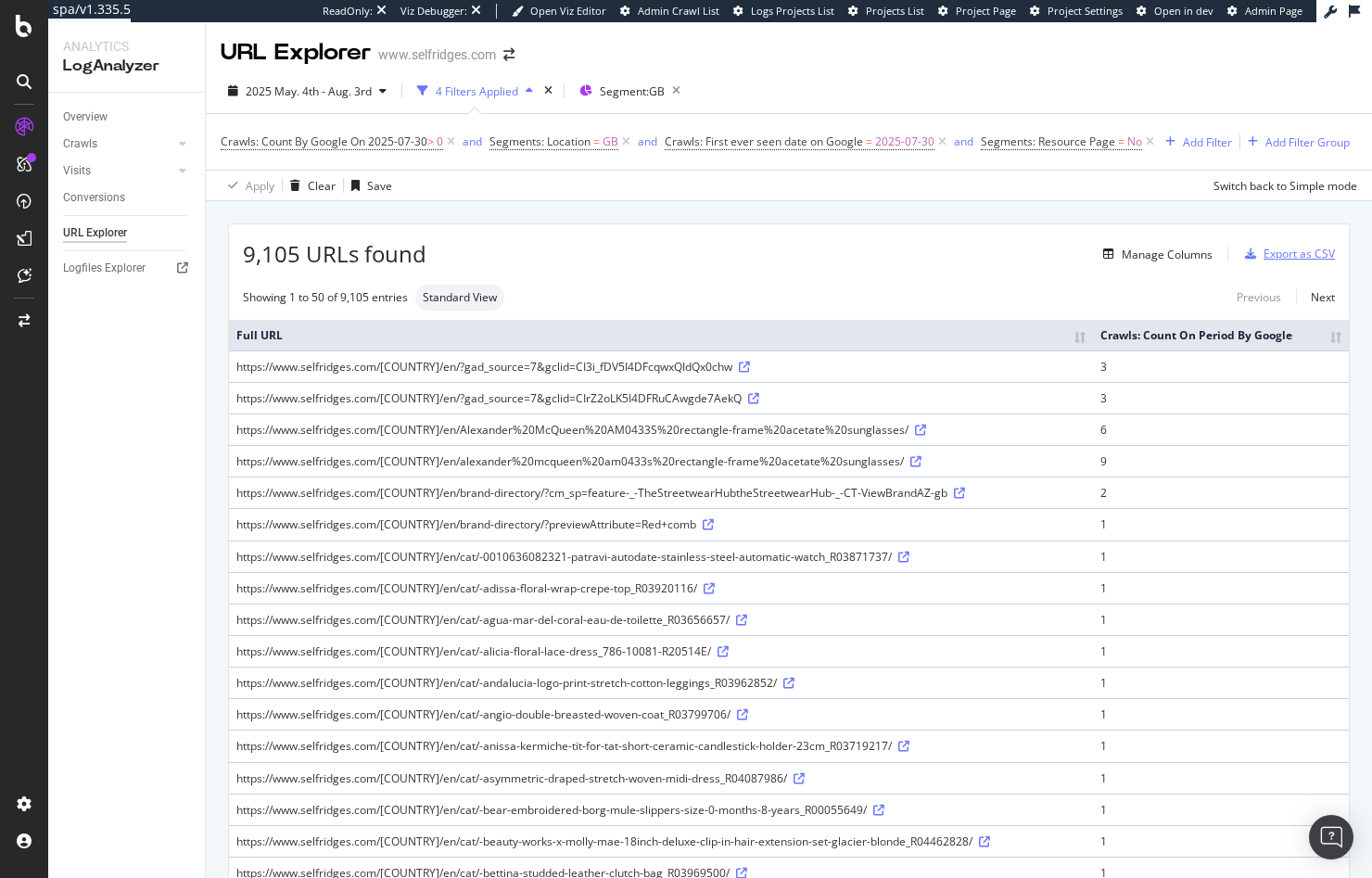 click on "Export as CSV" at bounding box center (1299, 253) 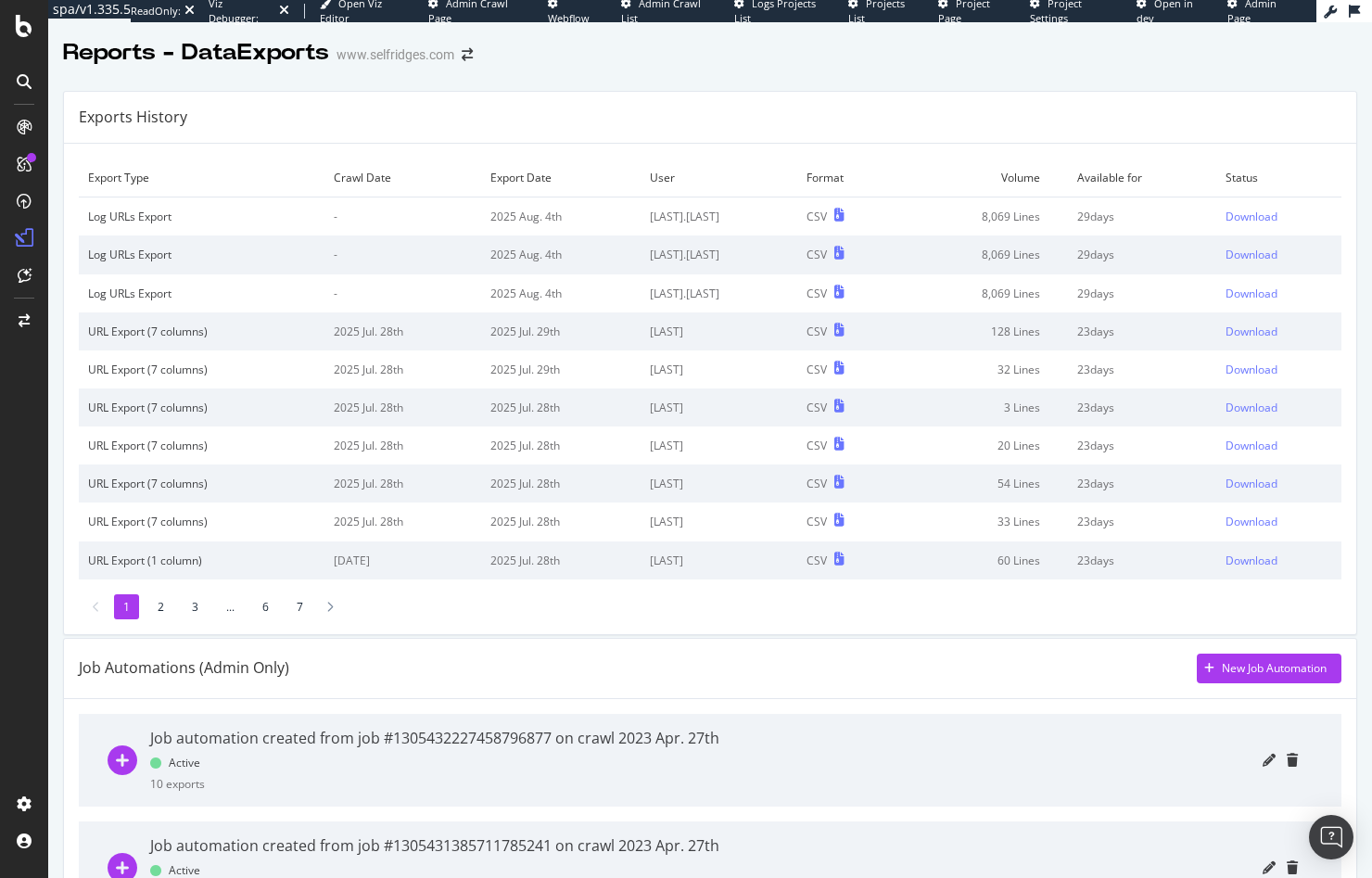 scroll, scrollTop: 0, scrollLeft: 0, axis: both 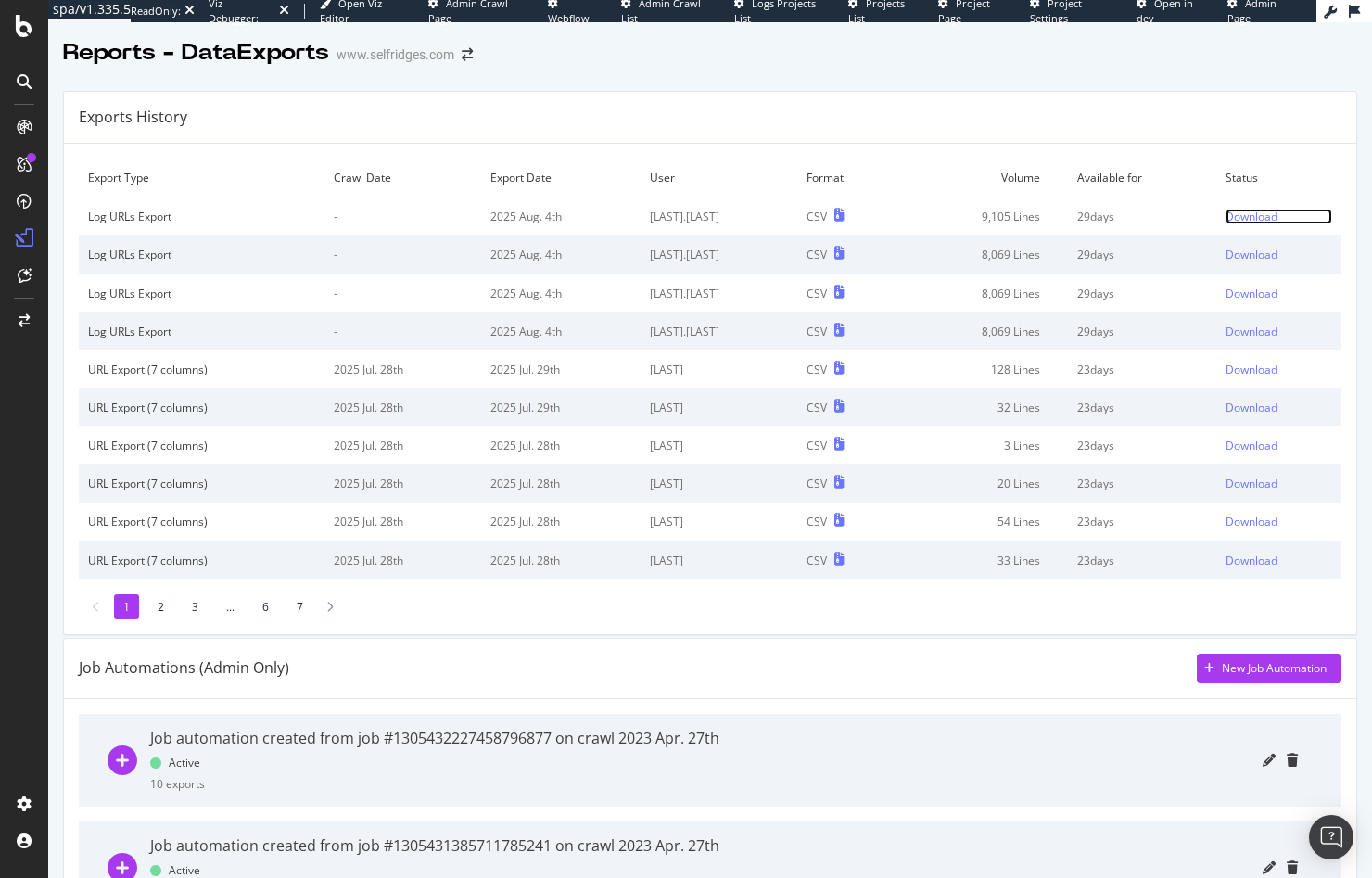 click on "Download" at bounding box center (1251, 216) 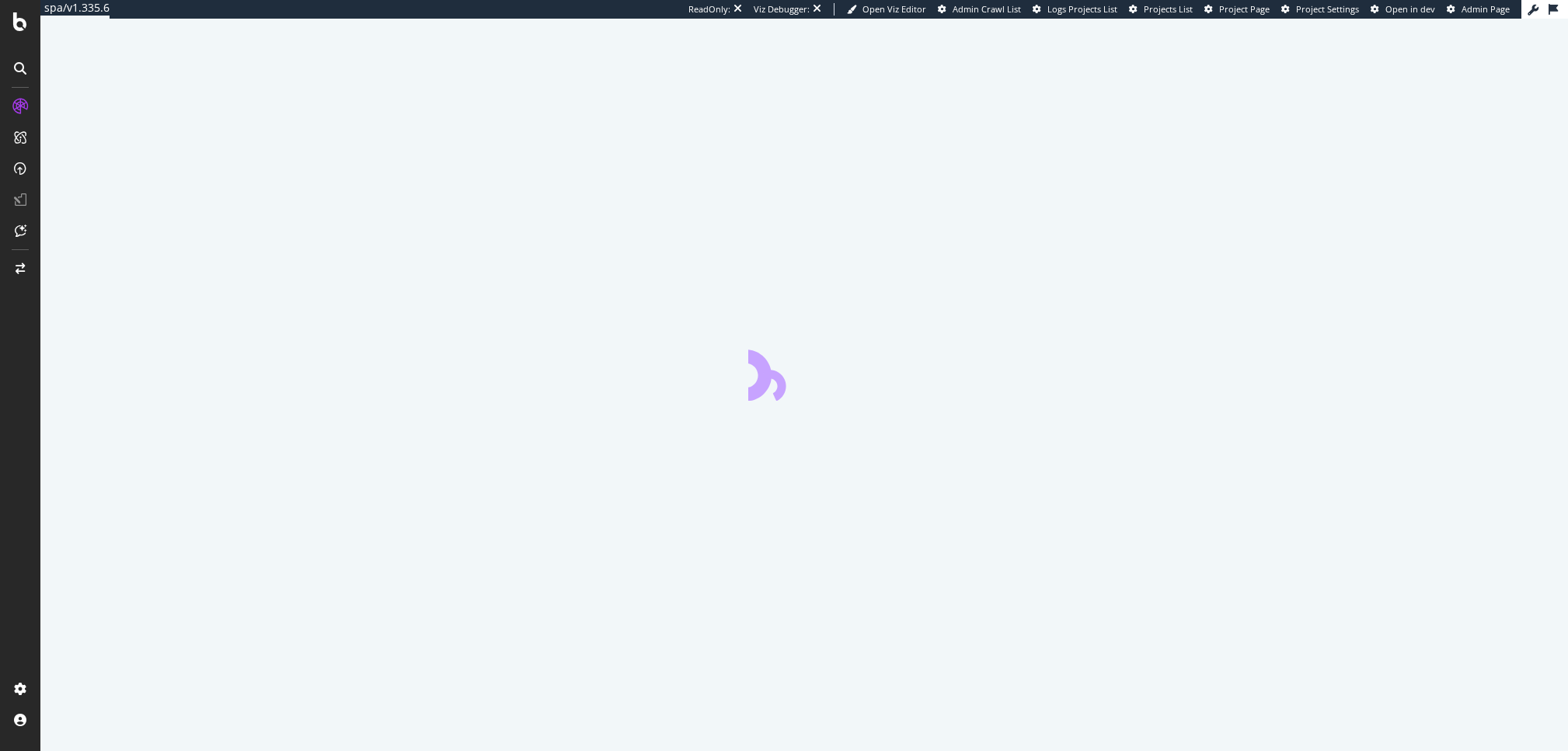 scroll, scrollTop: 0, scrollLeft: 0, axis: both 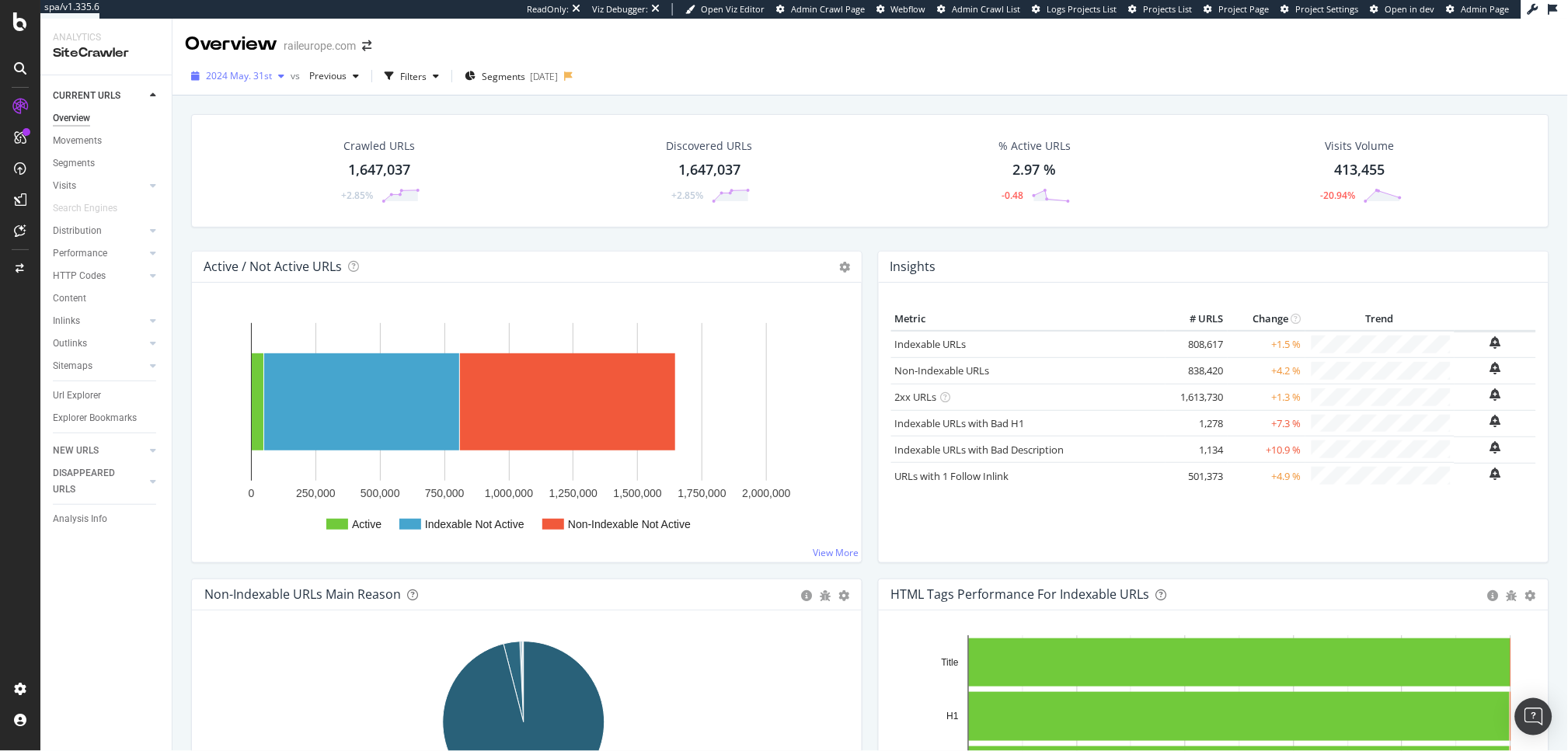 click on "2024 May. 31st" at bounding box center (239, 75) 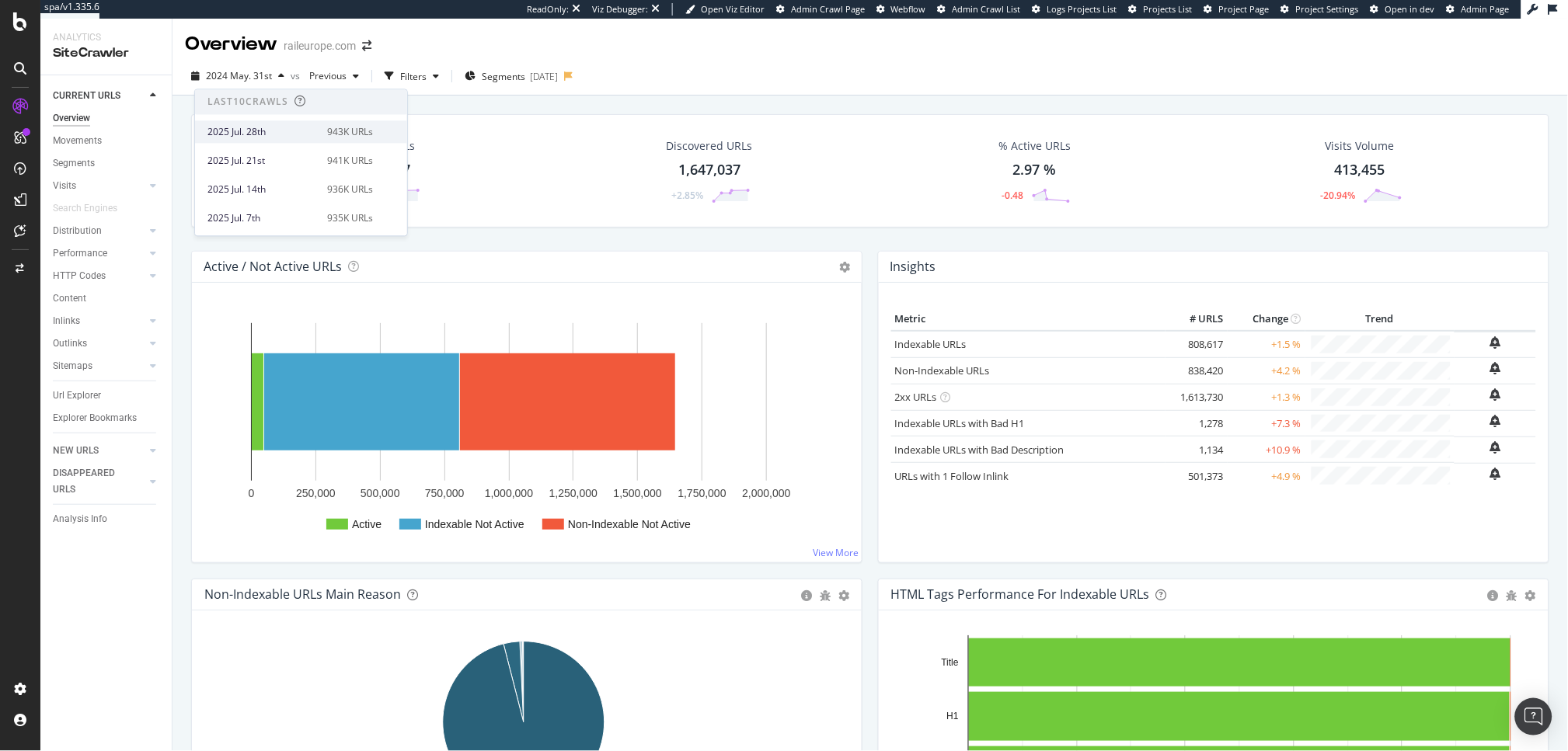 click on "2025 Jul. 28th" at bounding box center [263, 132] 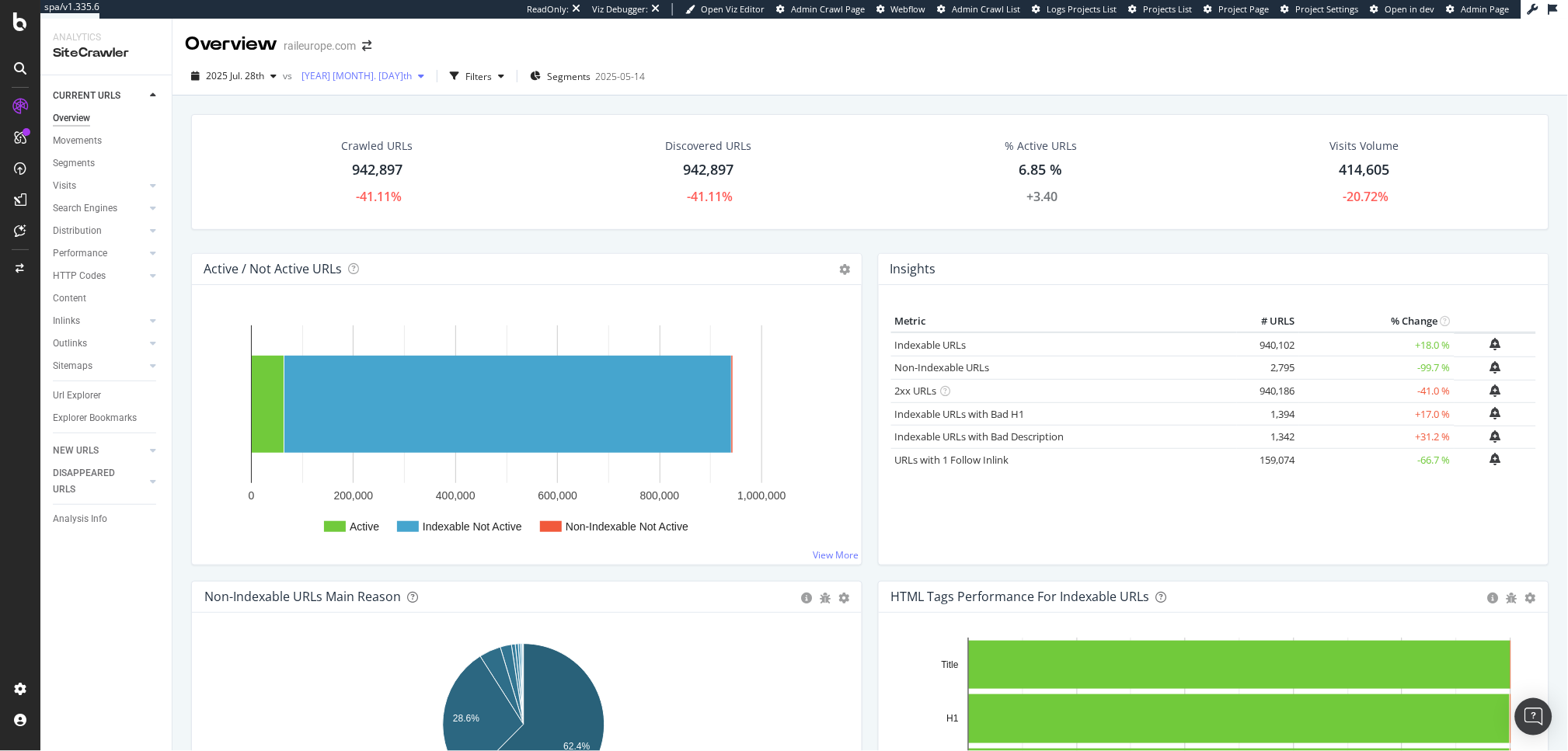 click on "[YEAR] [MONTH]. [DAY]th" at bounding box center (363, 76) 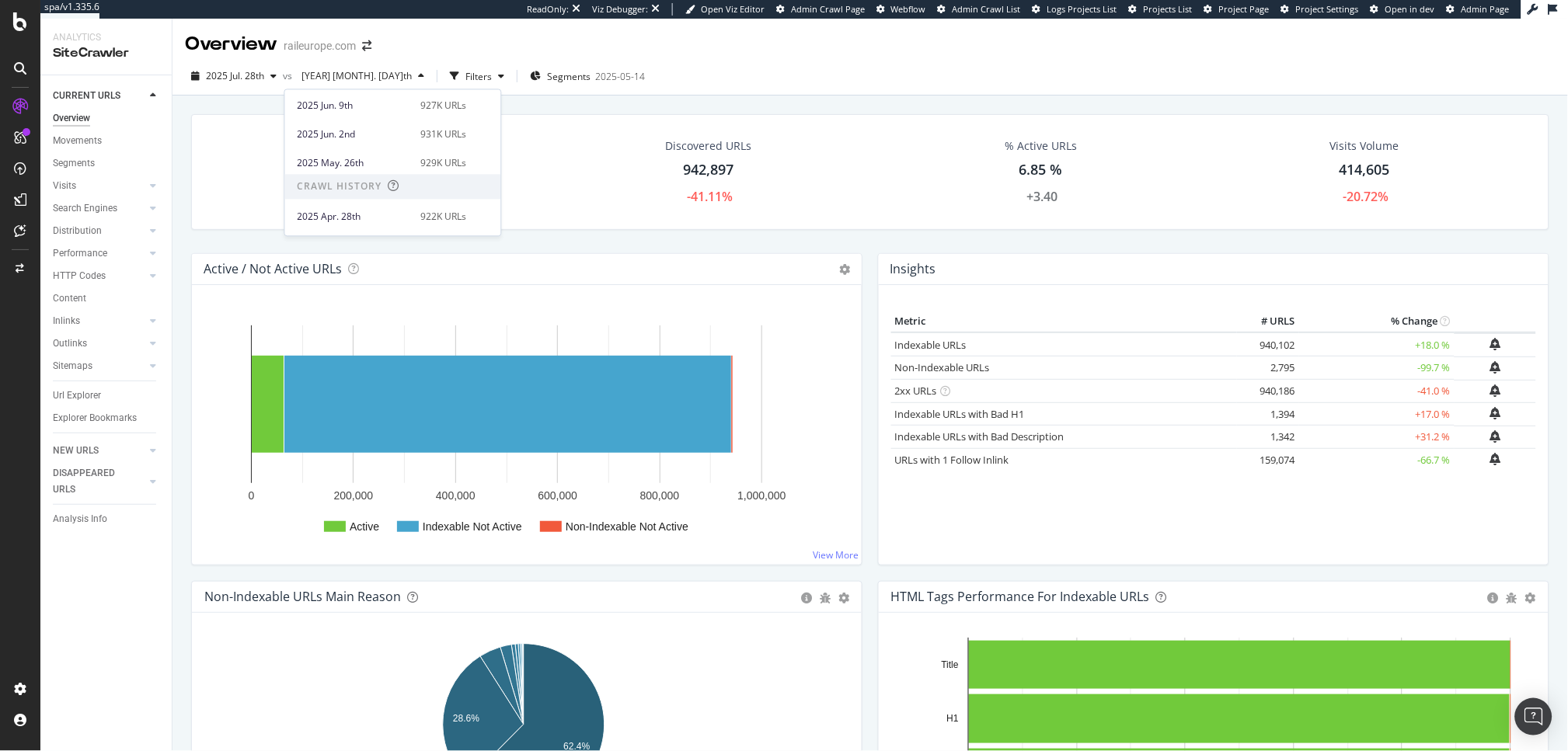 scroll, scrollTop: 283, scrollLeft: 0, axis: vertical 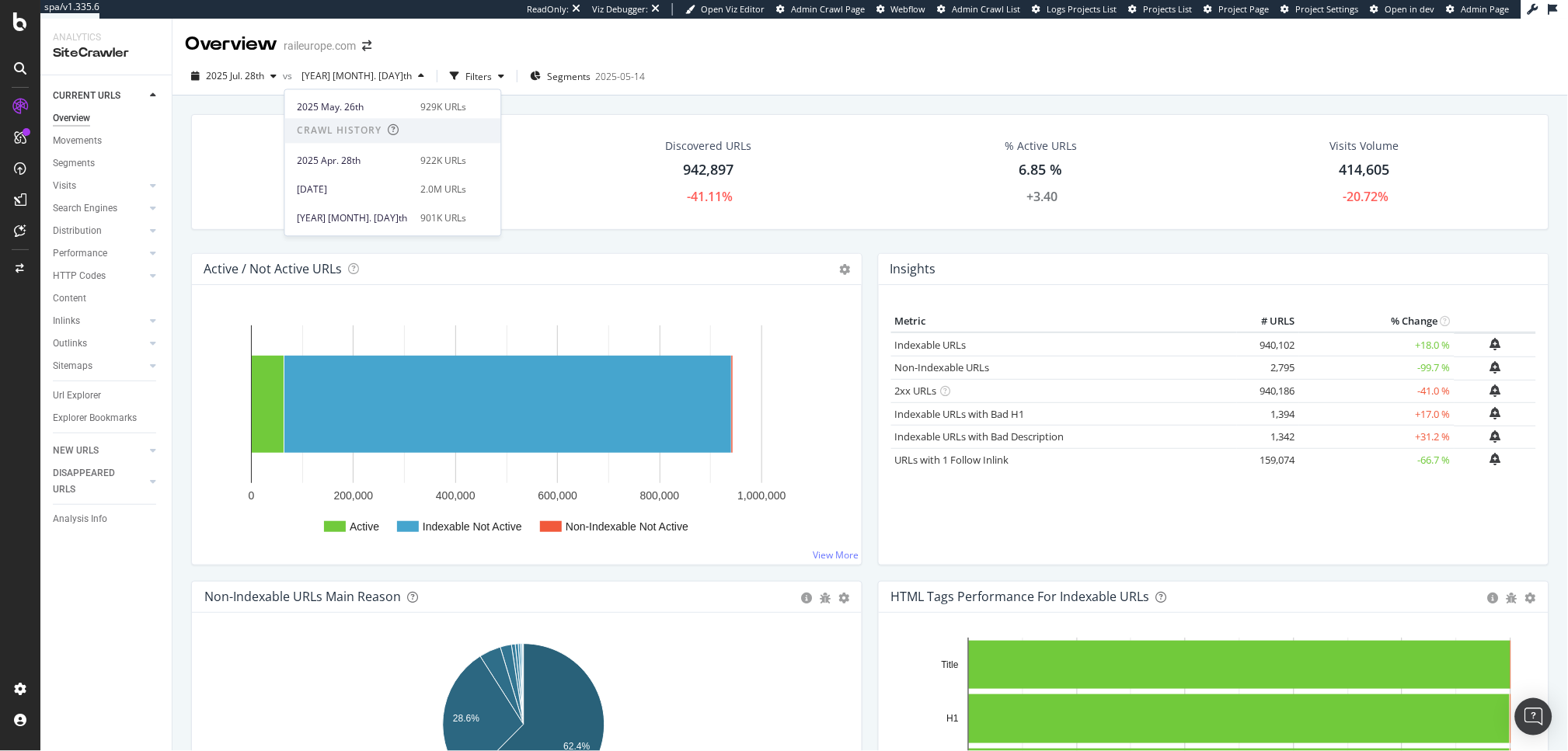 click on "Discovered URLs 942,897 -41.11%" at bounding box center (709, 172) 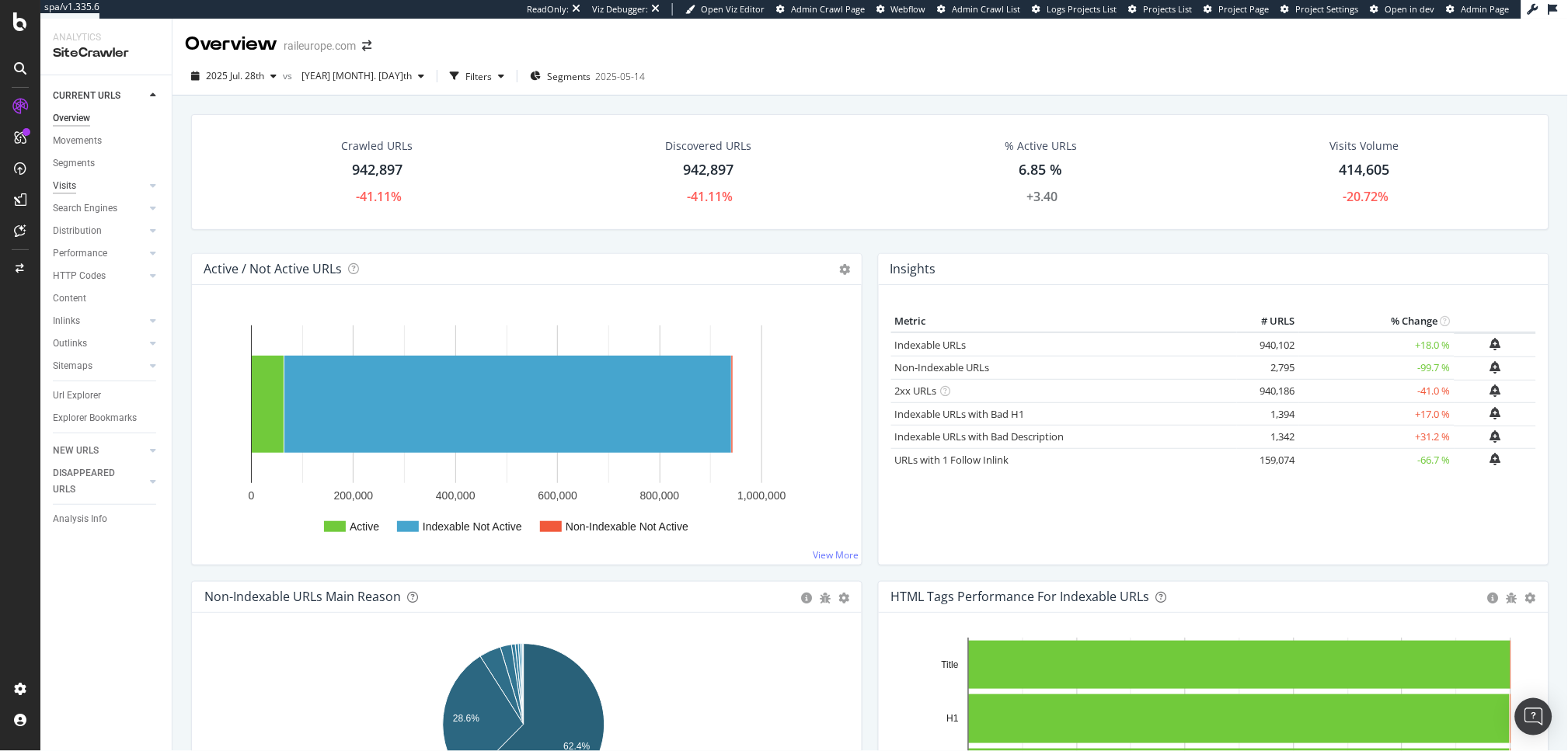 click on "Visits" at bounding box center (64, 186) 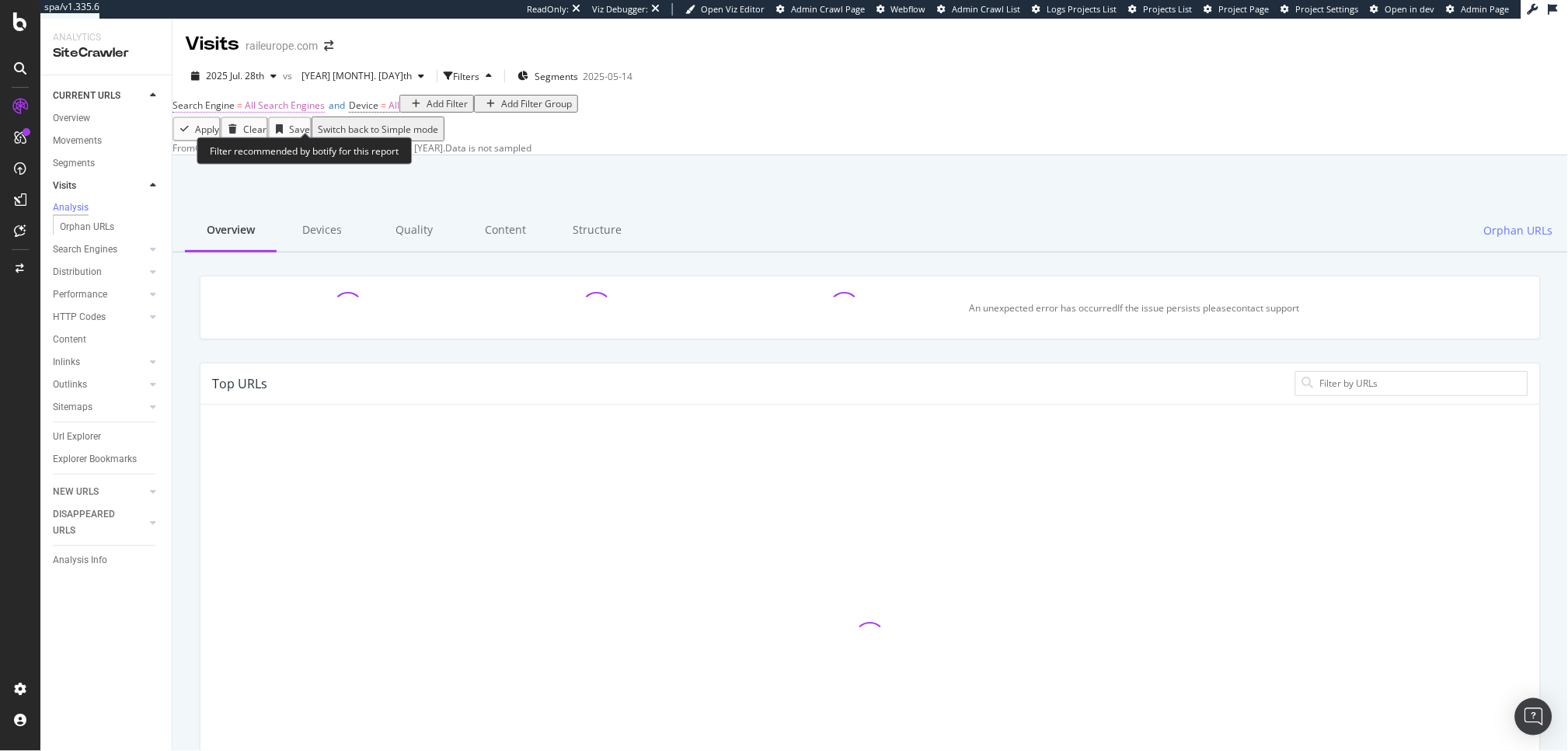 click on "All Search Engines" at bounding box center [284, 105] 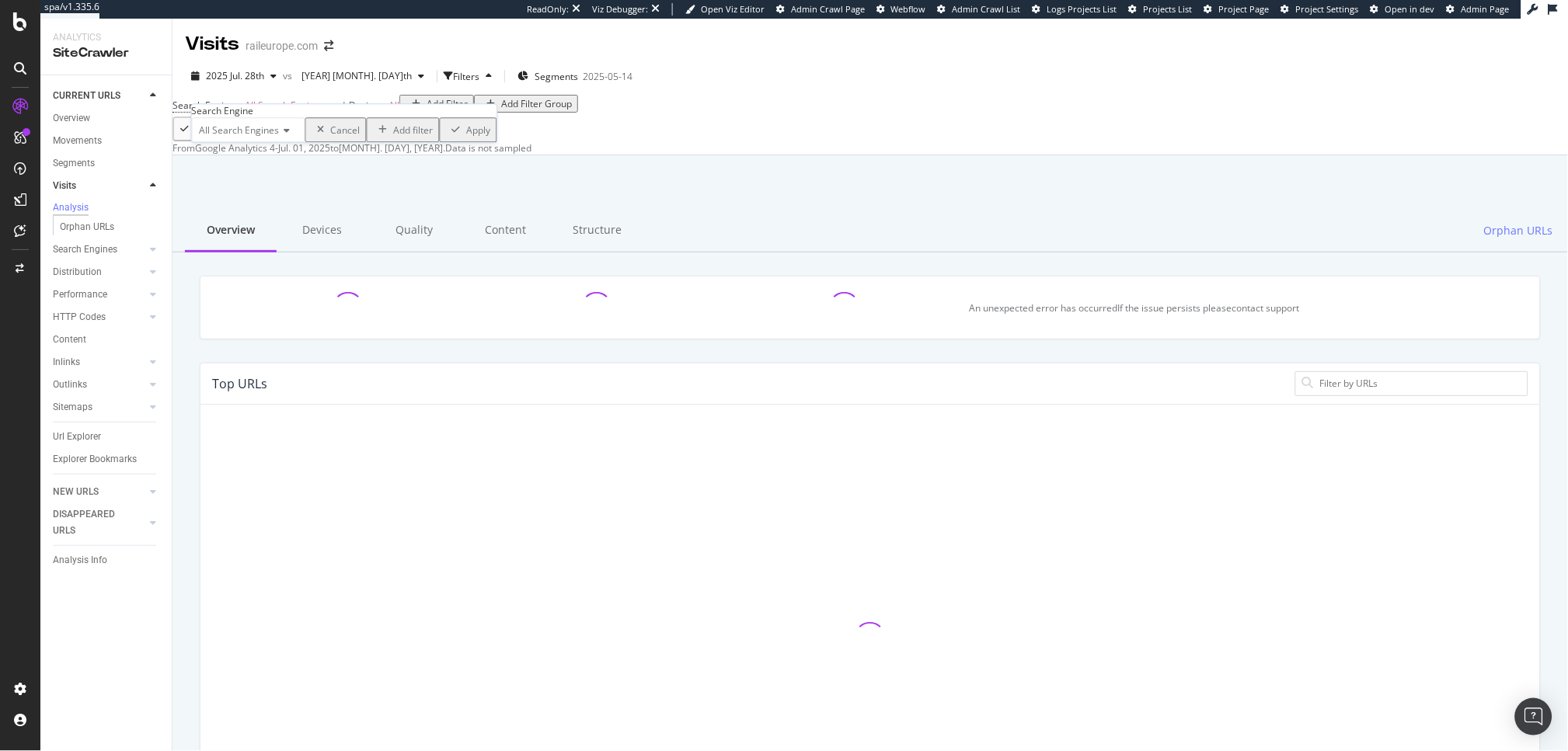 click on "All Search Engines" at bounding box center (239, 130) 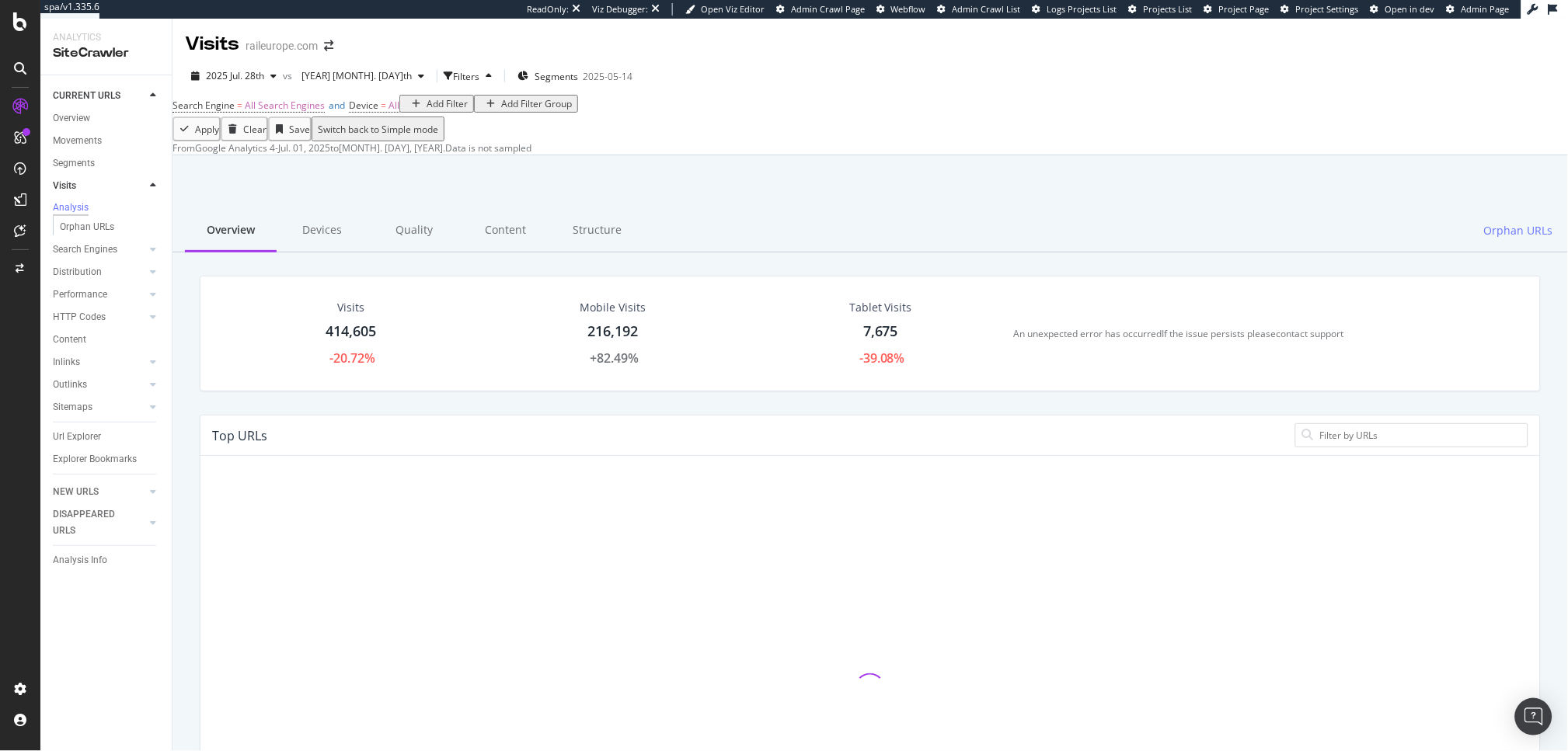click at bounding box center (870, 195) 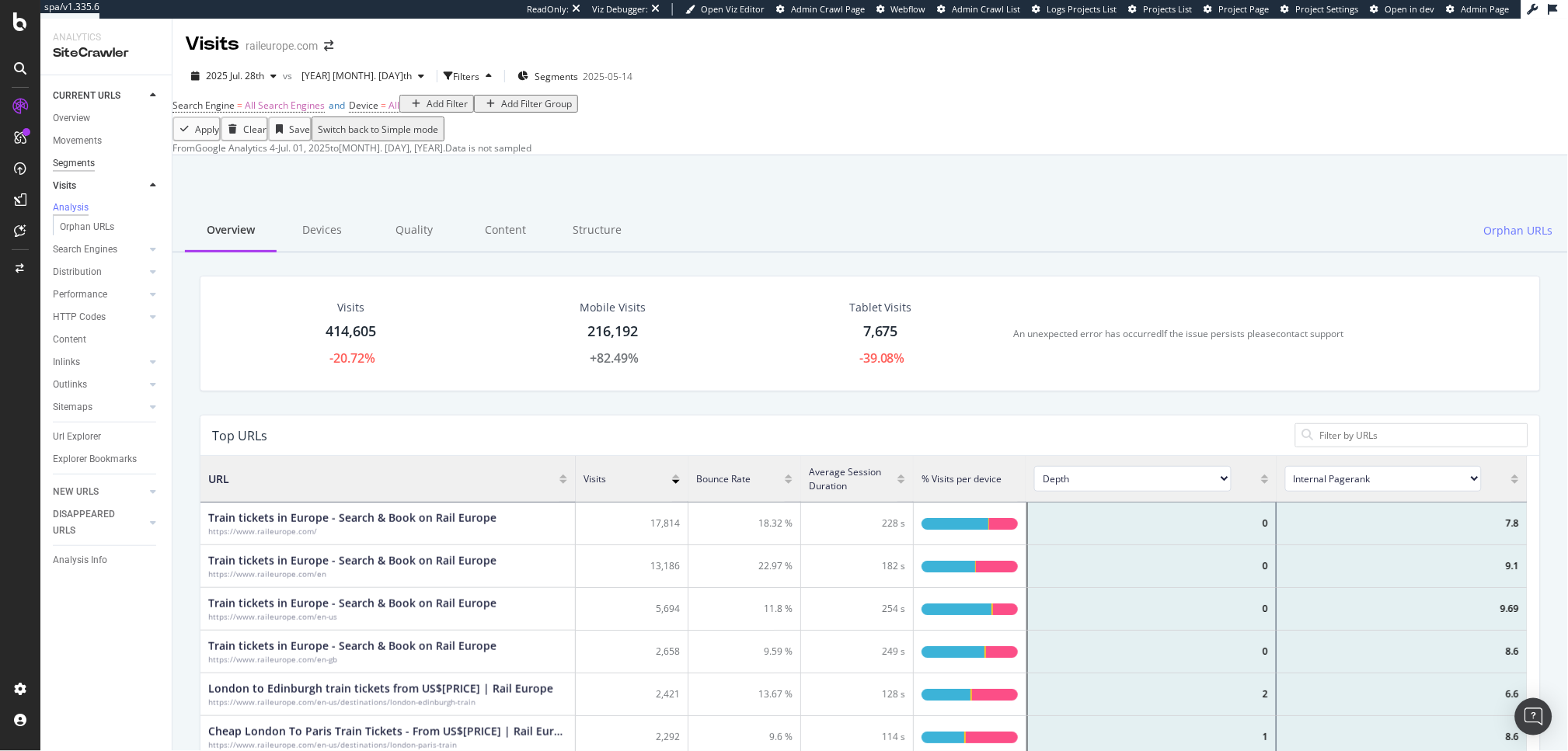 scroll, scrollTop: 453, scrollLeft: 1314, axis: both 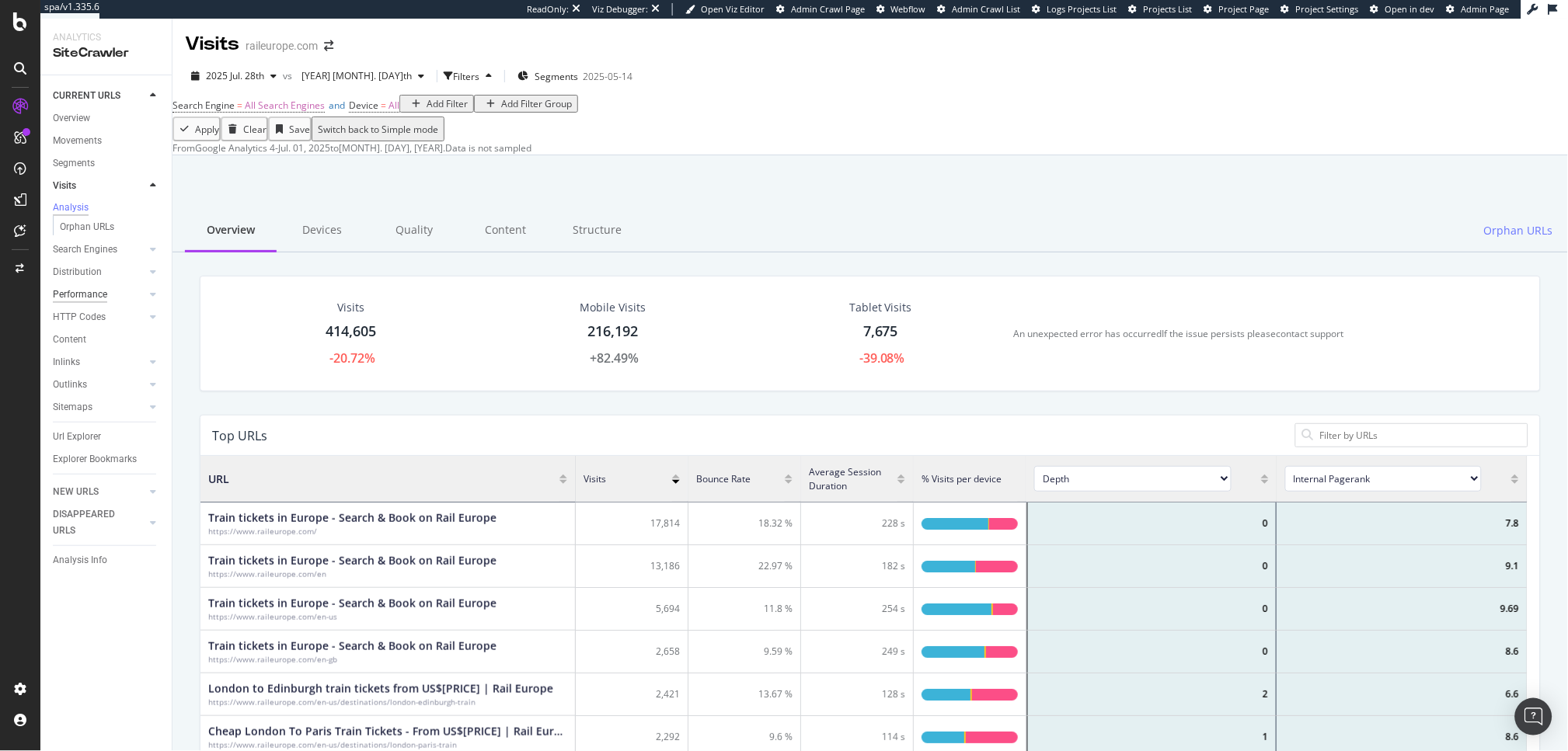 click on "Performance" at bounding box center (80, 294) 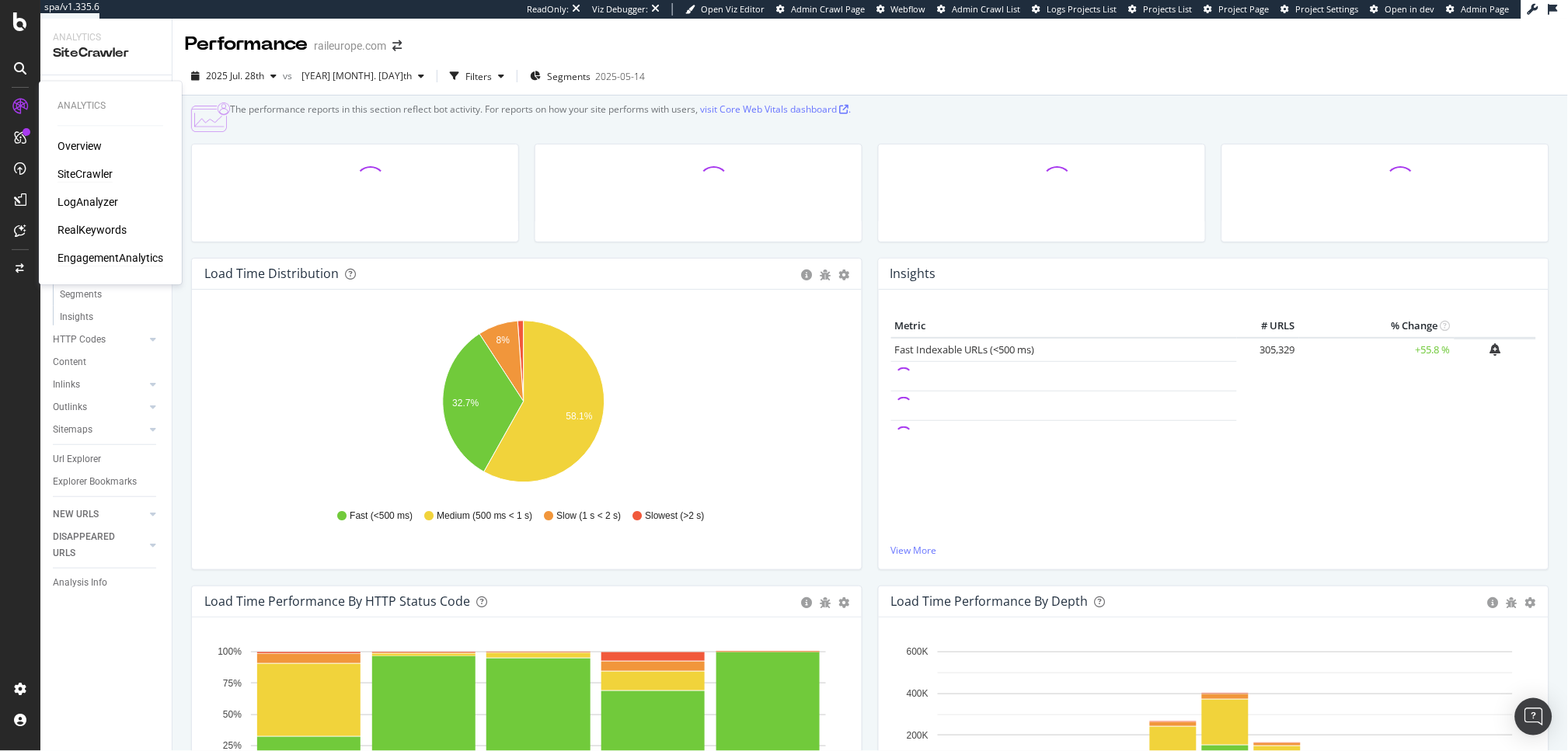 click on "EngagementAnalytics" at bounding box center (110, 259) 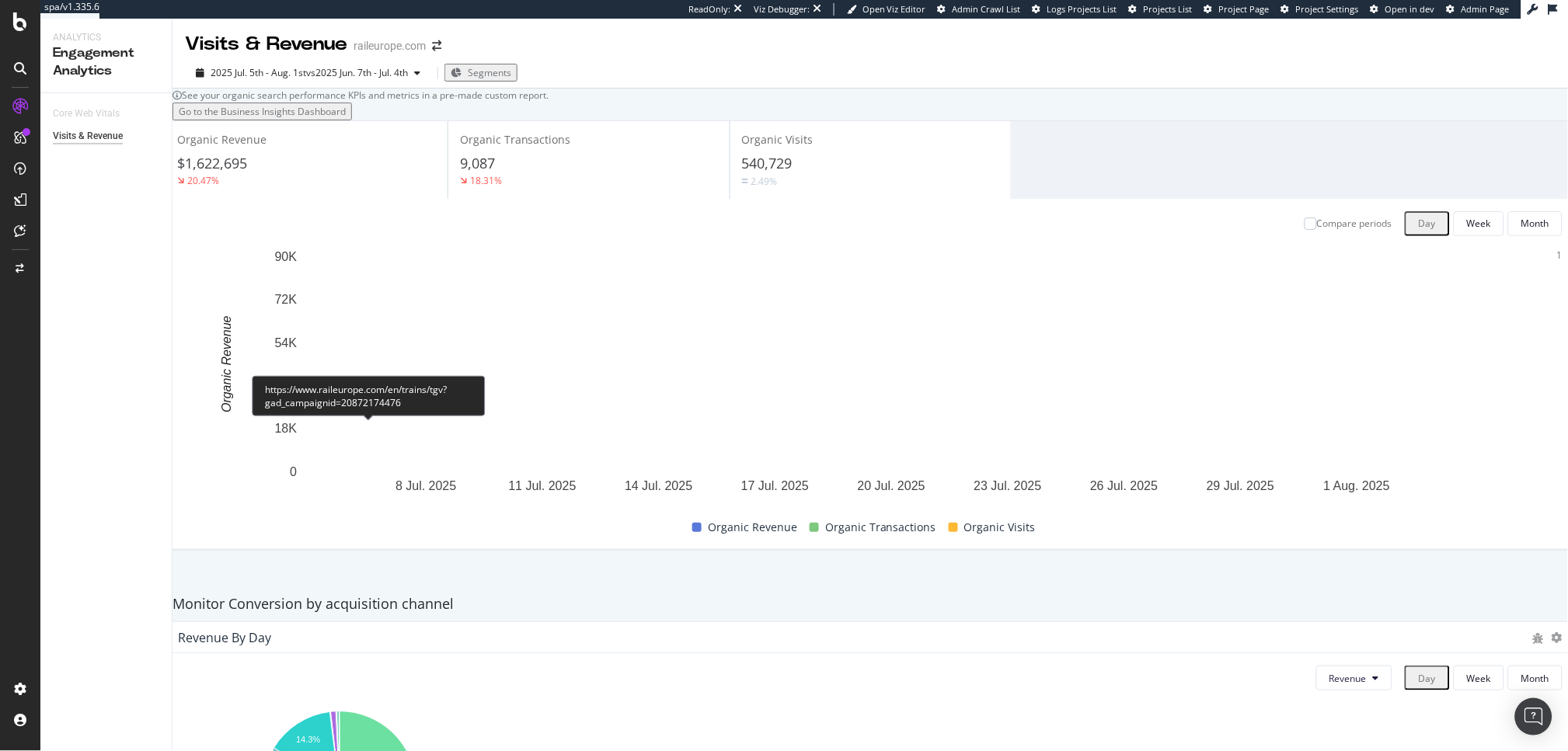 scroll, scrollTop: 0, scrollLeft: 0, axis: both 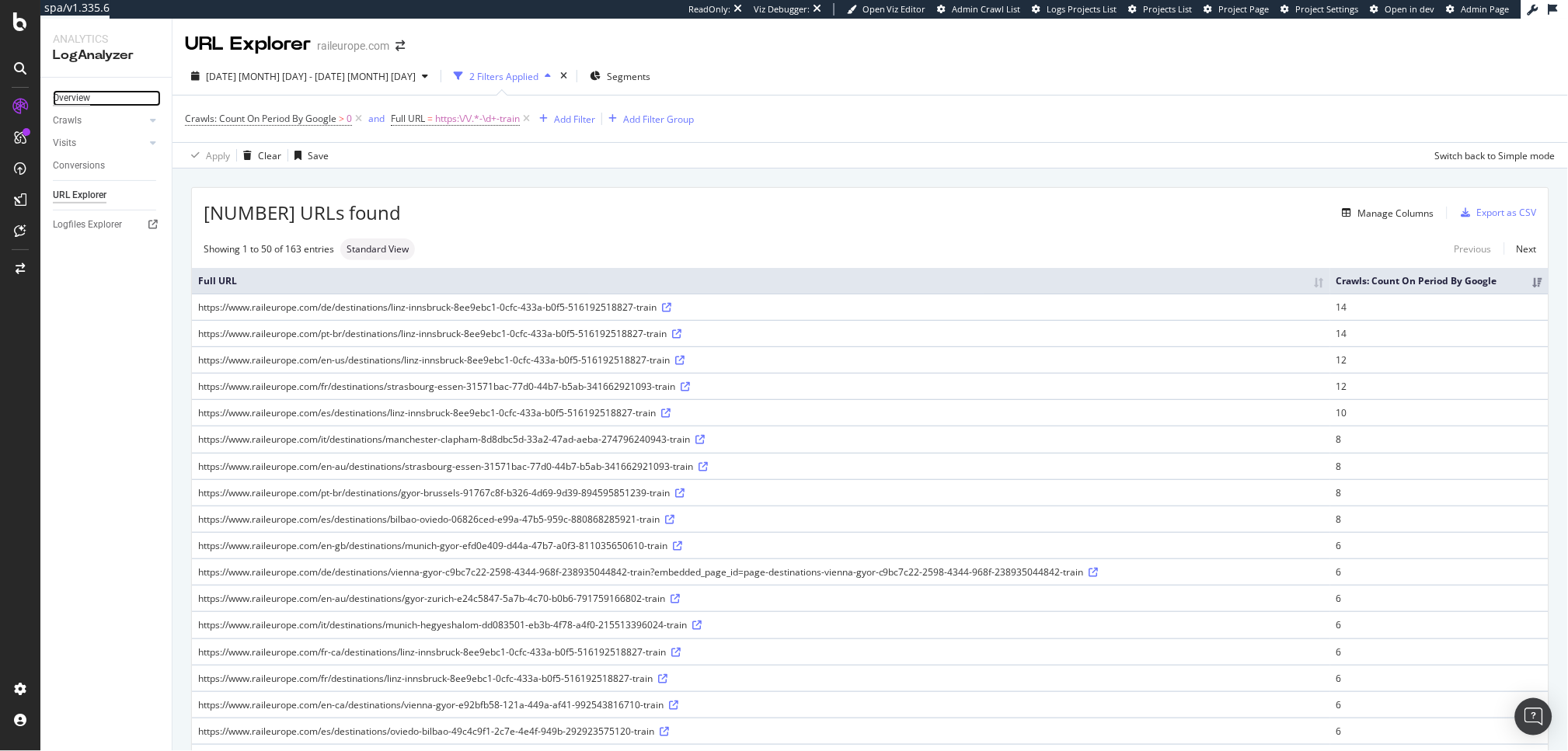 click on "Overview" at bounding box center (71, 98) 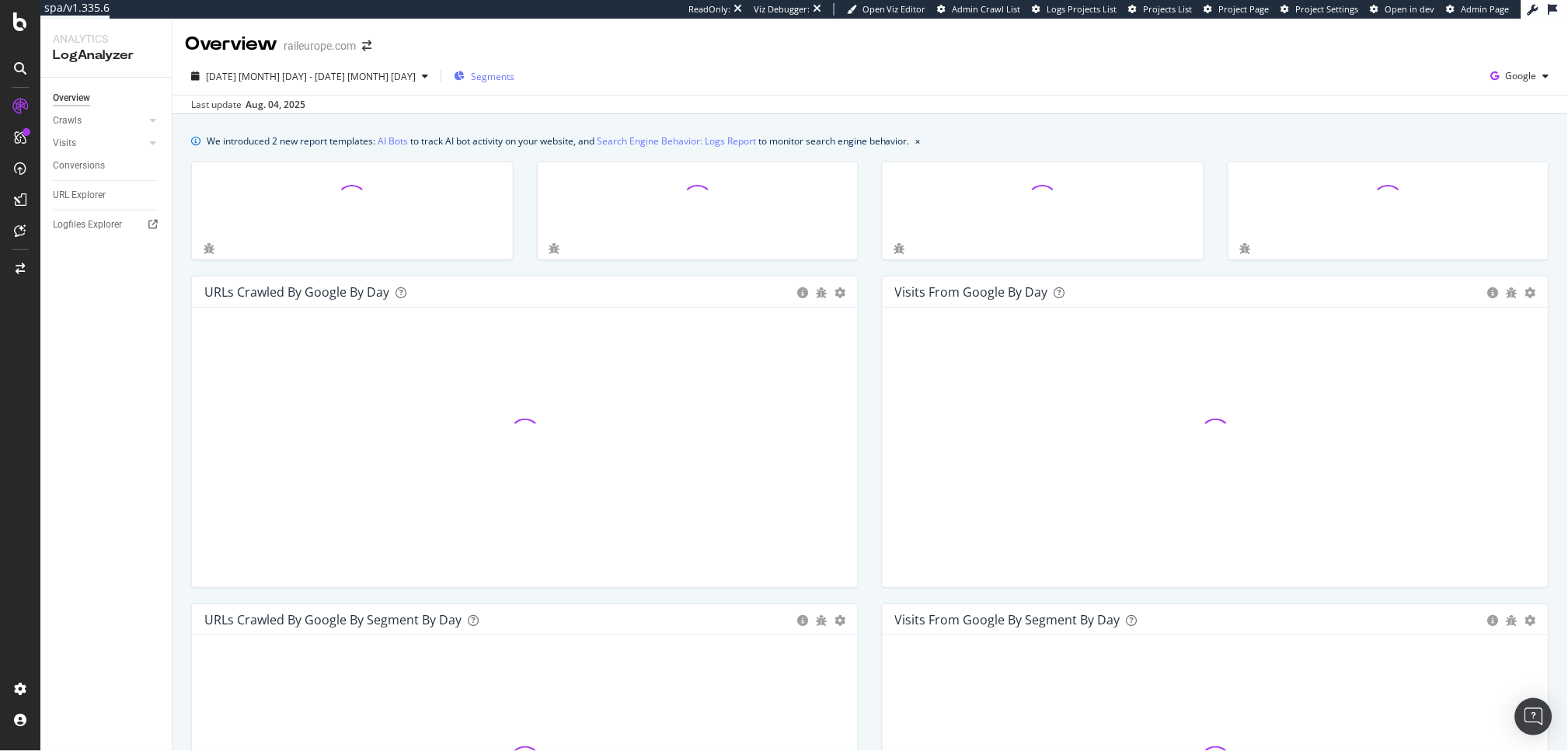 click on "Segments" at bounding box center [493, 76] 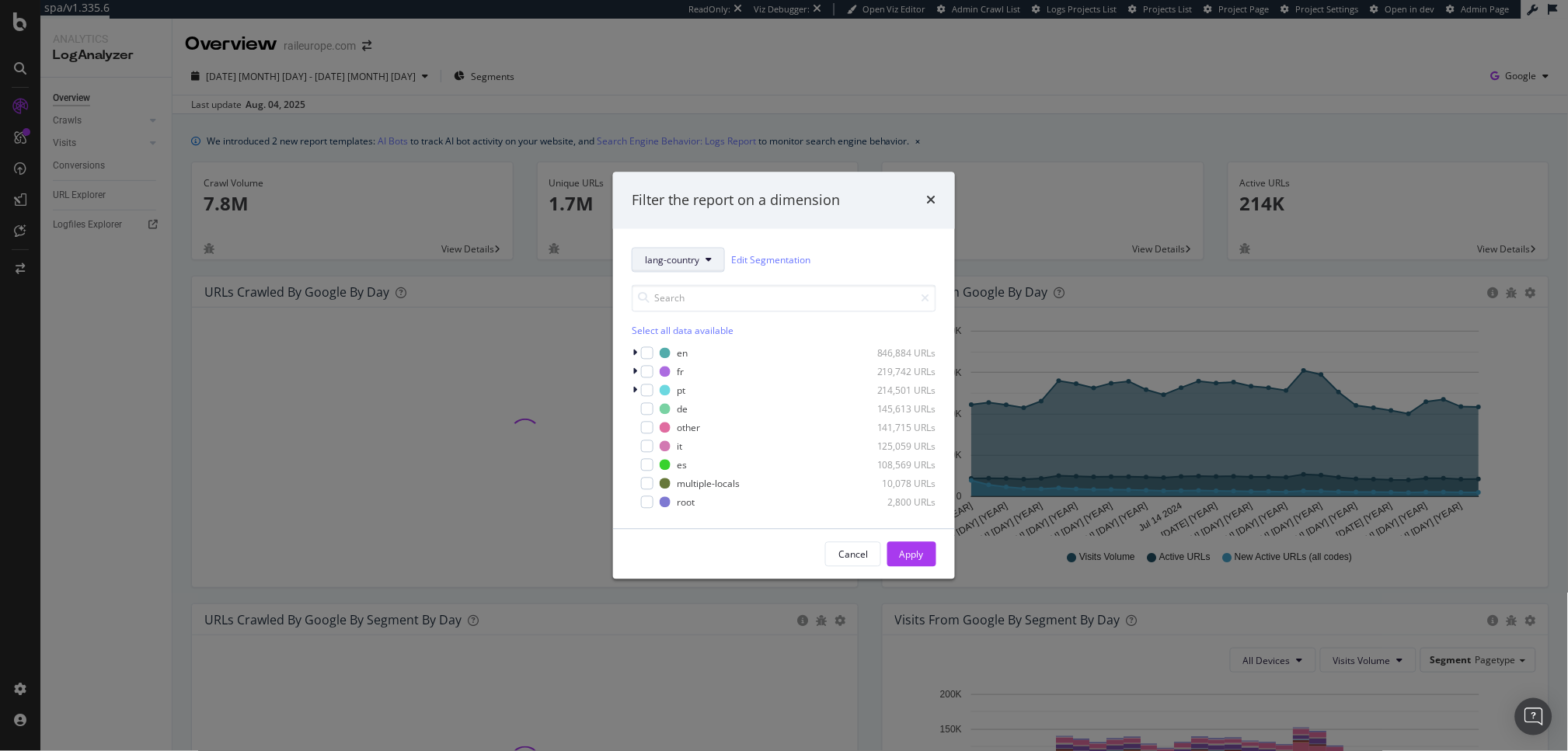 click on "lang-country" at bounding box center (672, 259) 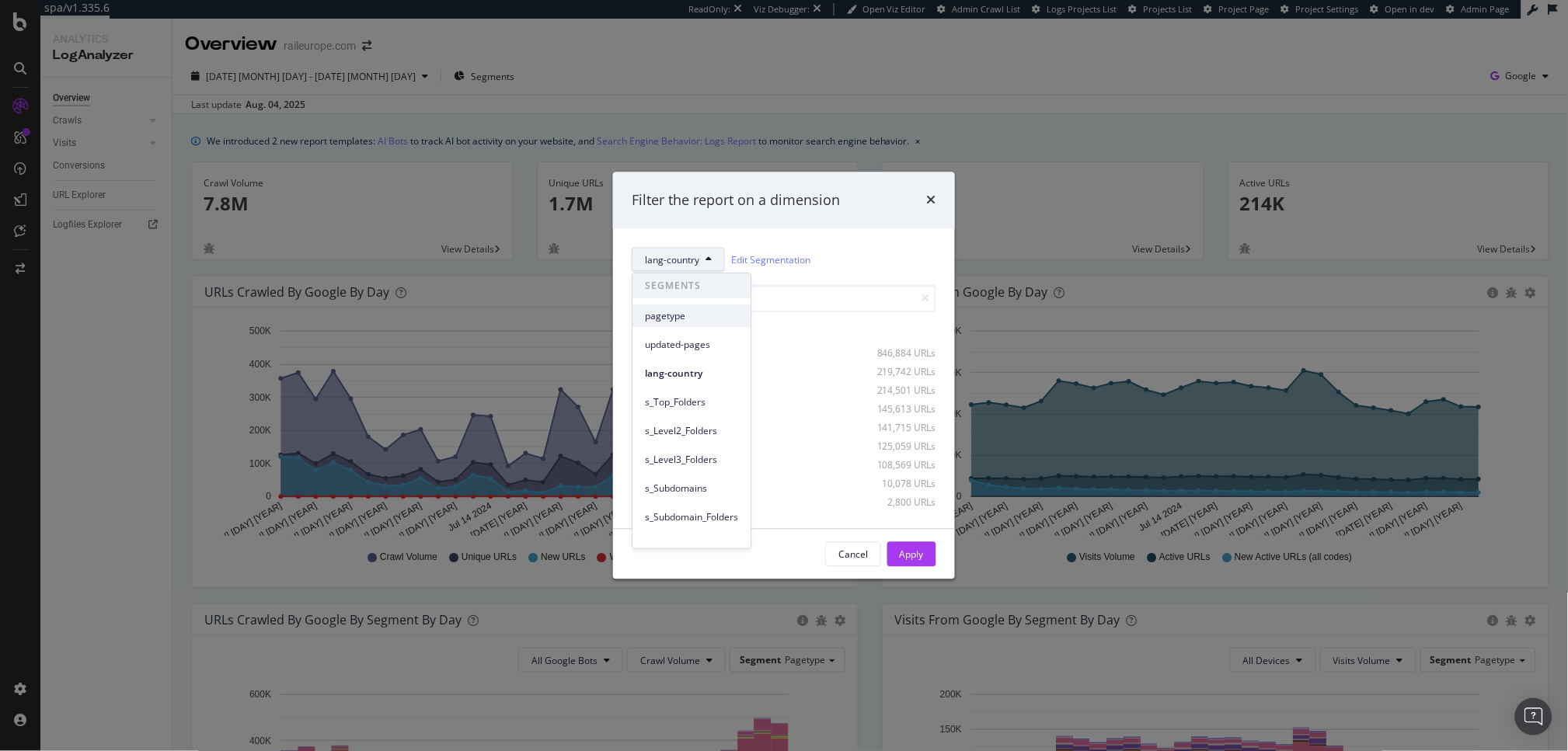 click on "pagetype" at bounding box center [692, 316] 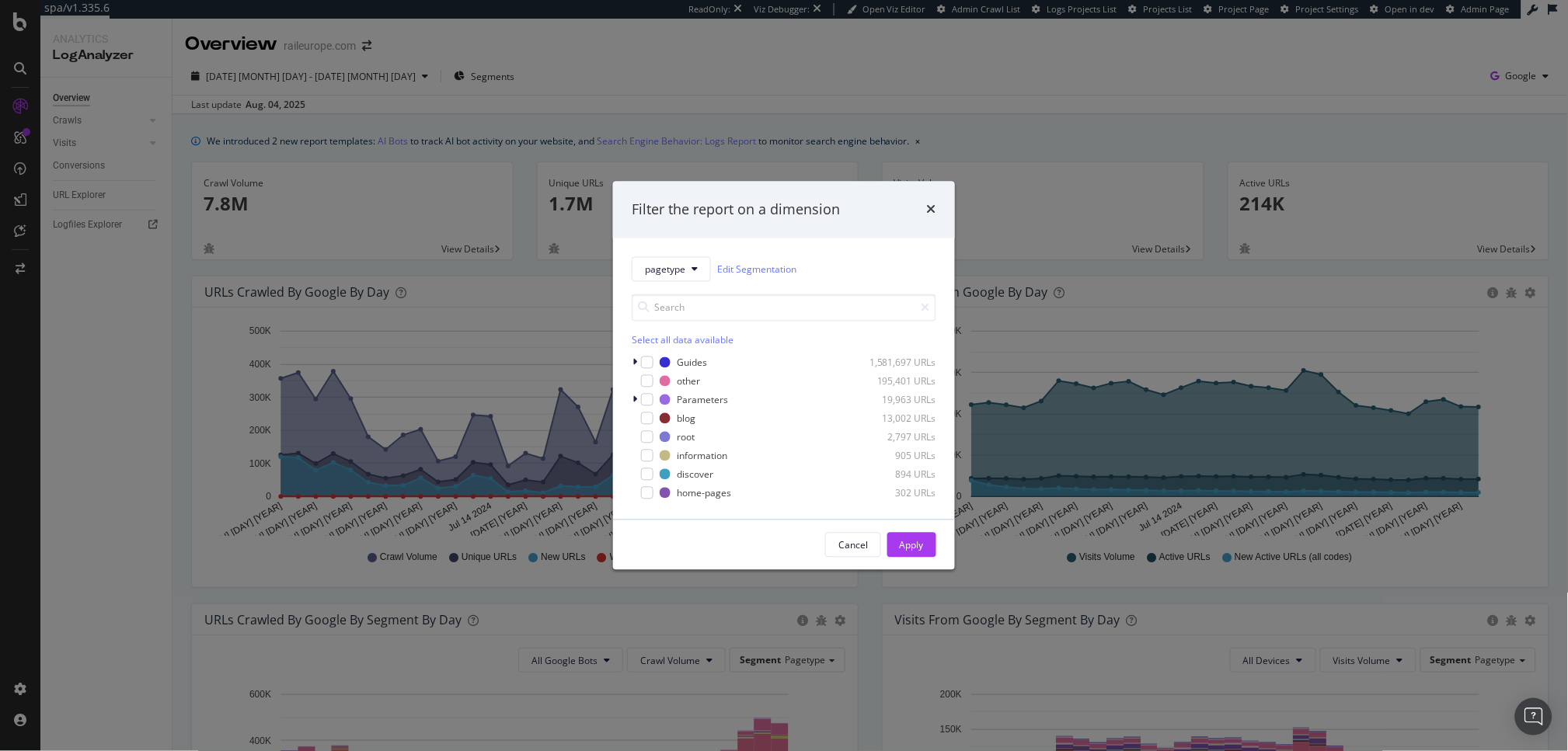 click on "Select all data available Guides 1,581,697   URLs other 195,401   URLs Parameters 19,963   URLs blog 13,002   URLs root 2,797   URLs information 905   URLs discover 894   URLs home-pages 302   URLs" at bounding box center [784, 391] 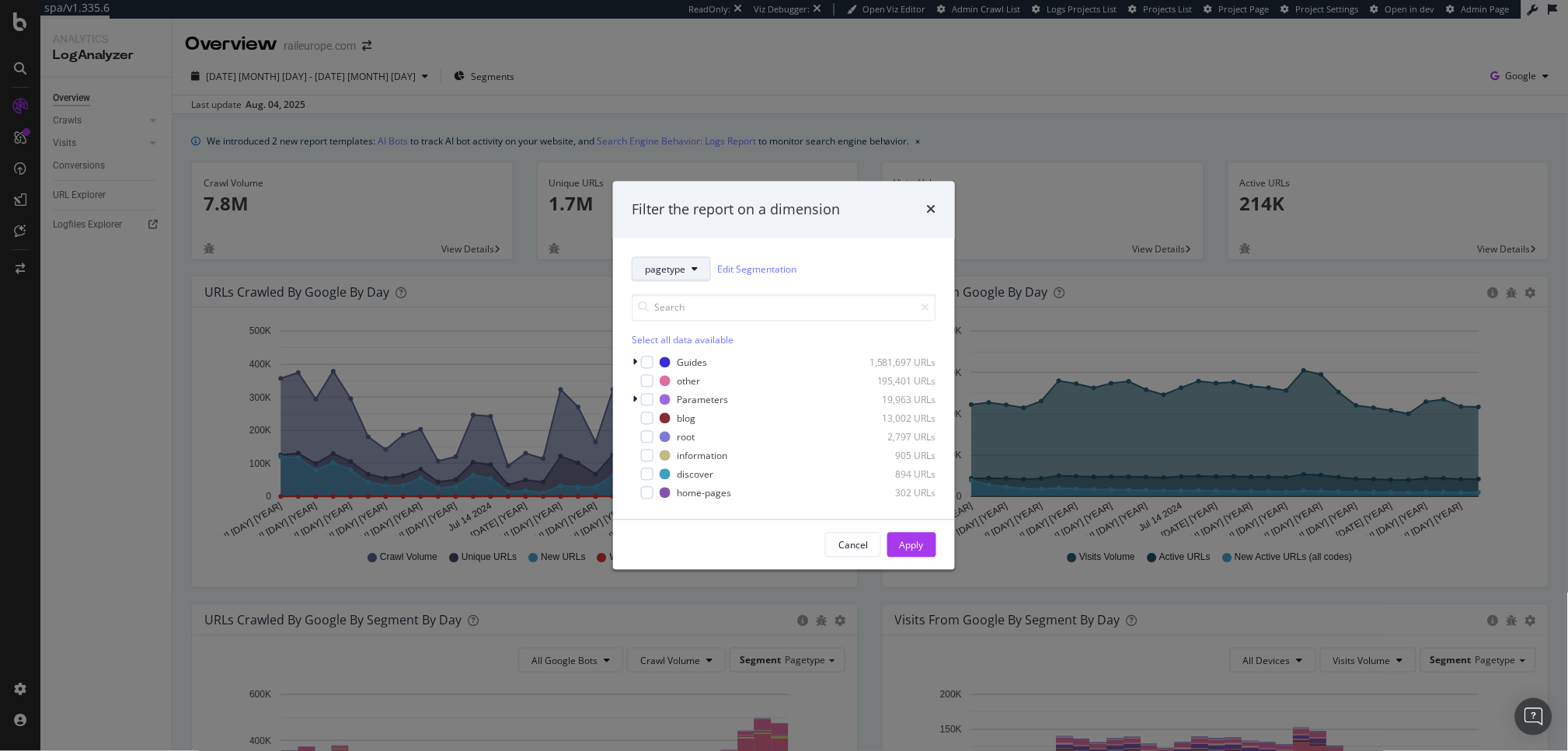 click on "pagetype" at bounding box center (665, 269) 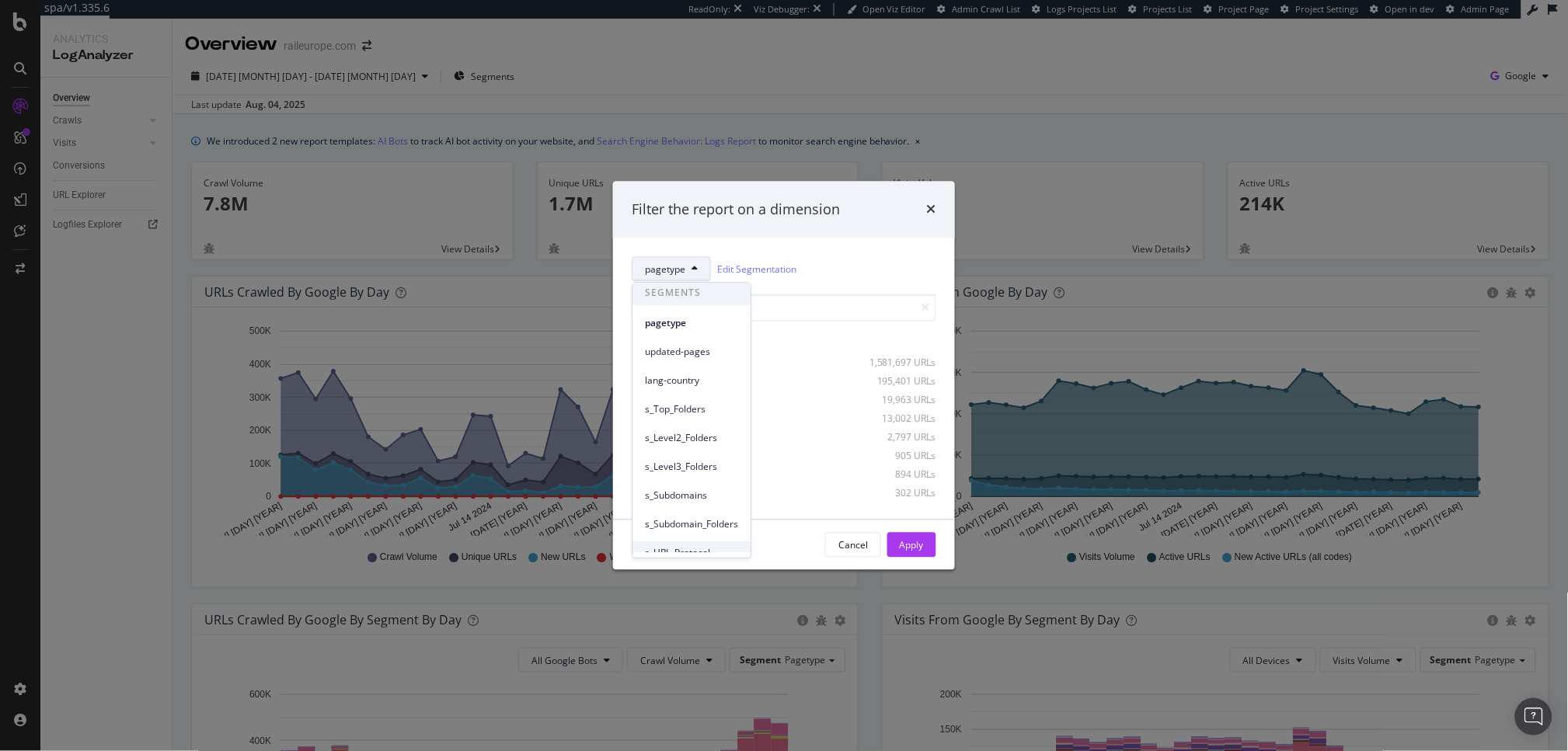scroll, scrollTop: 0, scrollLeft: 0, axis: both 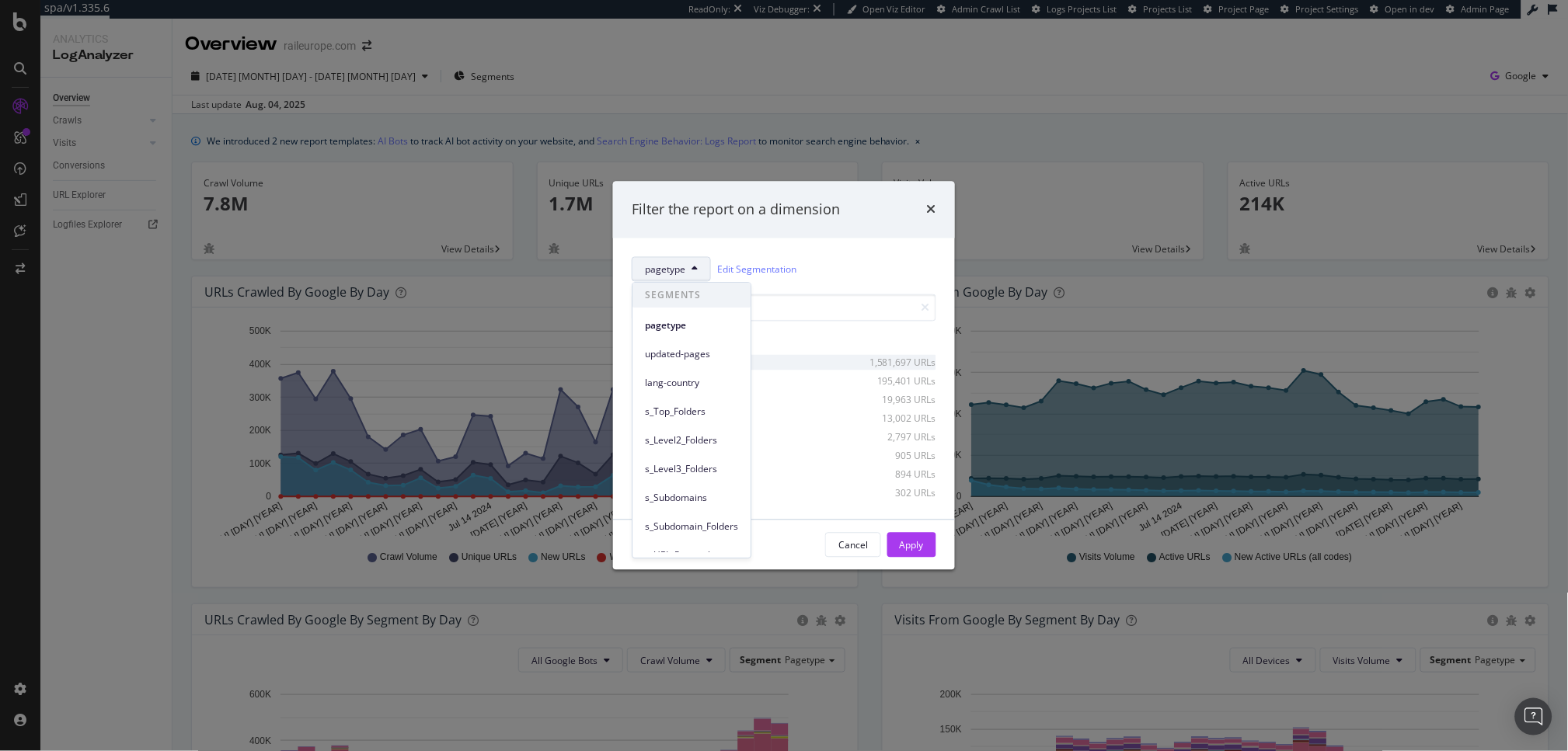 click on "Guides 1,581,697   URLs" at bounding box center (784, 363) 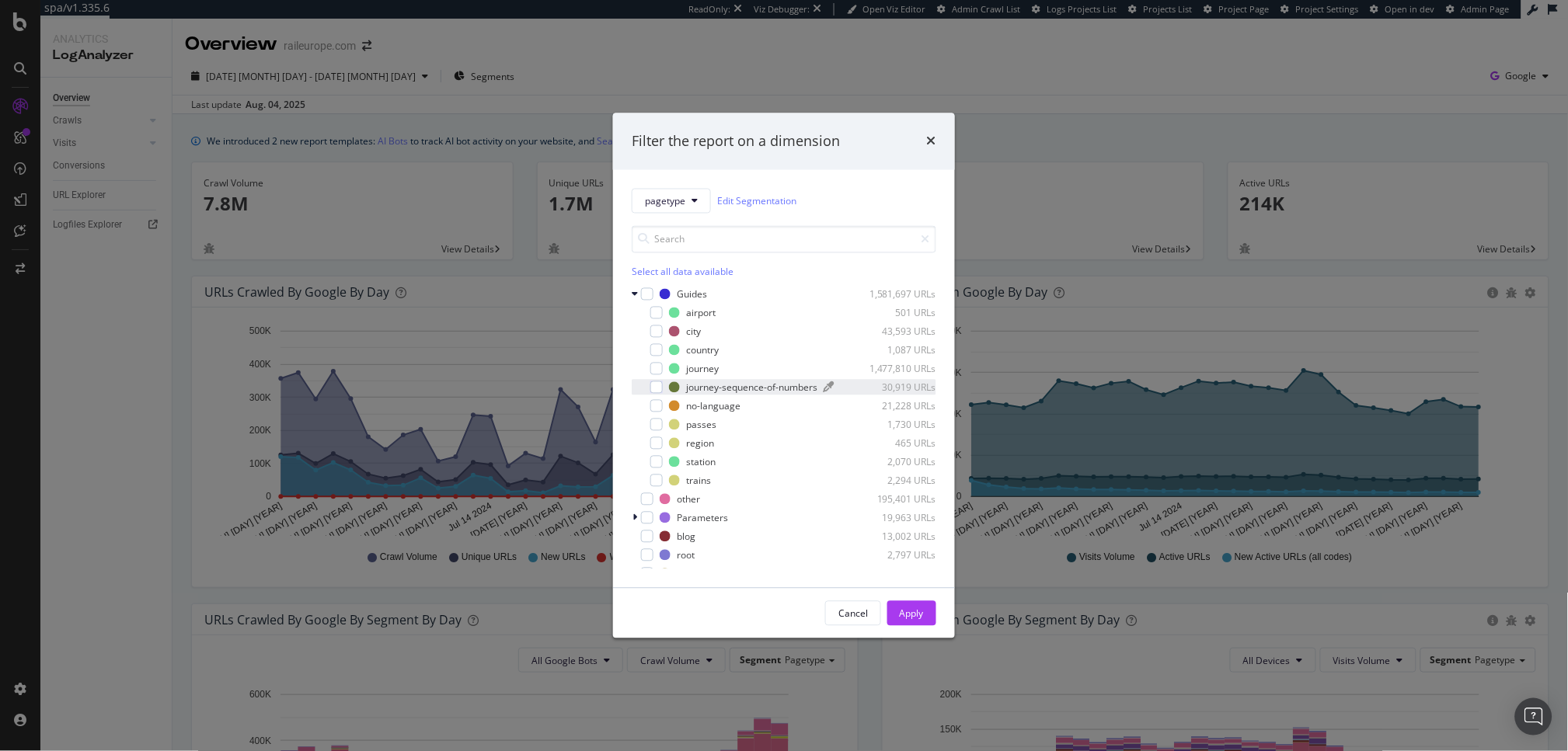 click on "journey-sequence-of-numbers" at bounding box center [751, 387] 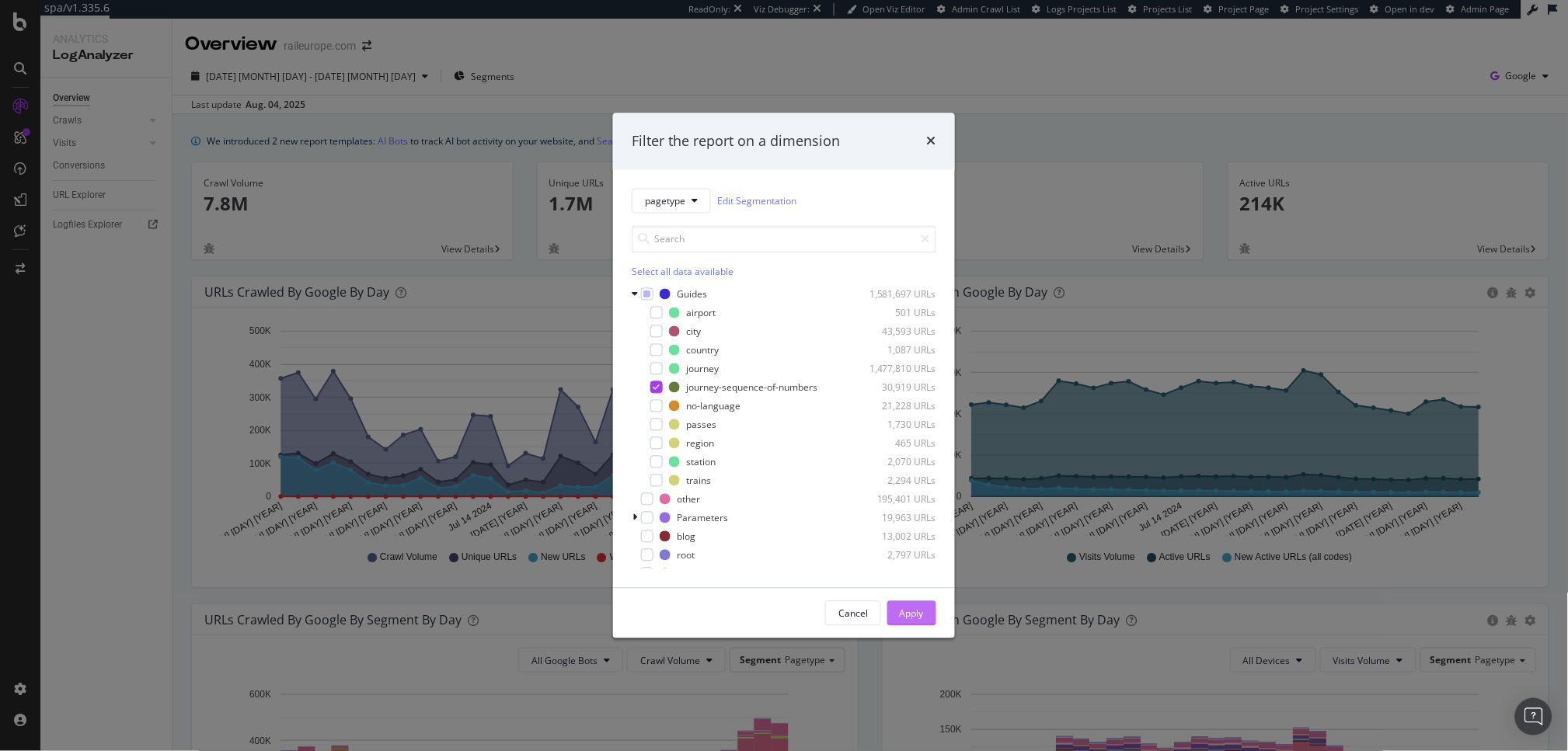 click on "Apply" at bounding box center [911, 613] 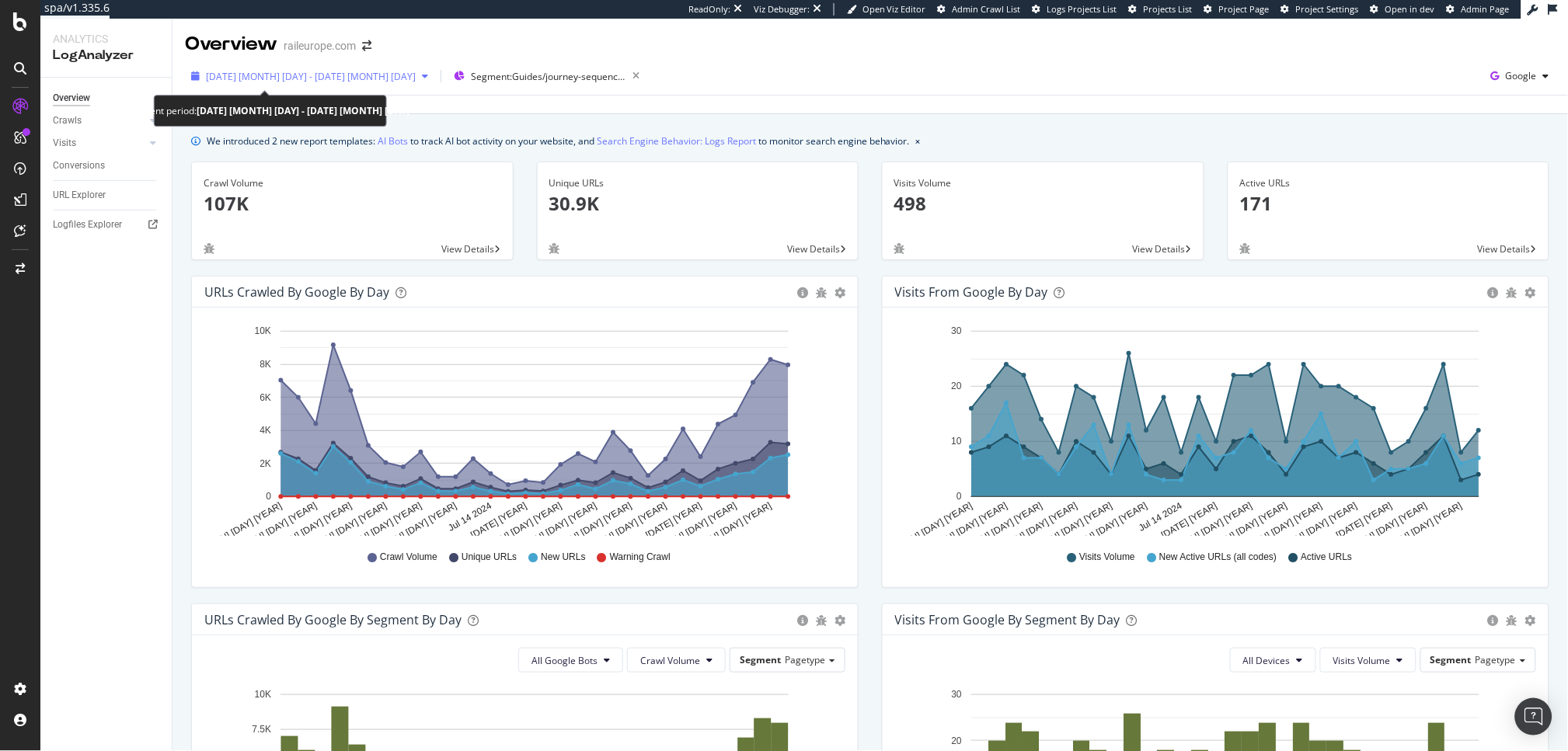 click on "2024 Jul. 2nd - 2024 Jul. 31st" at bounding box center (311, 76) 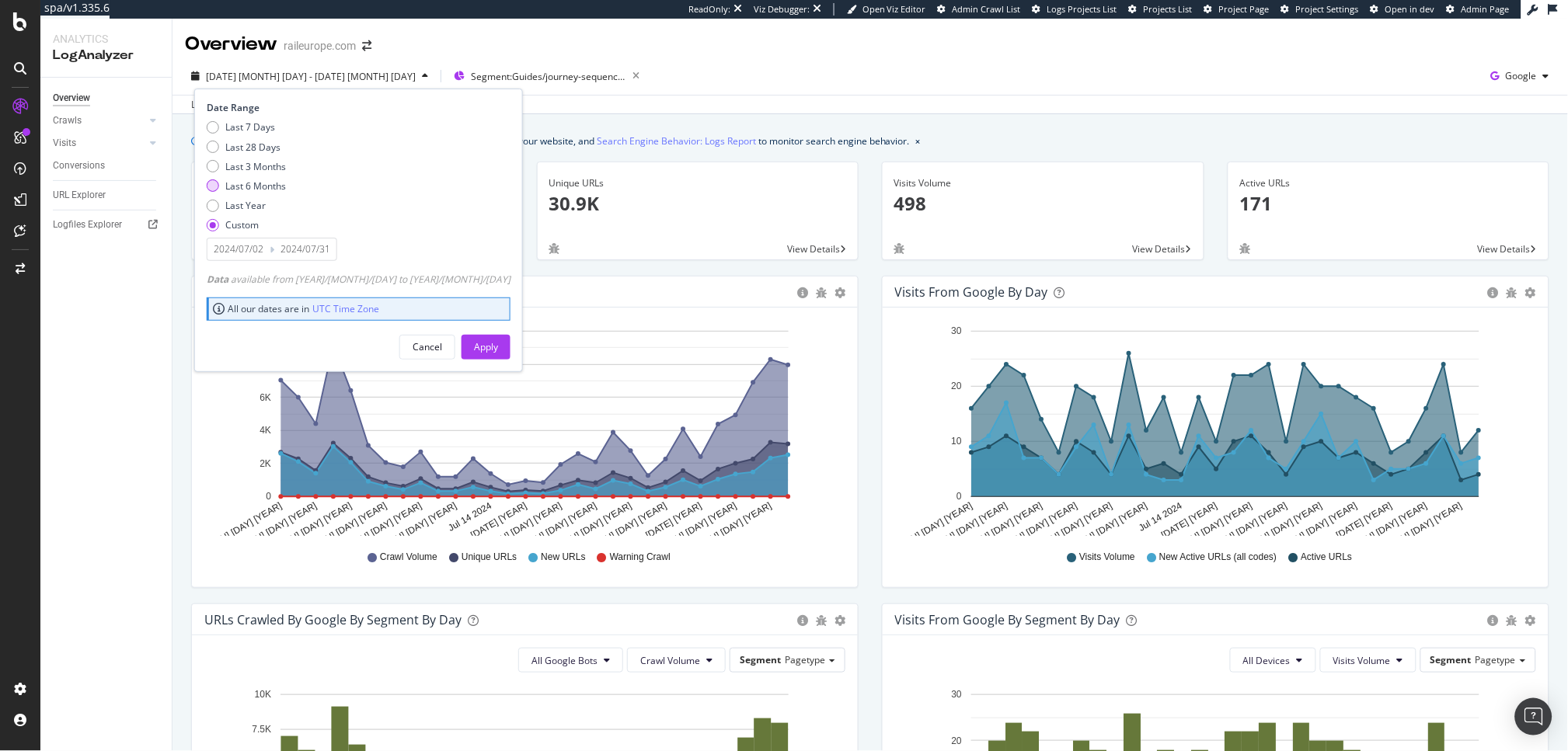 click on "Last 6 Months" at bounding box center (256, 186) 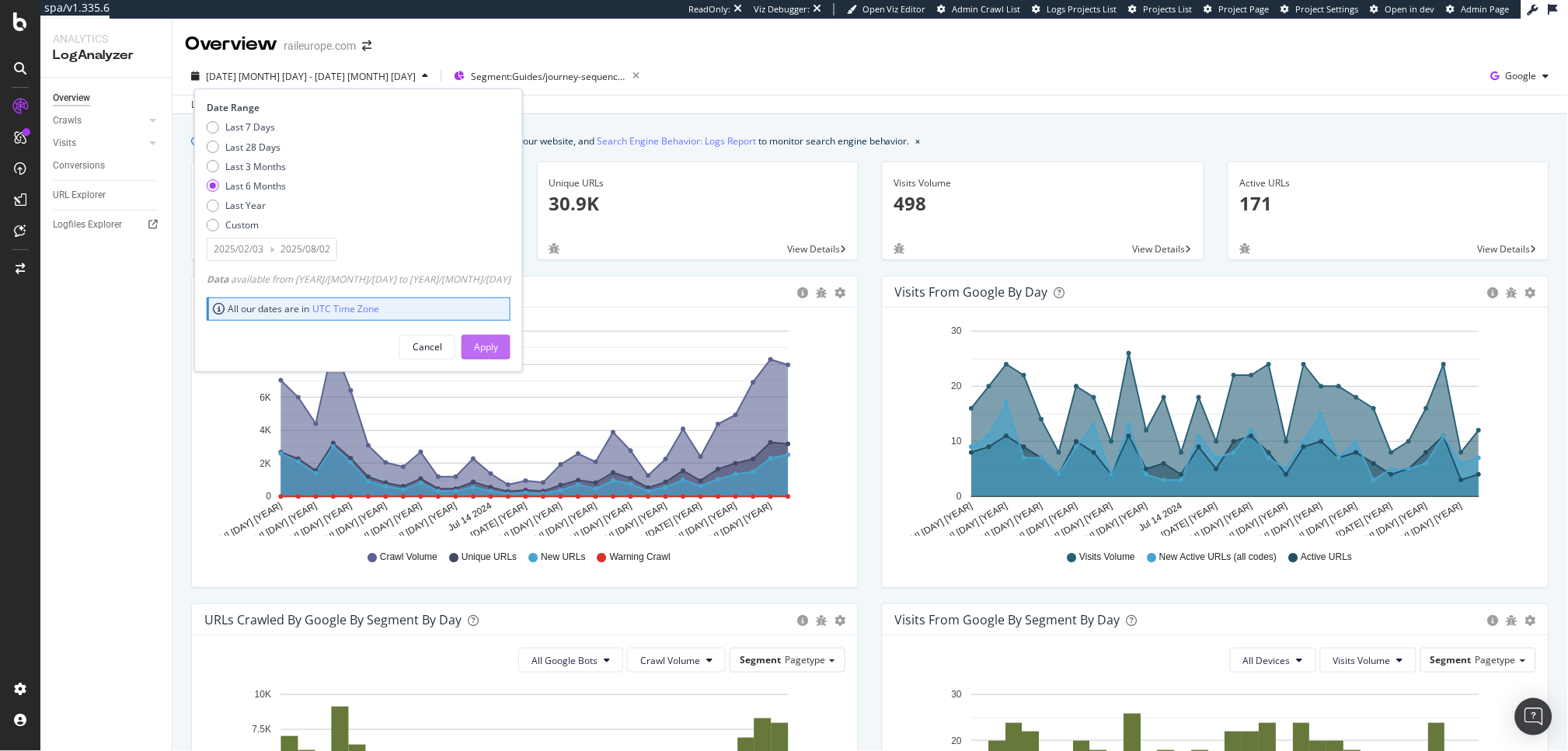 click on "Apply" at bounding box center (486, 347) 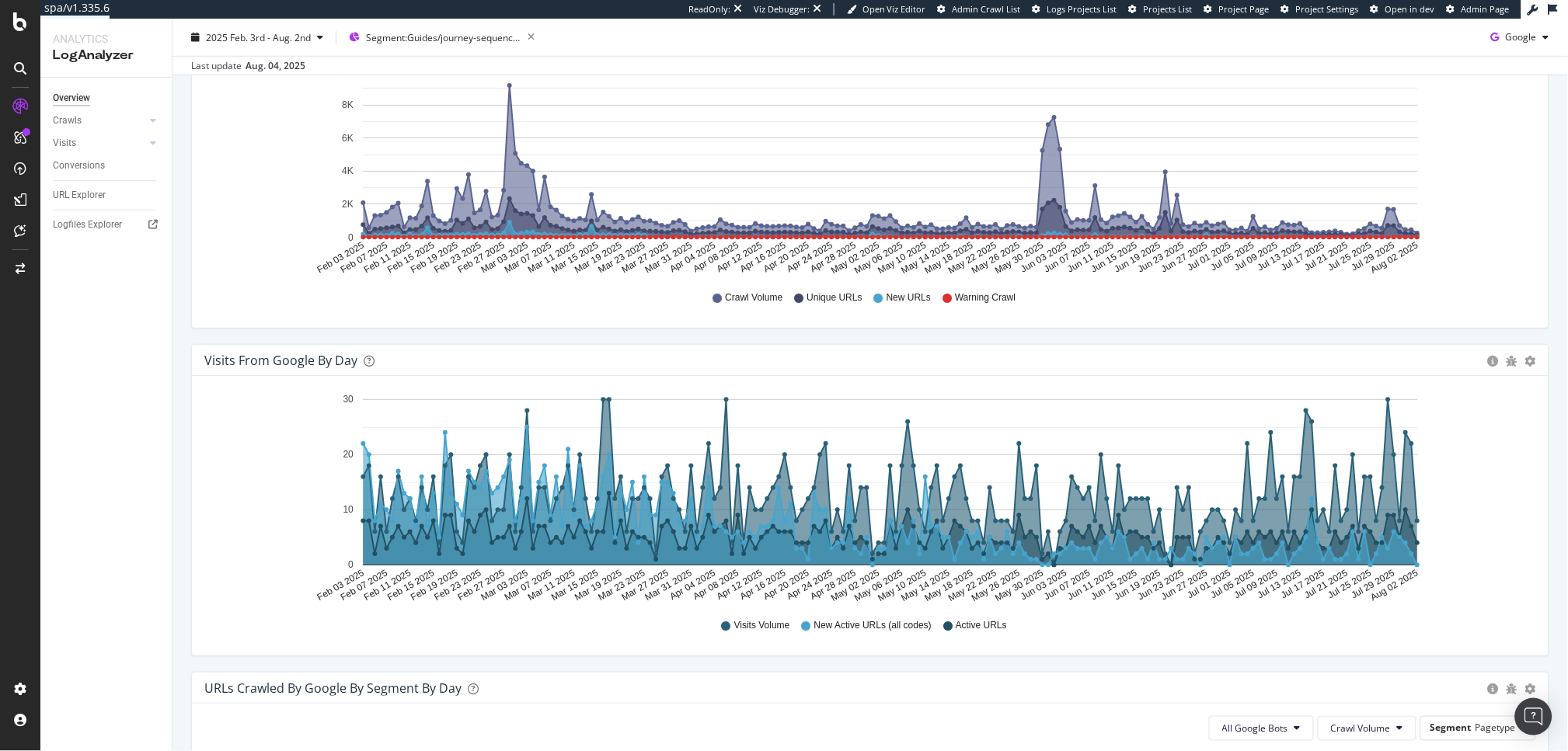 scroll, scrollTop: 0, scrollLeft: 0, axis: both 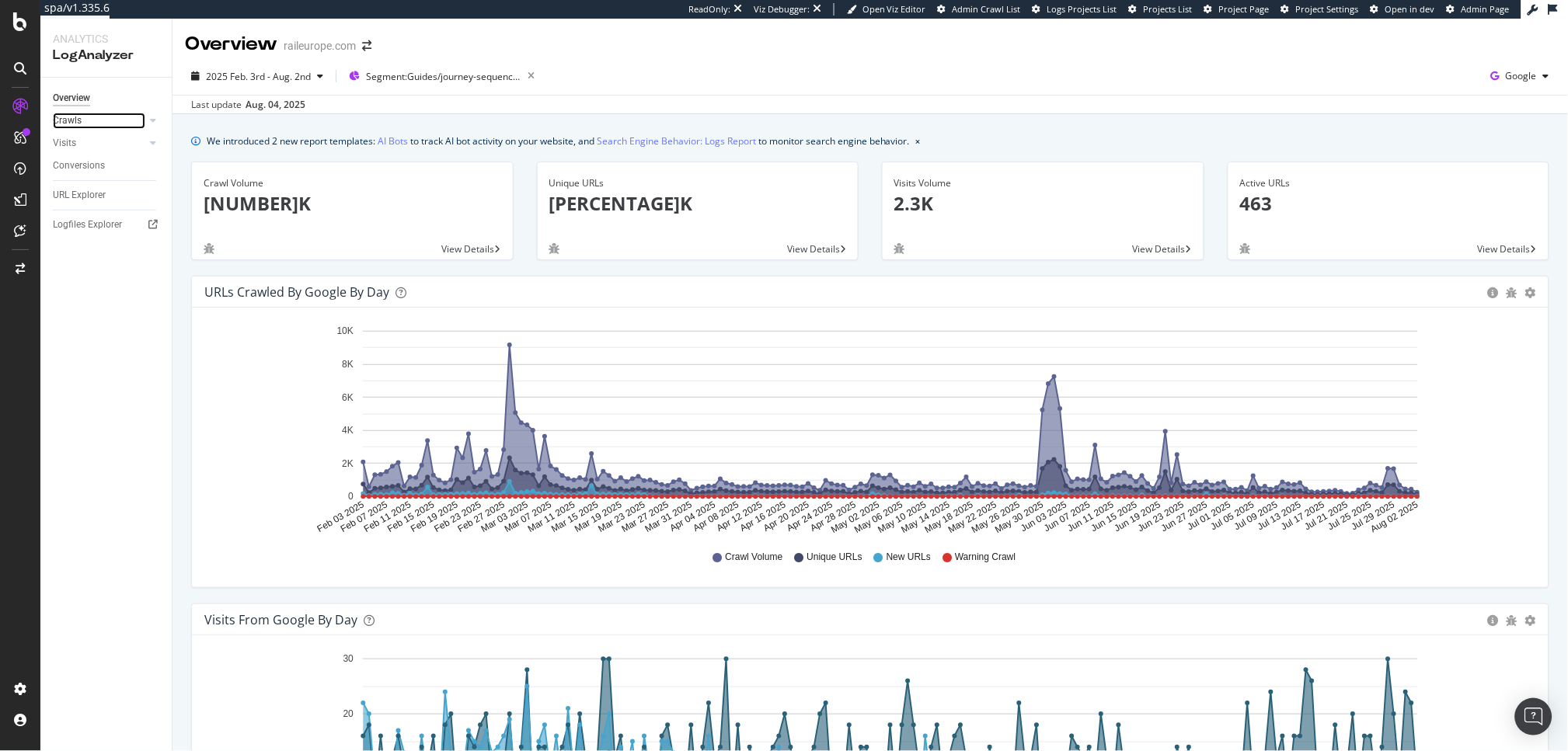 click on "Crawls" at bounding box center [99, 120] 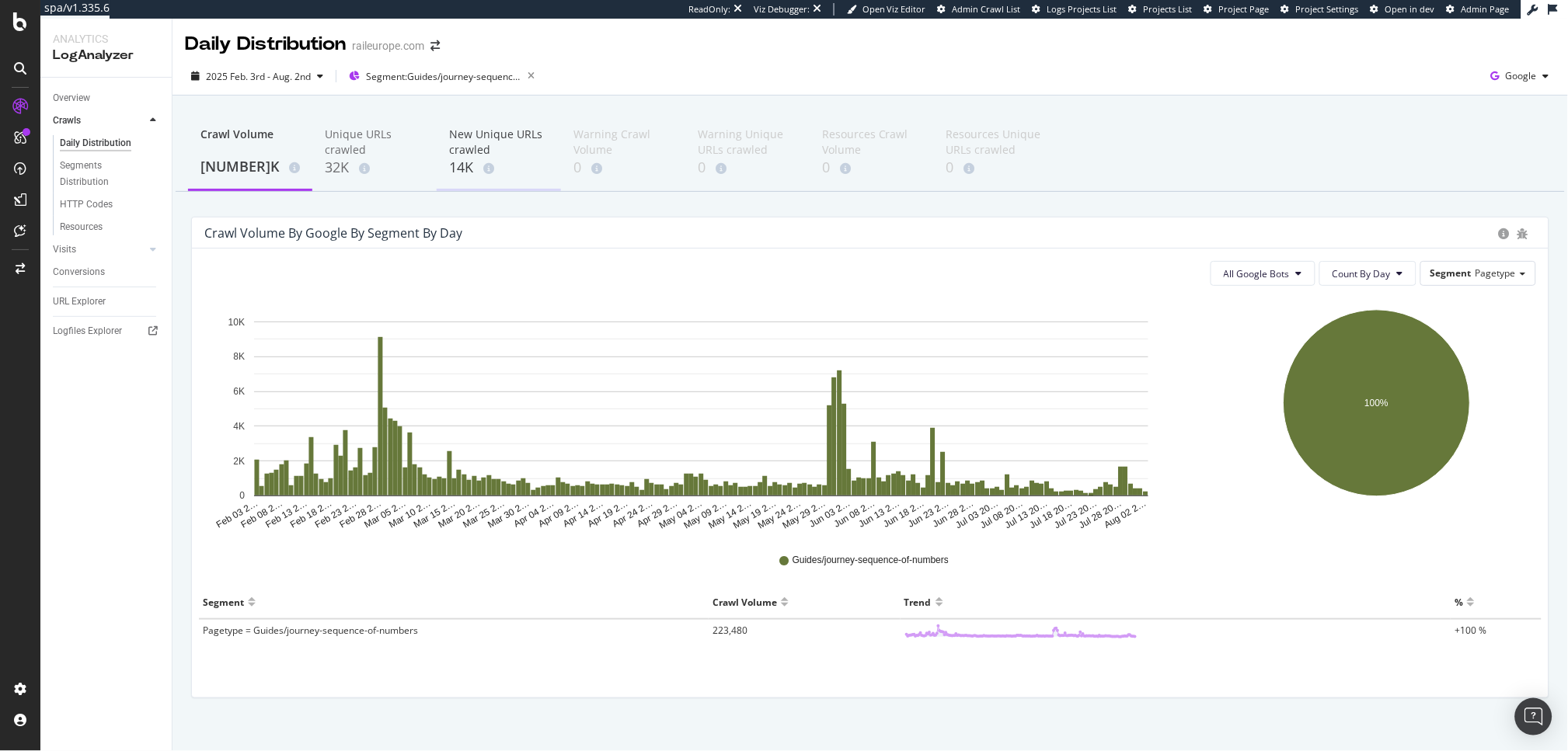 click on "New Unique URLs crawled" at bounding box center [499, 142] 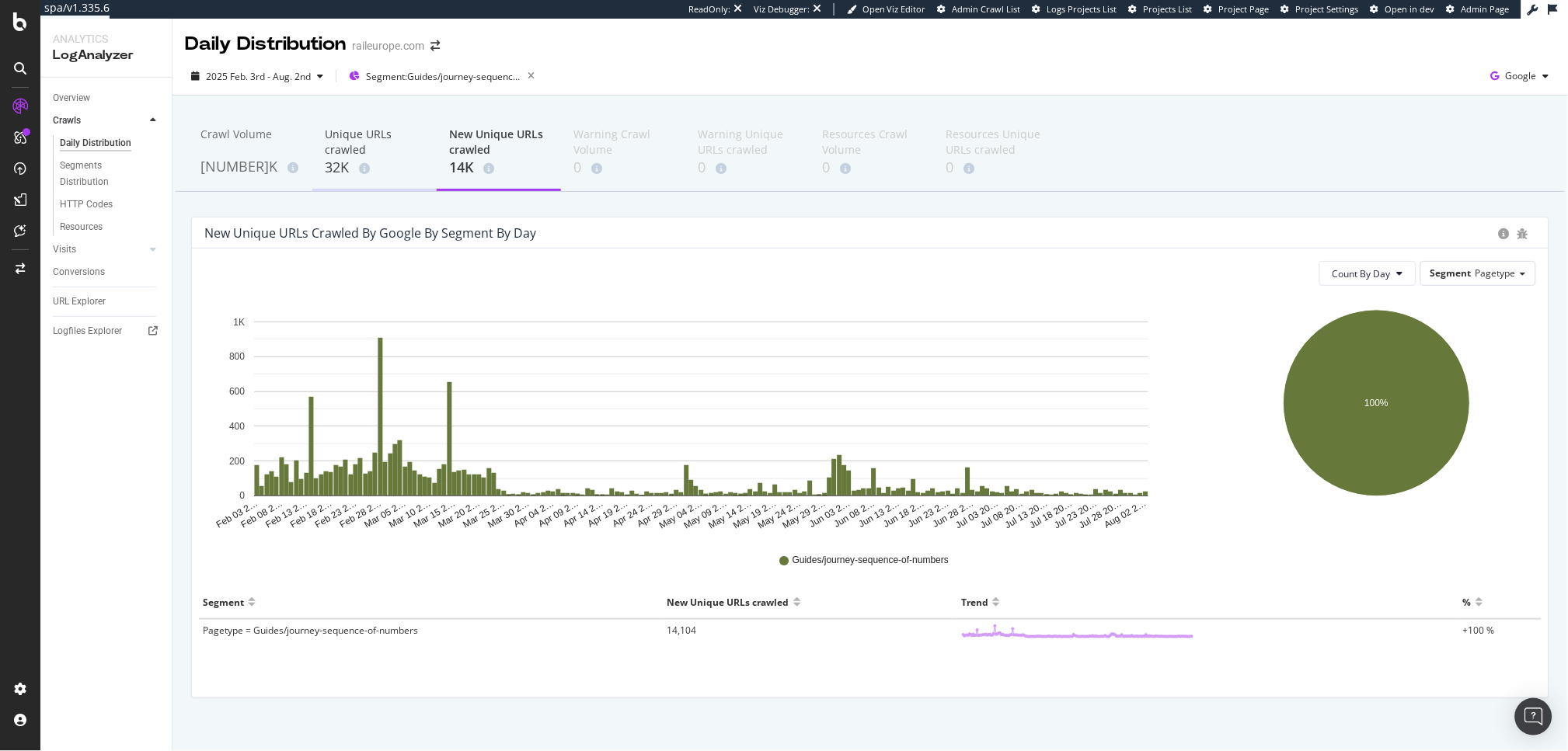 click on "Unique URLs crawled" at bounding box center (375, 142) 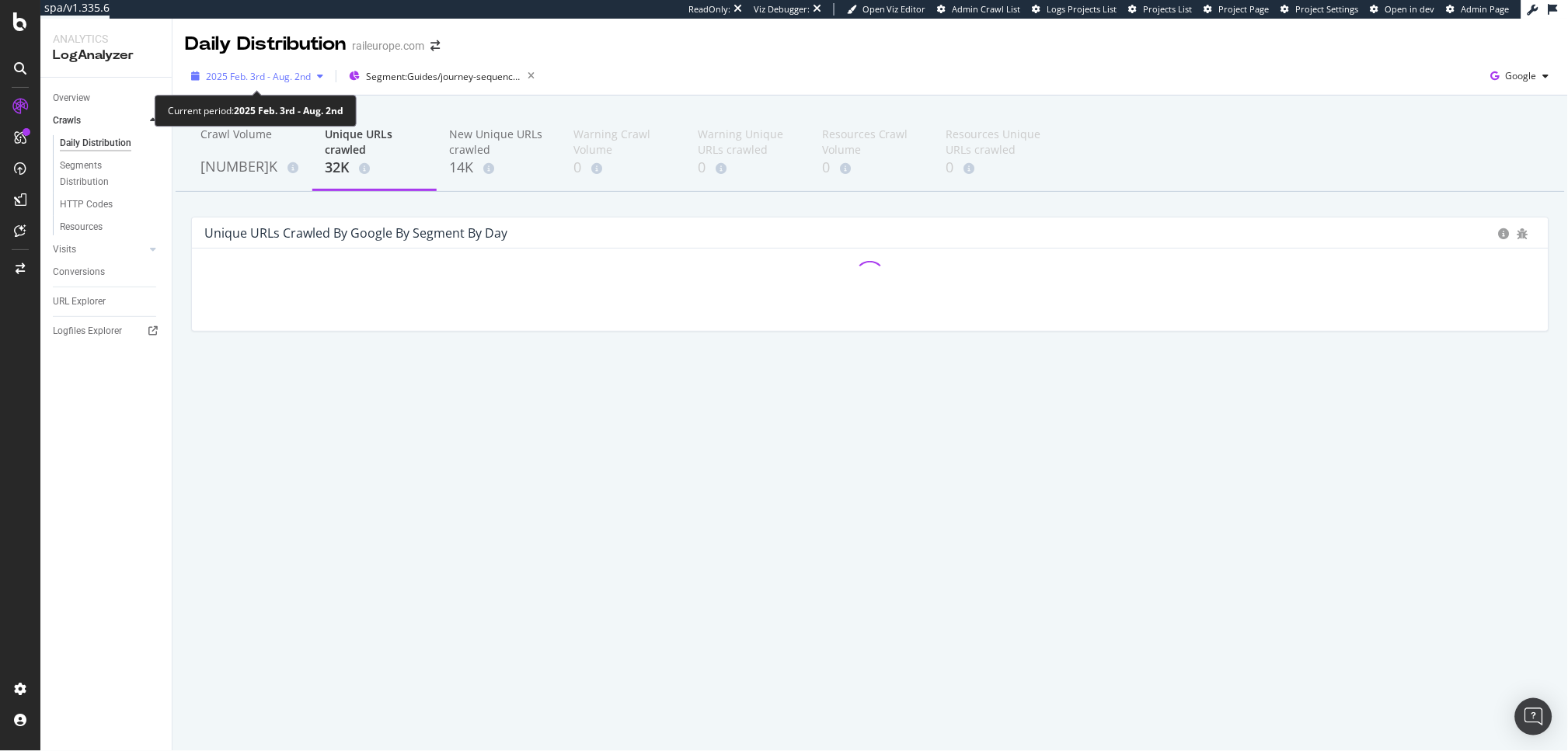 click on "2025 Feb. 3rd - Aug. 2nd" at bounding box center (257, 76) 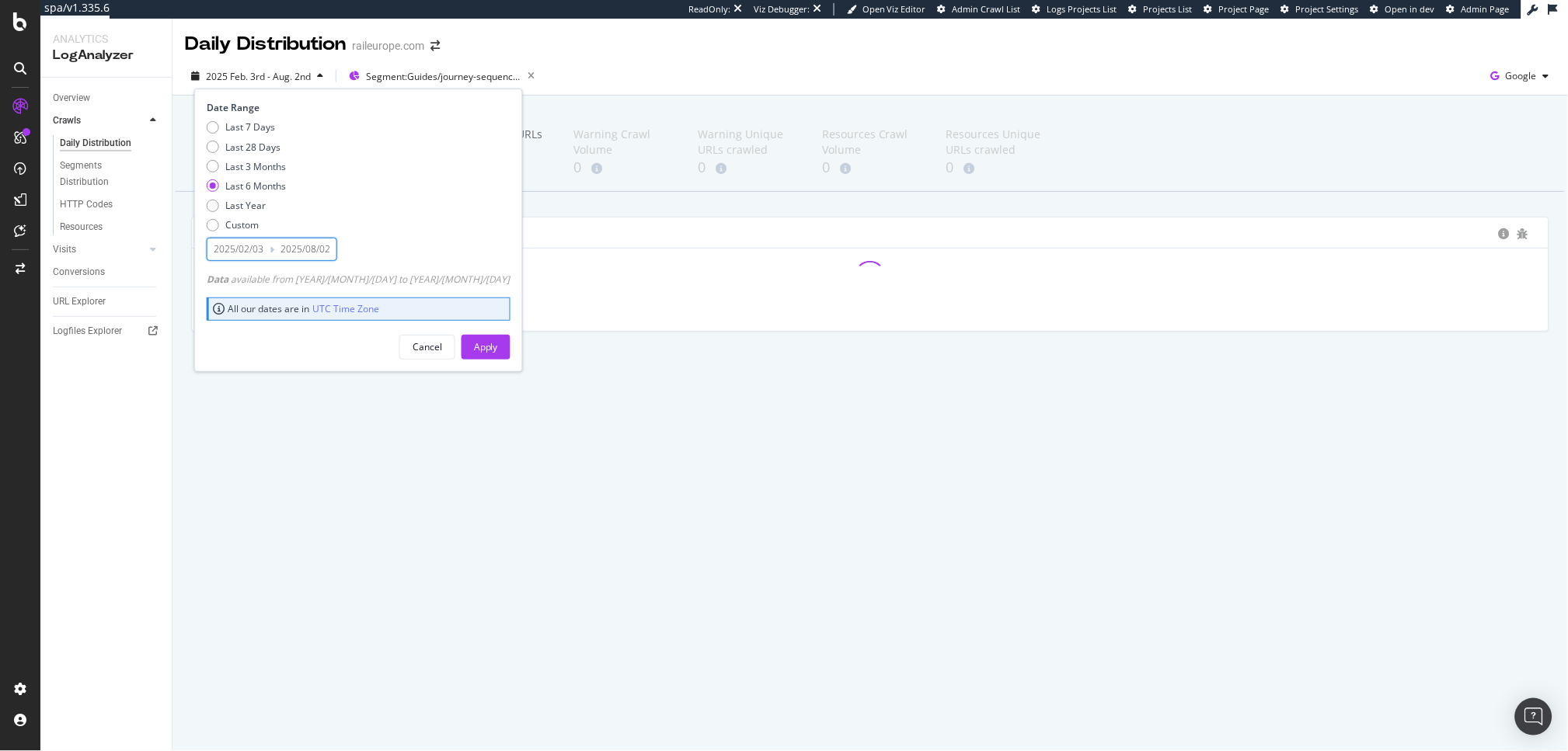 click on "2025/02/03" at bounding box center [239, 249] 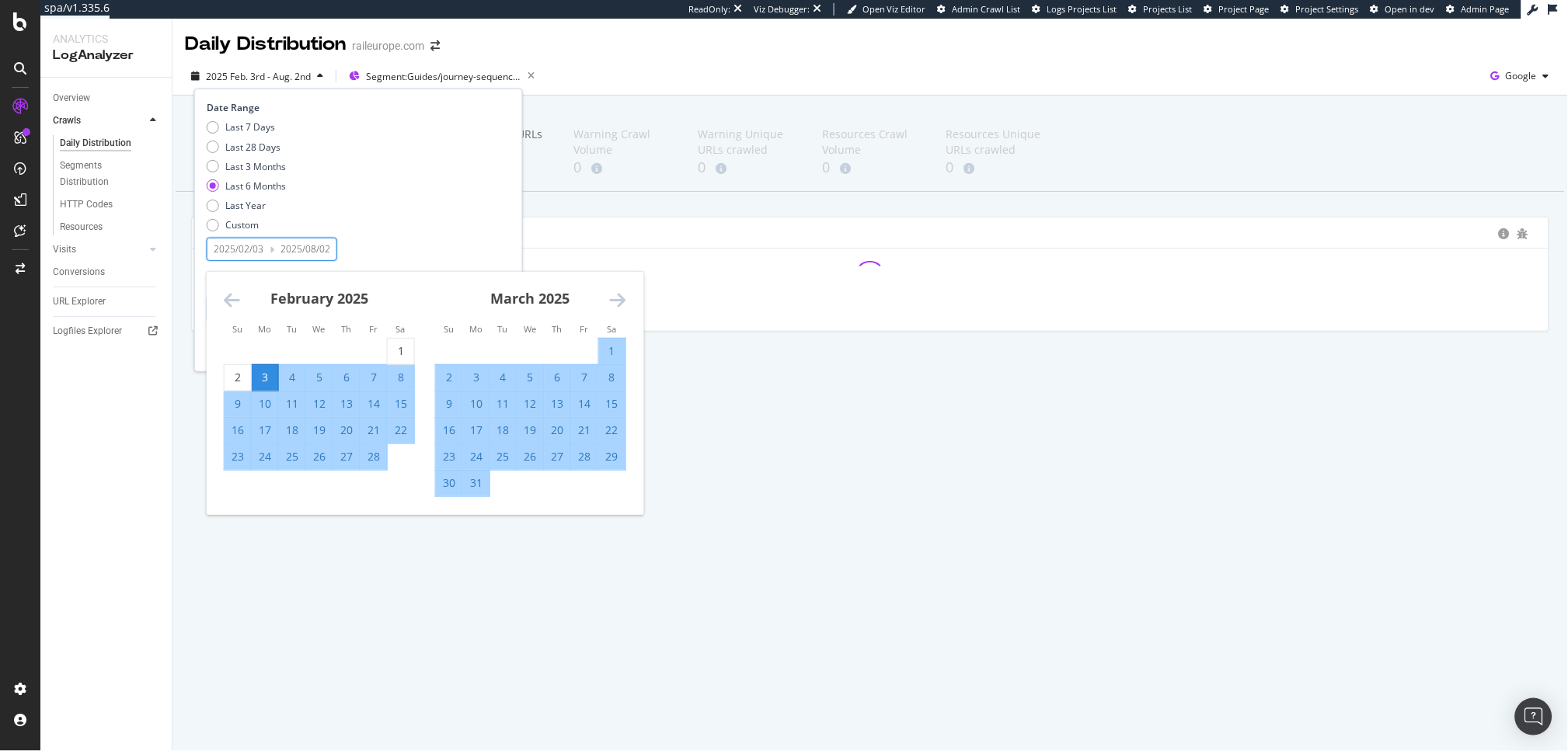 click at bounding box center [618, 300] 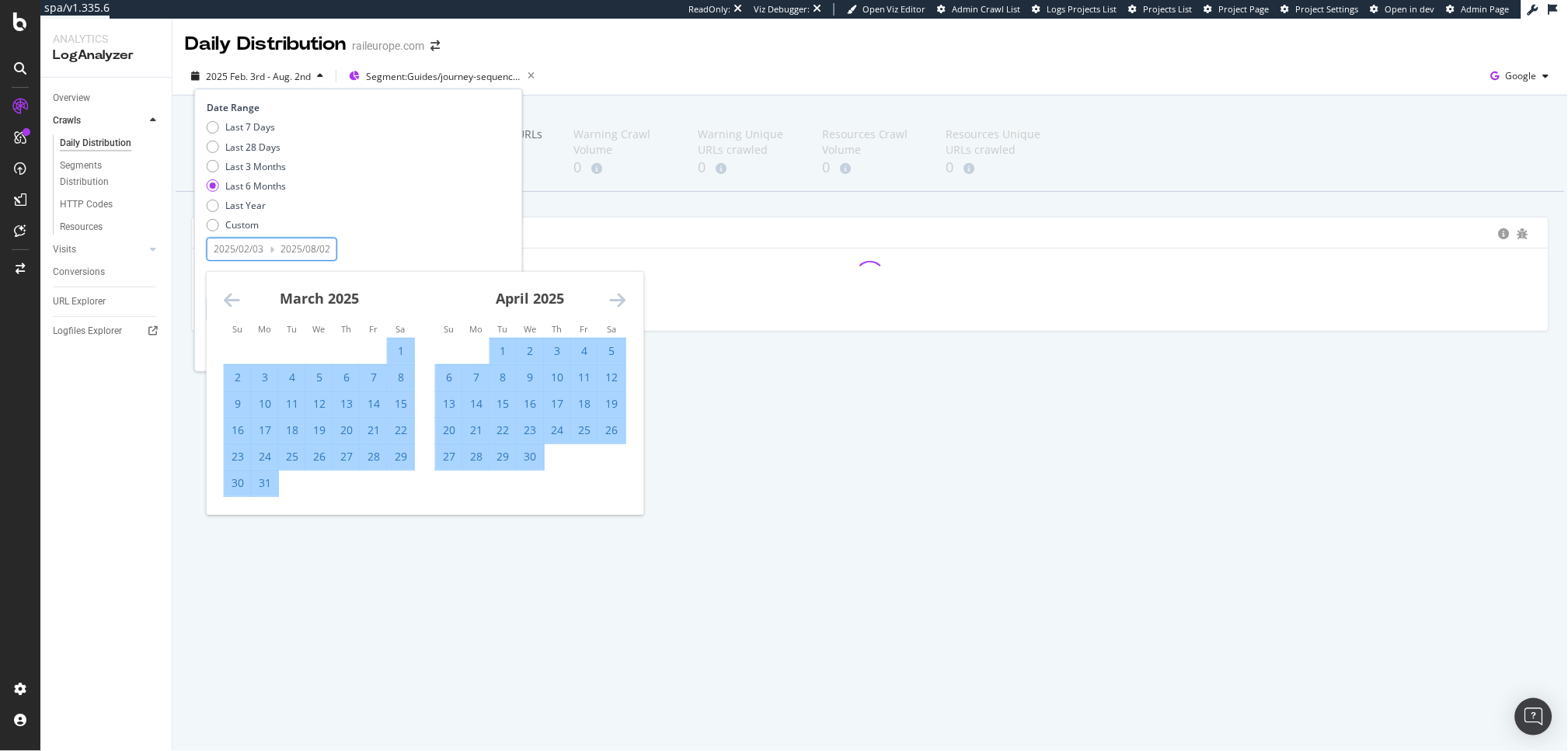 click at bounding box center [618, 300] 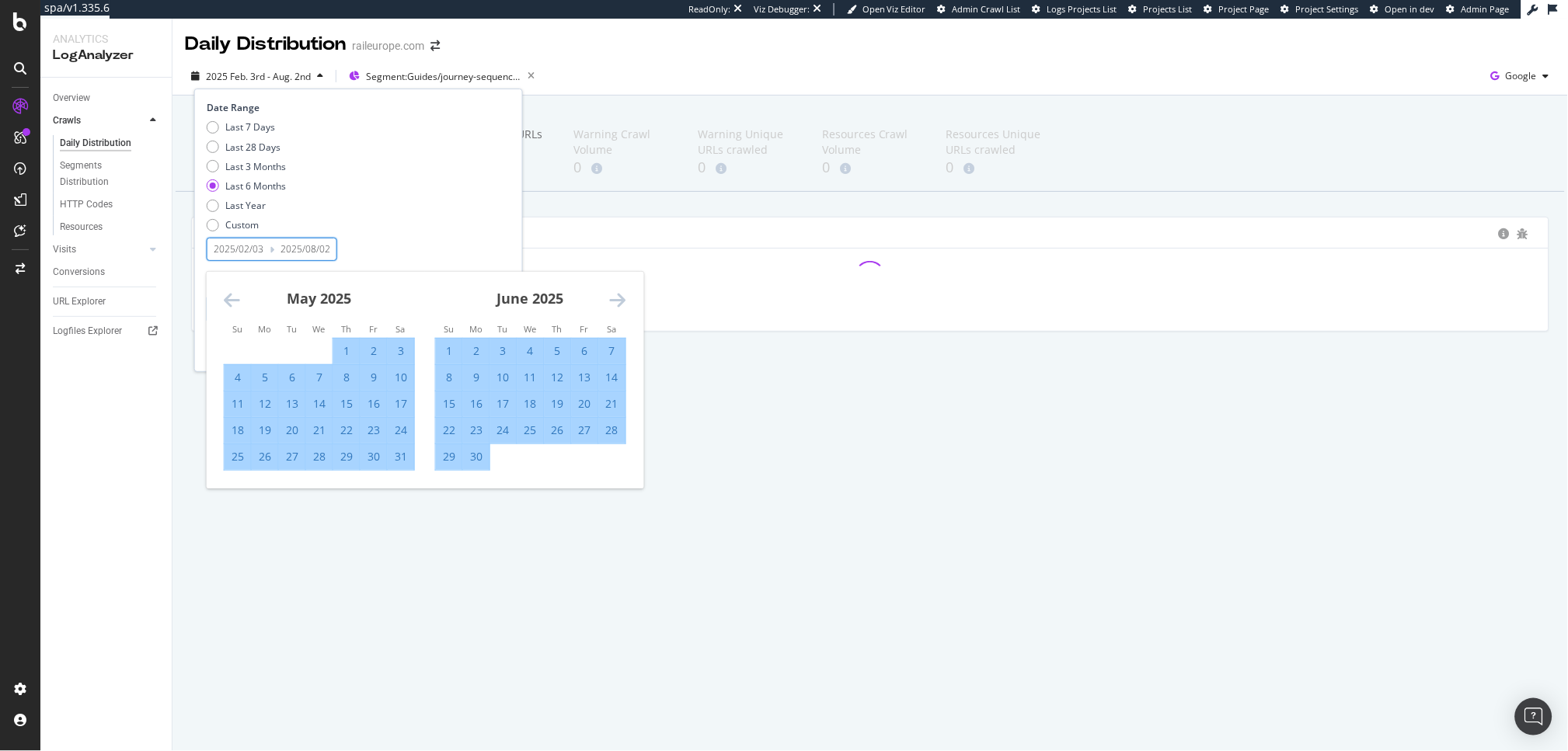 click at bounding box center (618, 300) 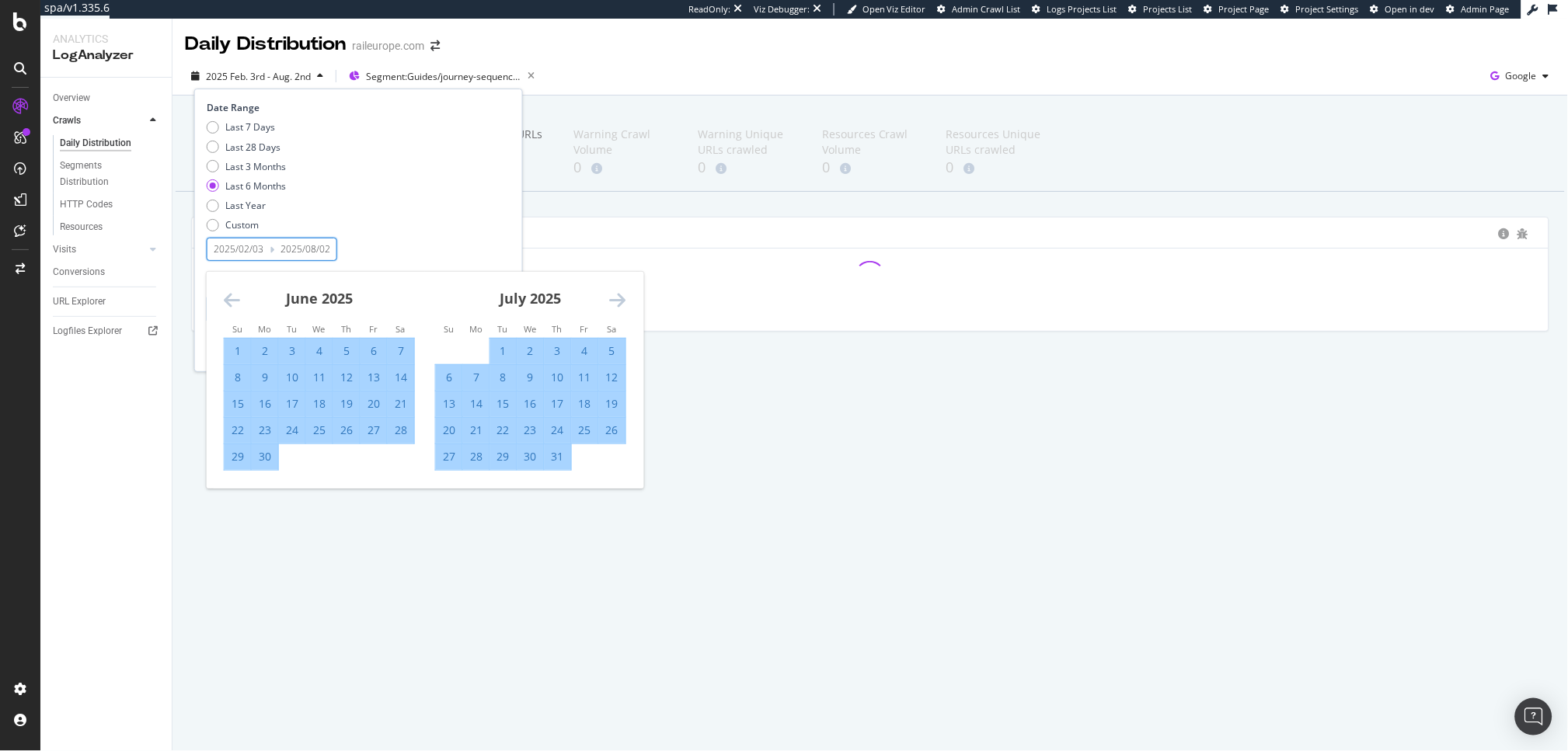 click on "1" at bounding box center (504, 351) 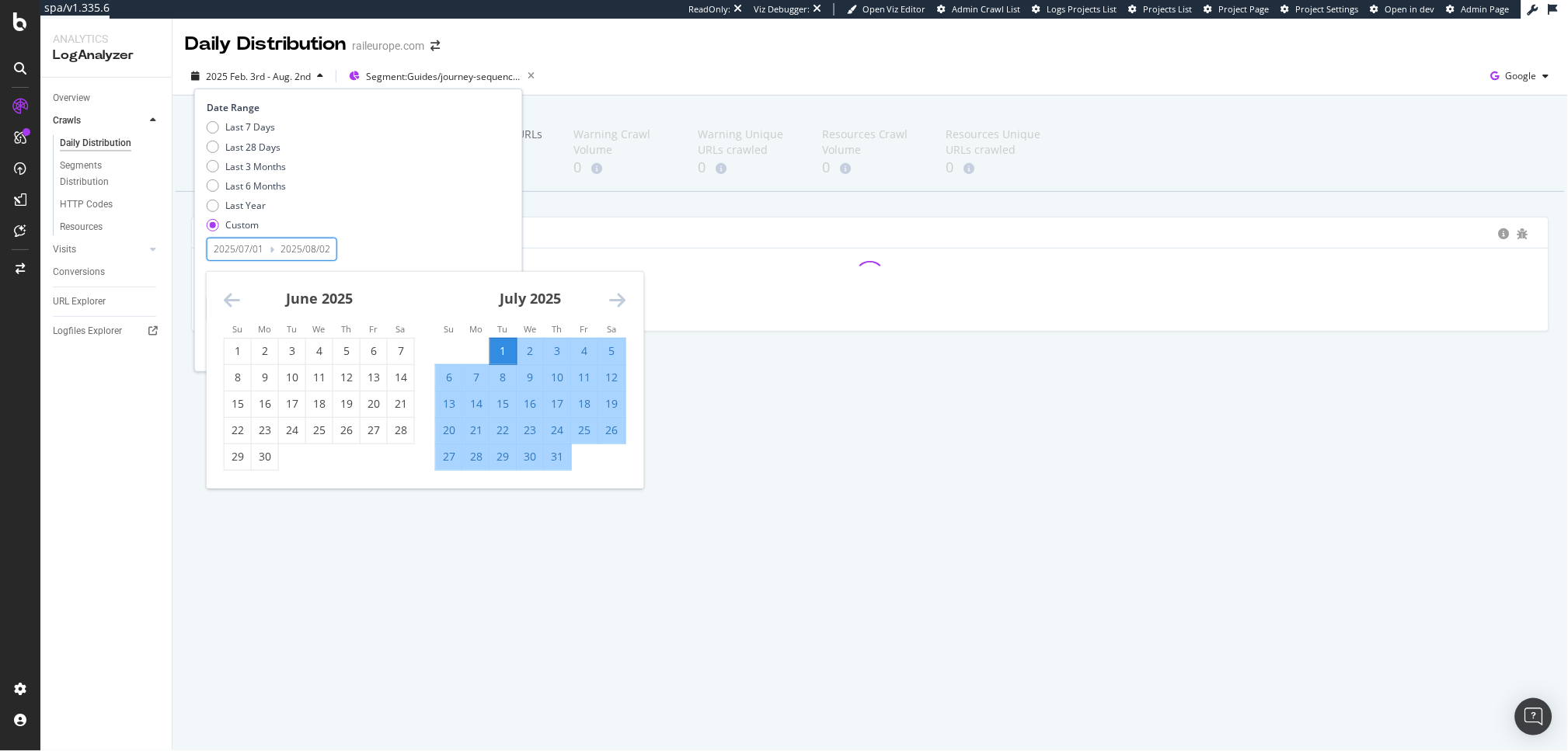 click on "31" at bounding box center [558, 457] 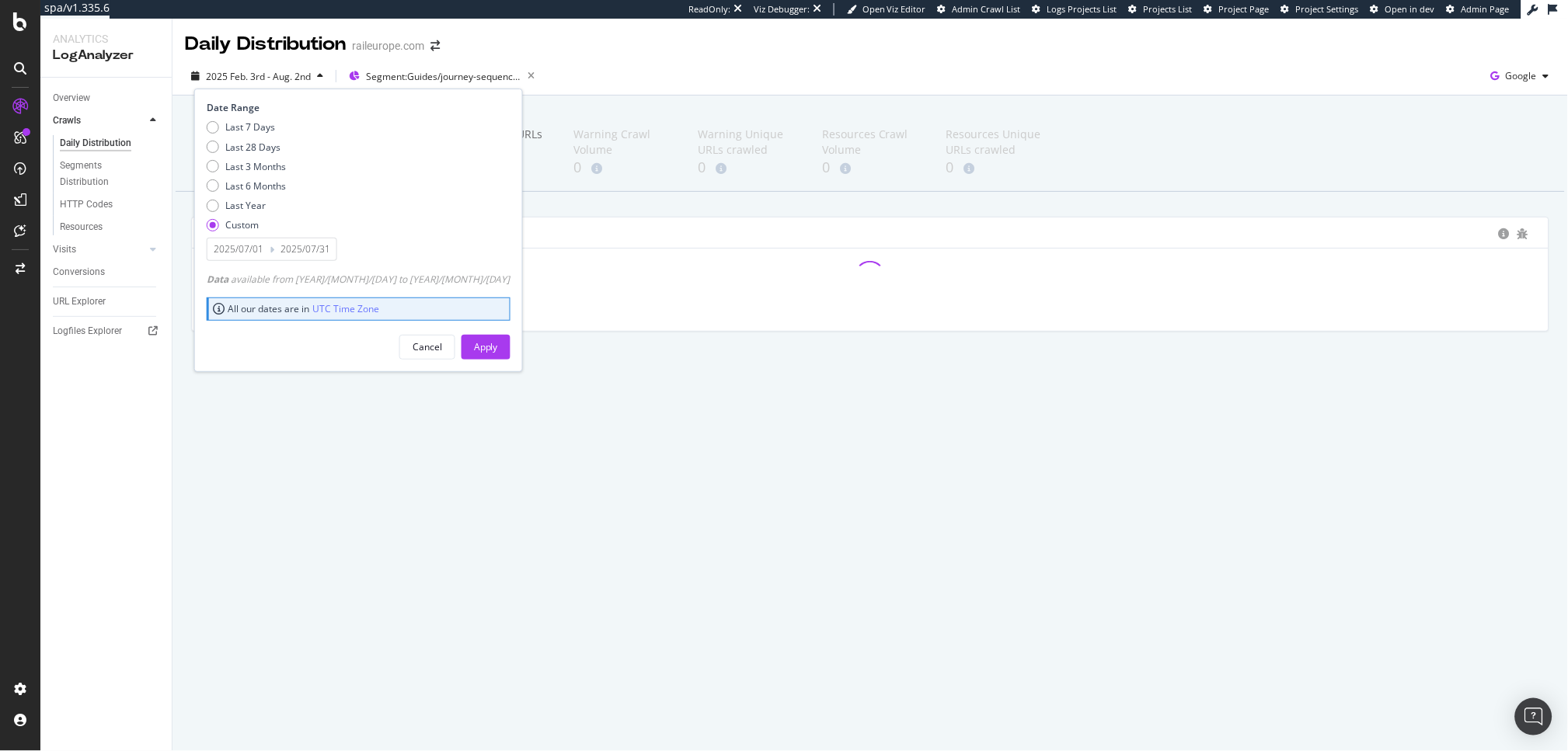 type on "2025/07/31" 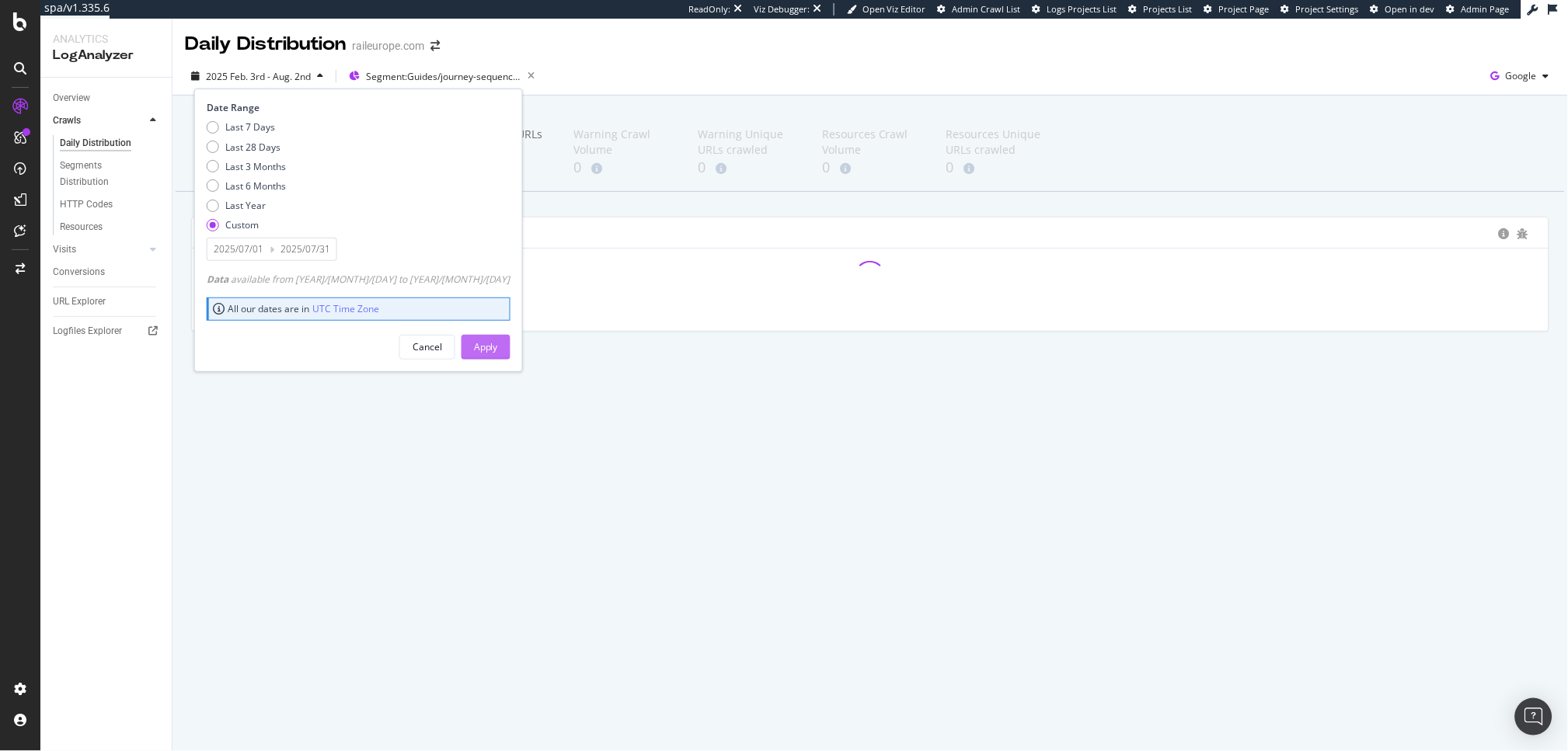 click on "Apply" at bounding box center (486, 346) 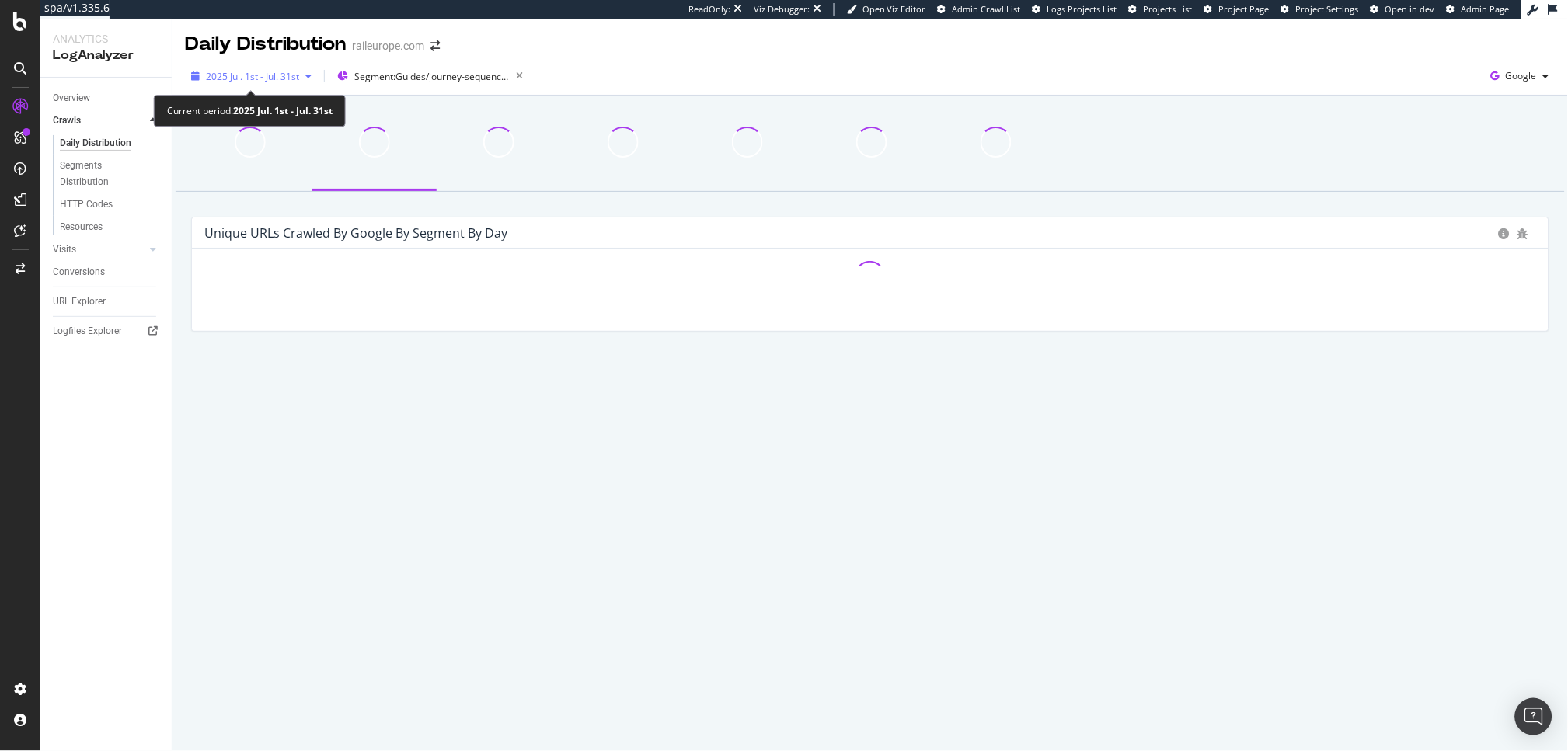 click on "2025 Jul. 1st - Jul. 31st" at bounding box center [253, 76] 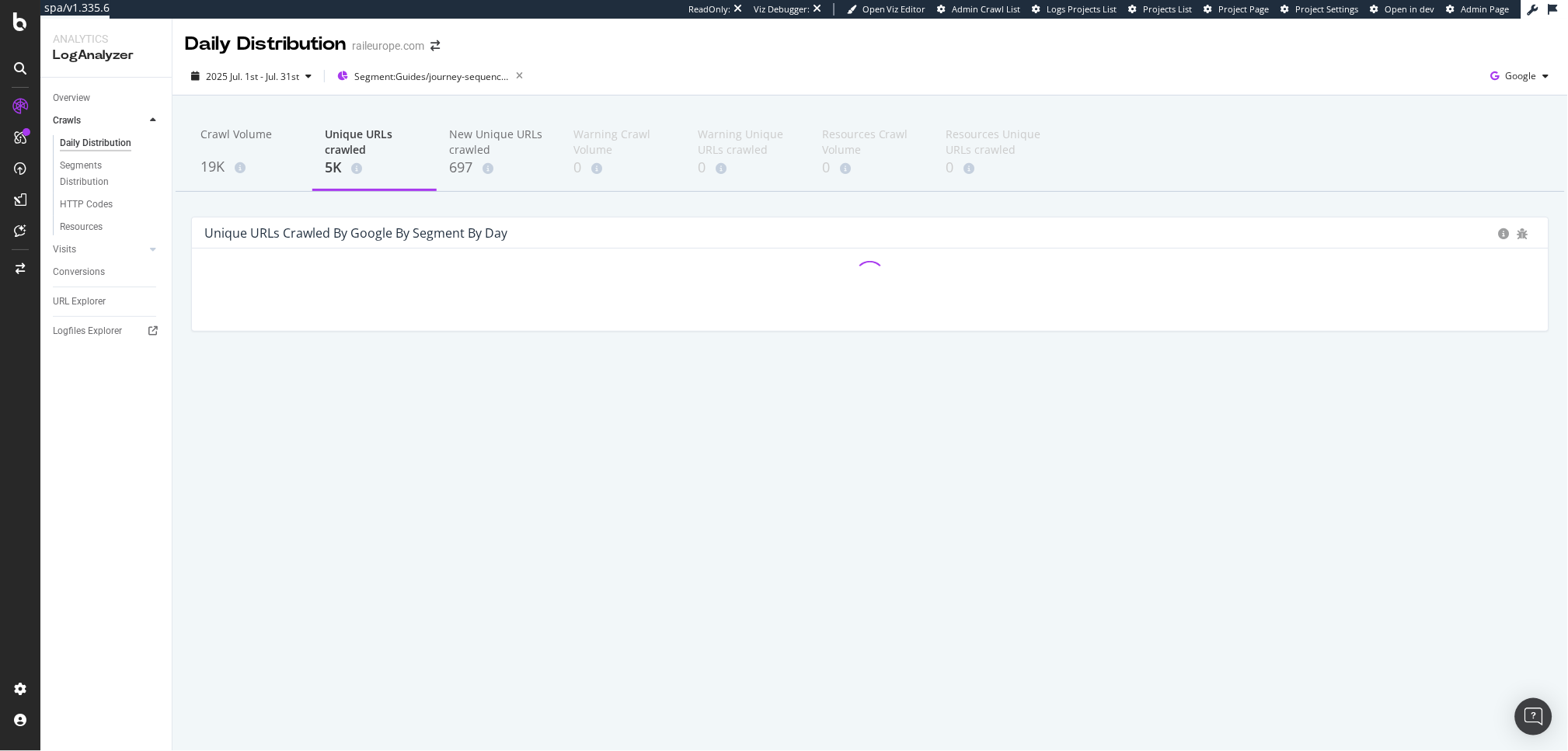click on "Daily Distribution raileurope.com 2025 Jul. 1st - Jul. 31st Segment:  Guides/journey-sequence-of-numbers Google Crawl Volume 19K   Unique URLs crawled 5K   New Unique URLs crawled 697   Warning Crawl Volume 0   Warning Unique URLs crawled 0   Resources Crawl Volume 0   Resources Unique URLs crawled 0   Unique URLs crawled by google by Segment by Day Hold CMD (⌘) while clicking to filter the report." at bounding box center [870, 384] 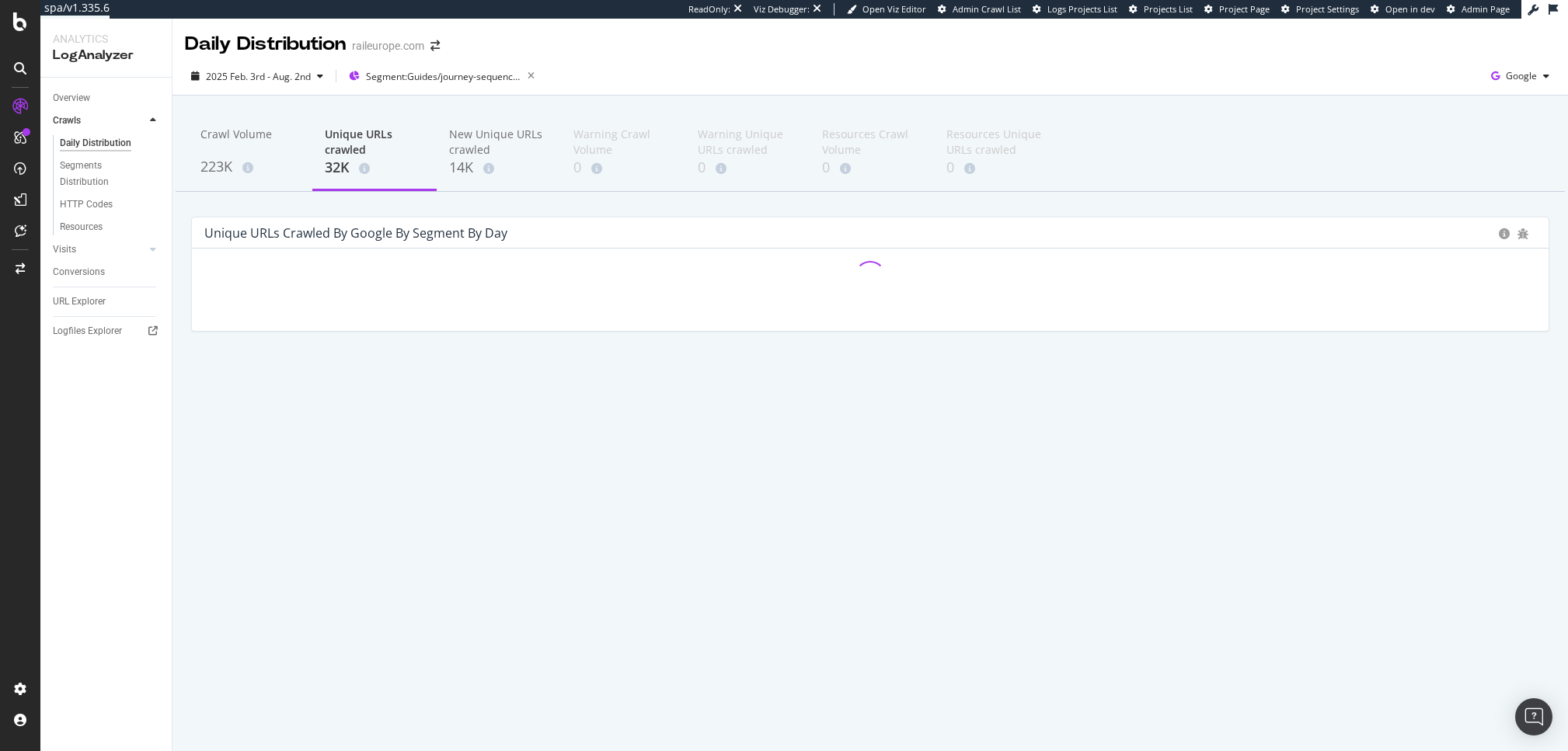 scroll, scrollTop: 0, scrollLeft: 0, axis: both 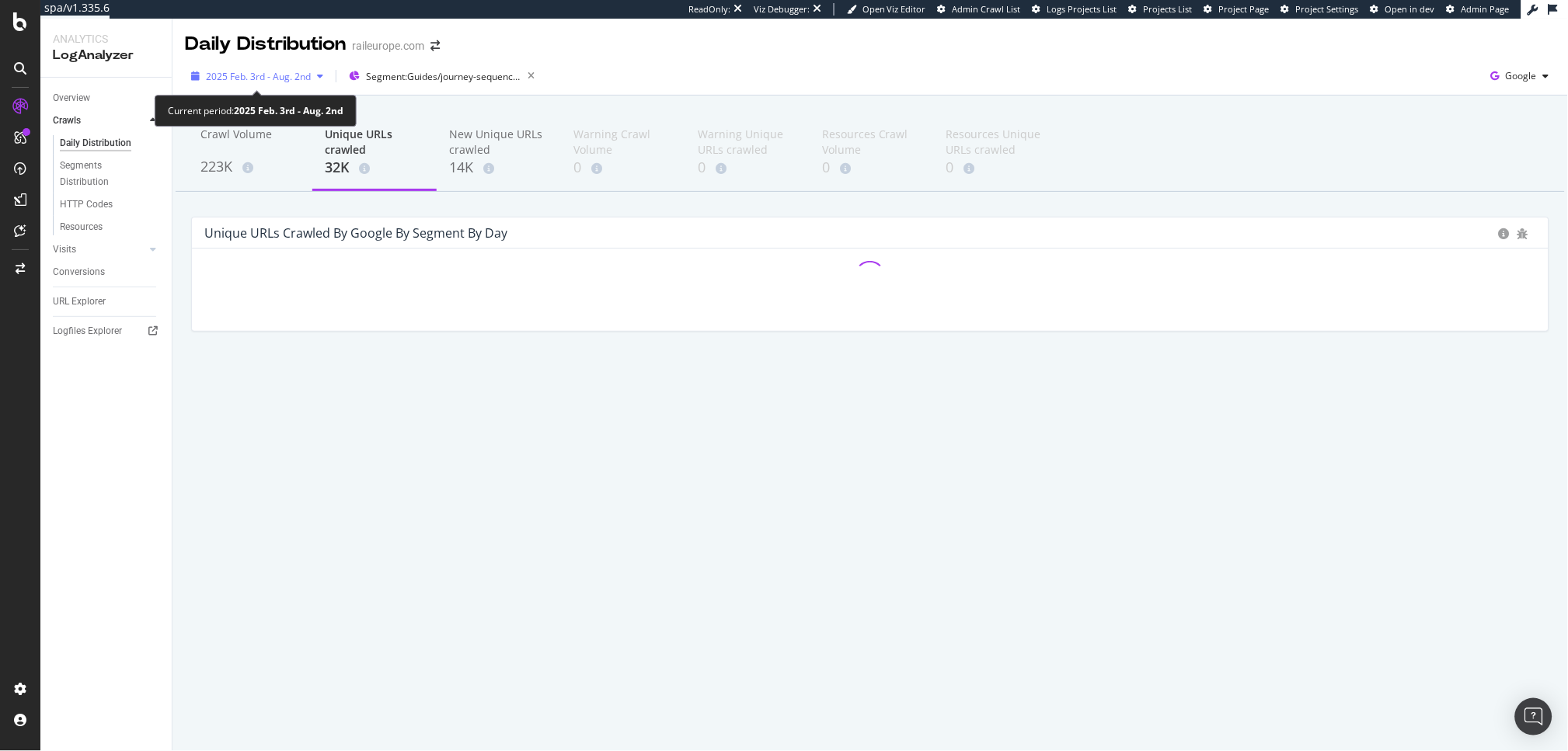 click on "2025 Feb. 3rd - Aug. 2nd" at bounding box center (258, 76) 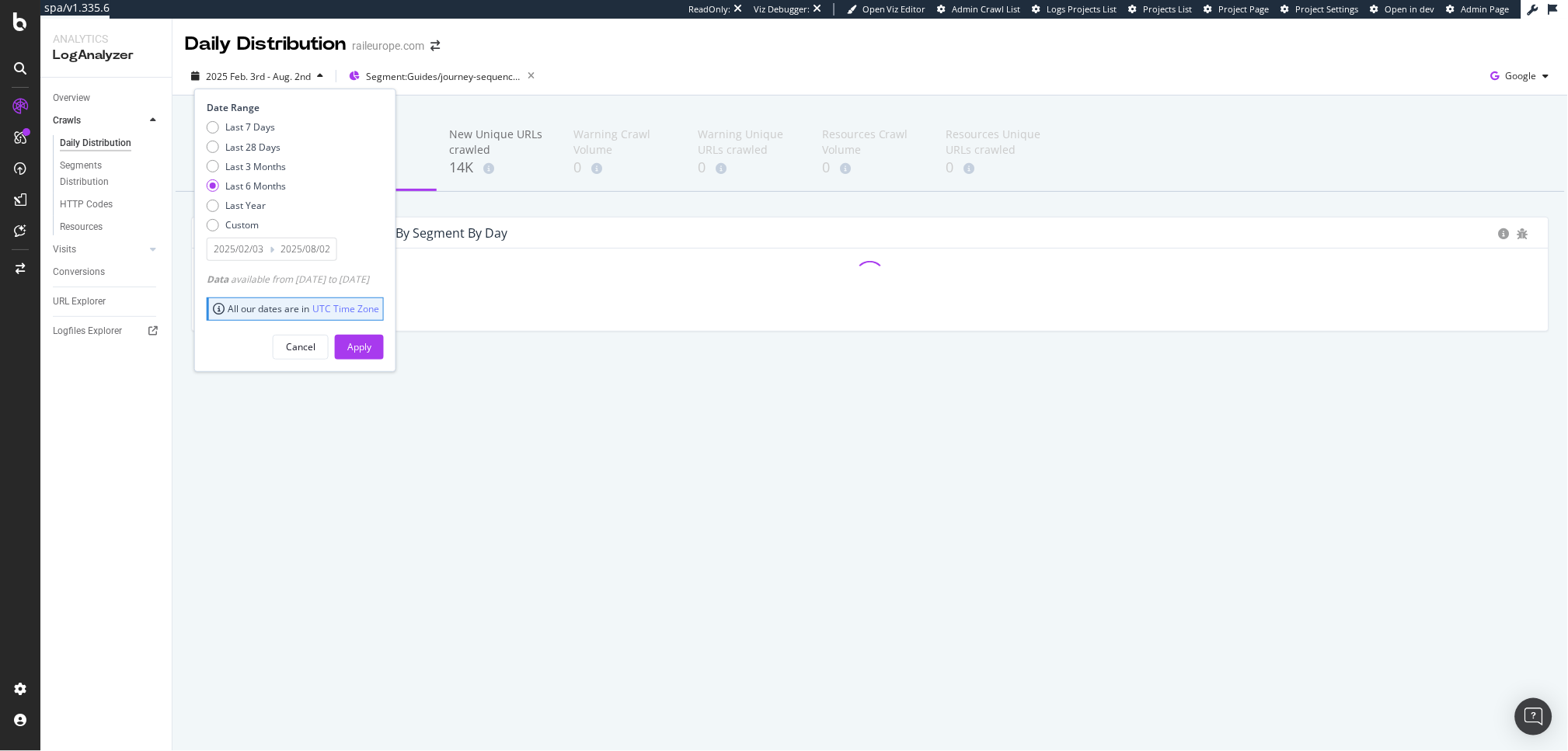 click on "2025/02/03" at bounding box center (239, 249) 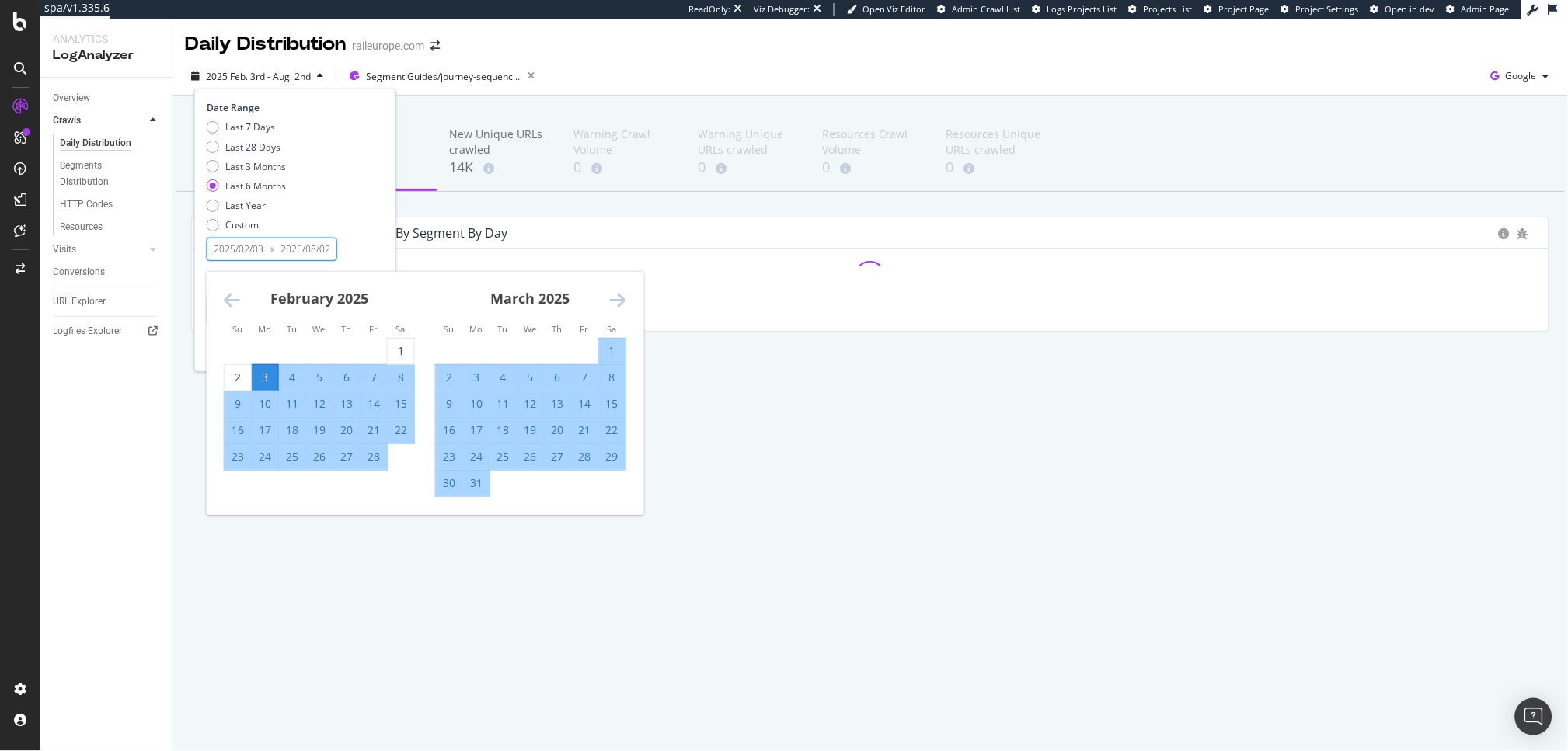 click at bounding box center [232, 300] 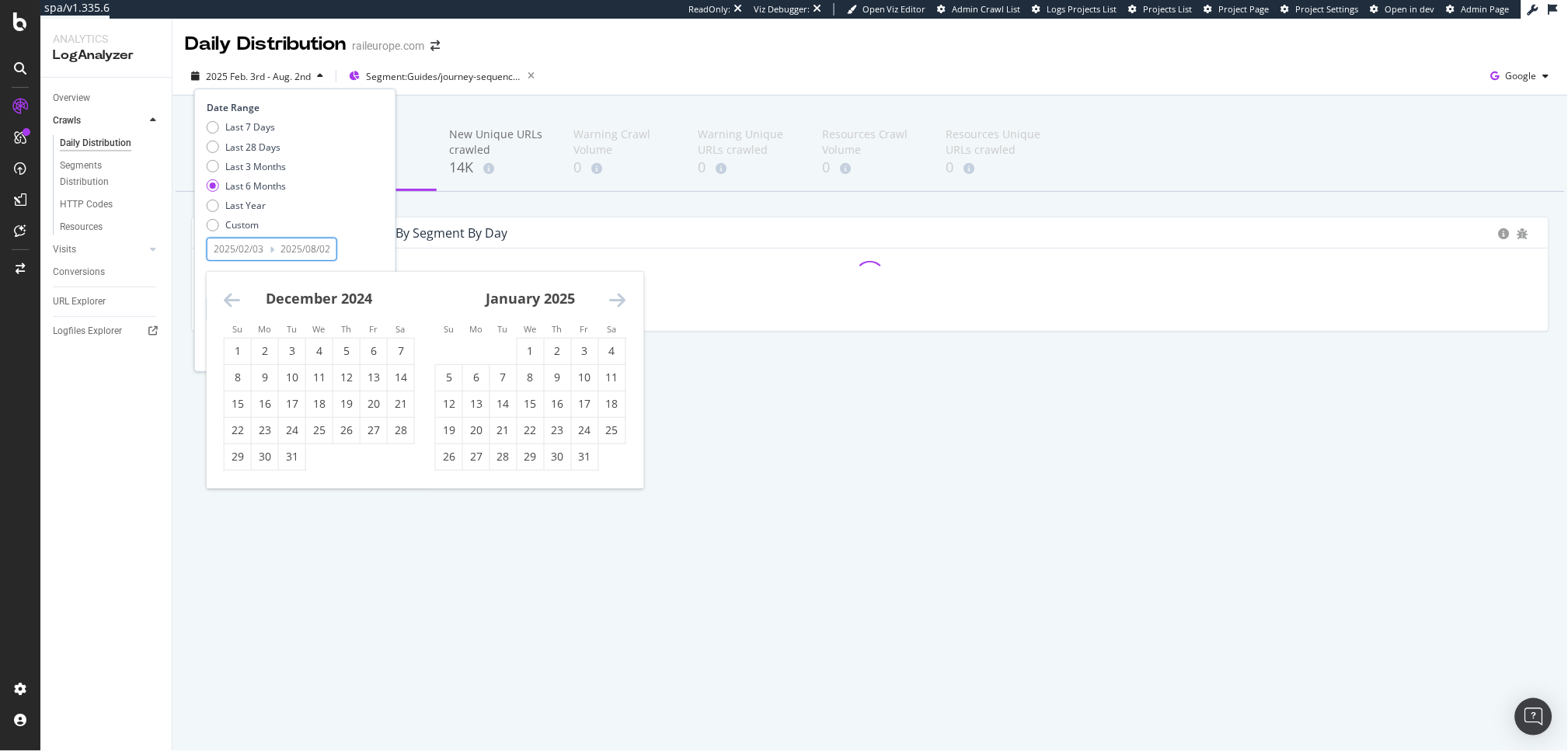 click at bounding box center [232, 300] 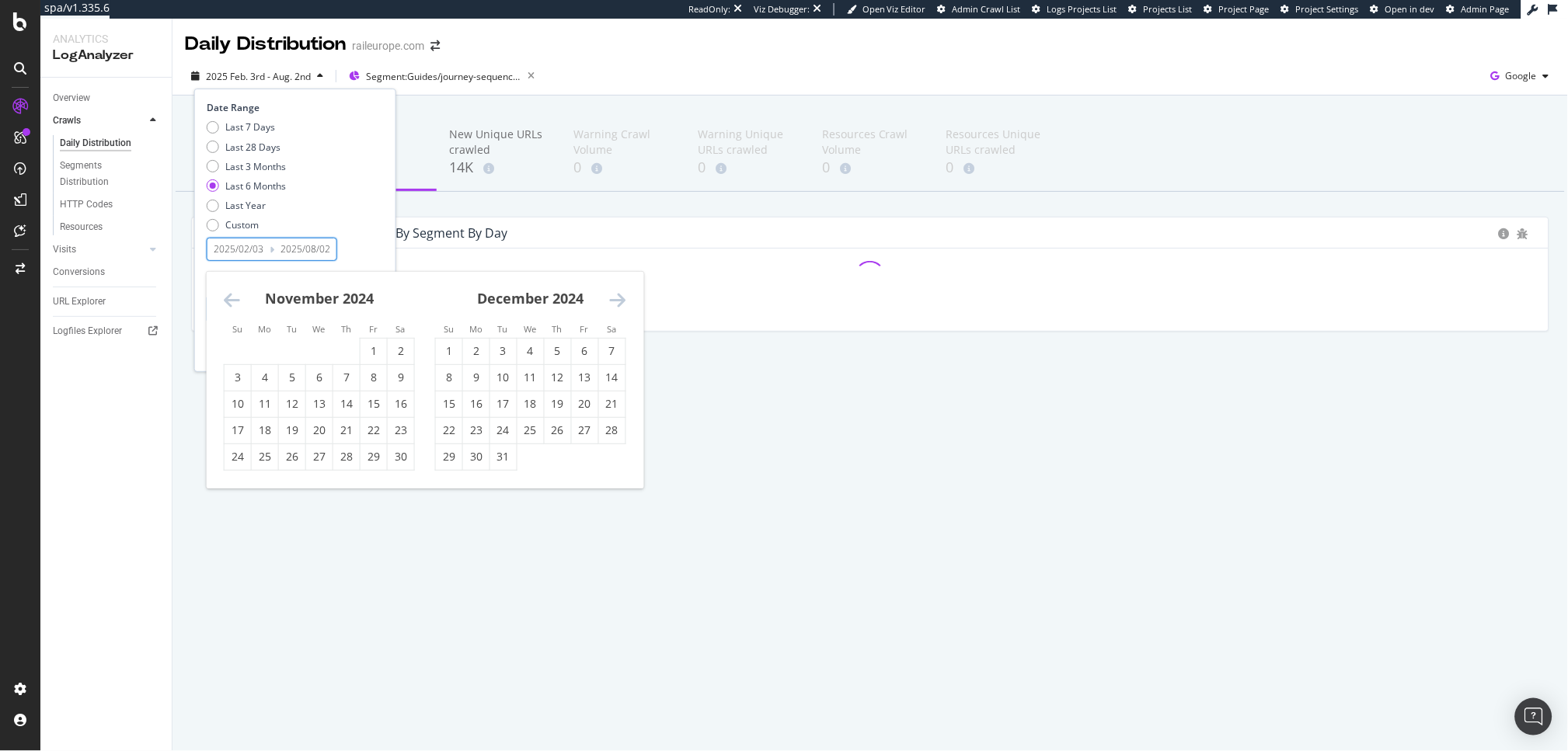 click at bounding box center (232, 300) 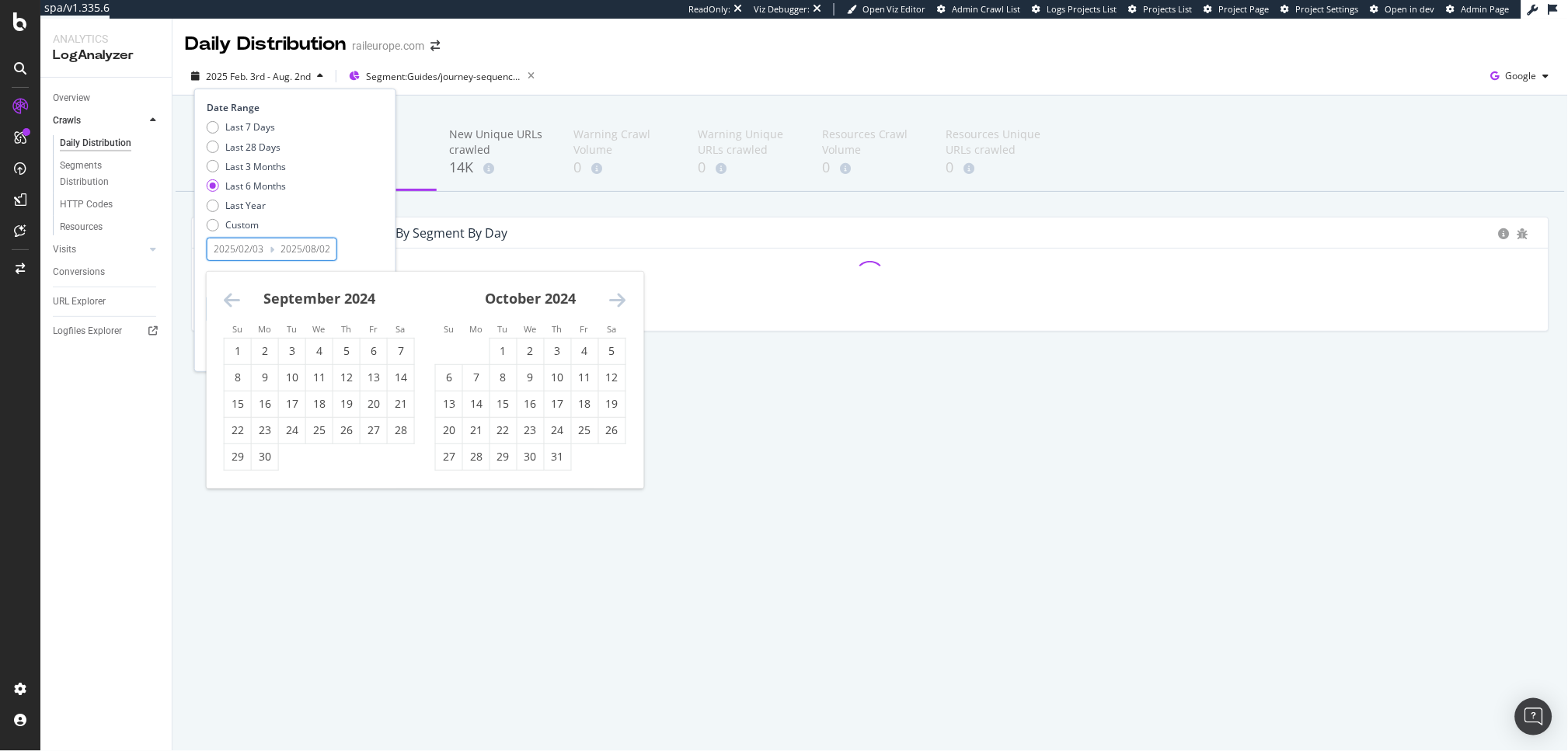 click at bounding box center (232, 300) 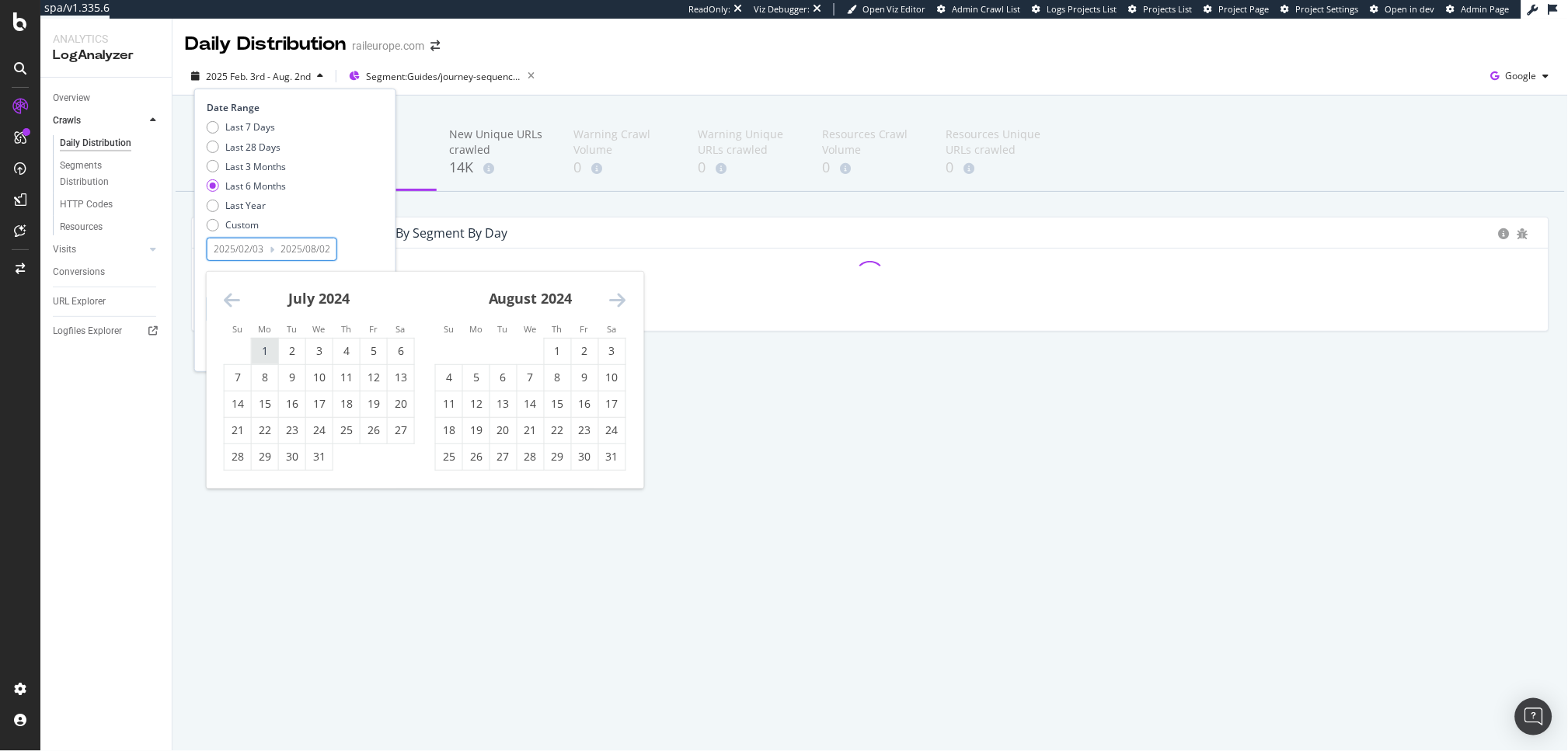 click on "1" at bounding box center [265, 351] 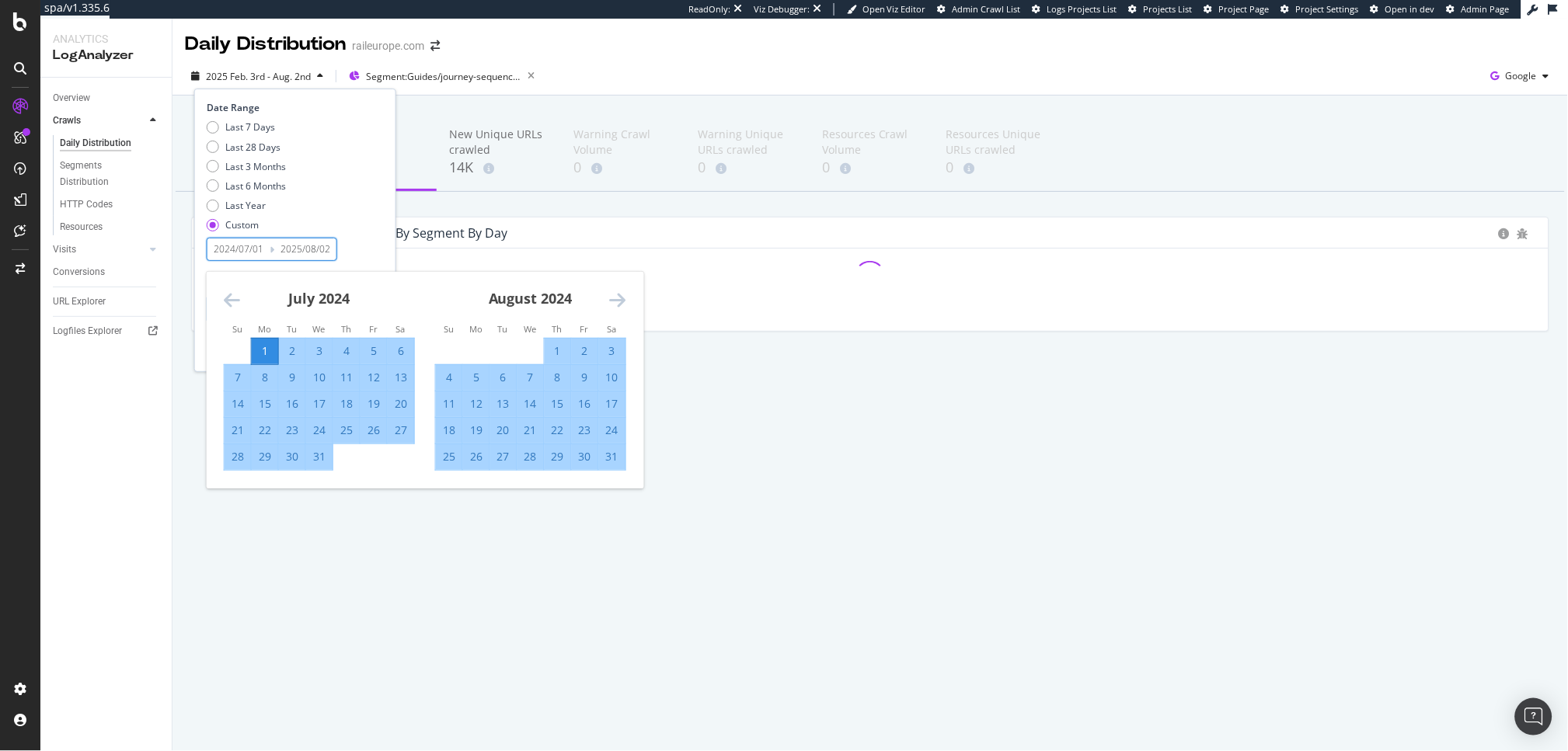 click on "31" at bounding box center (319, 457) 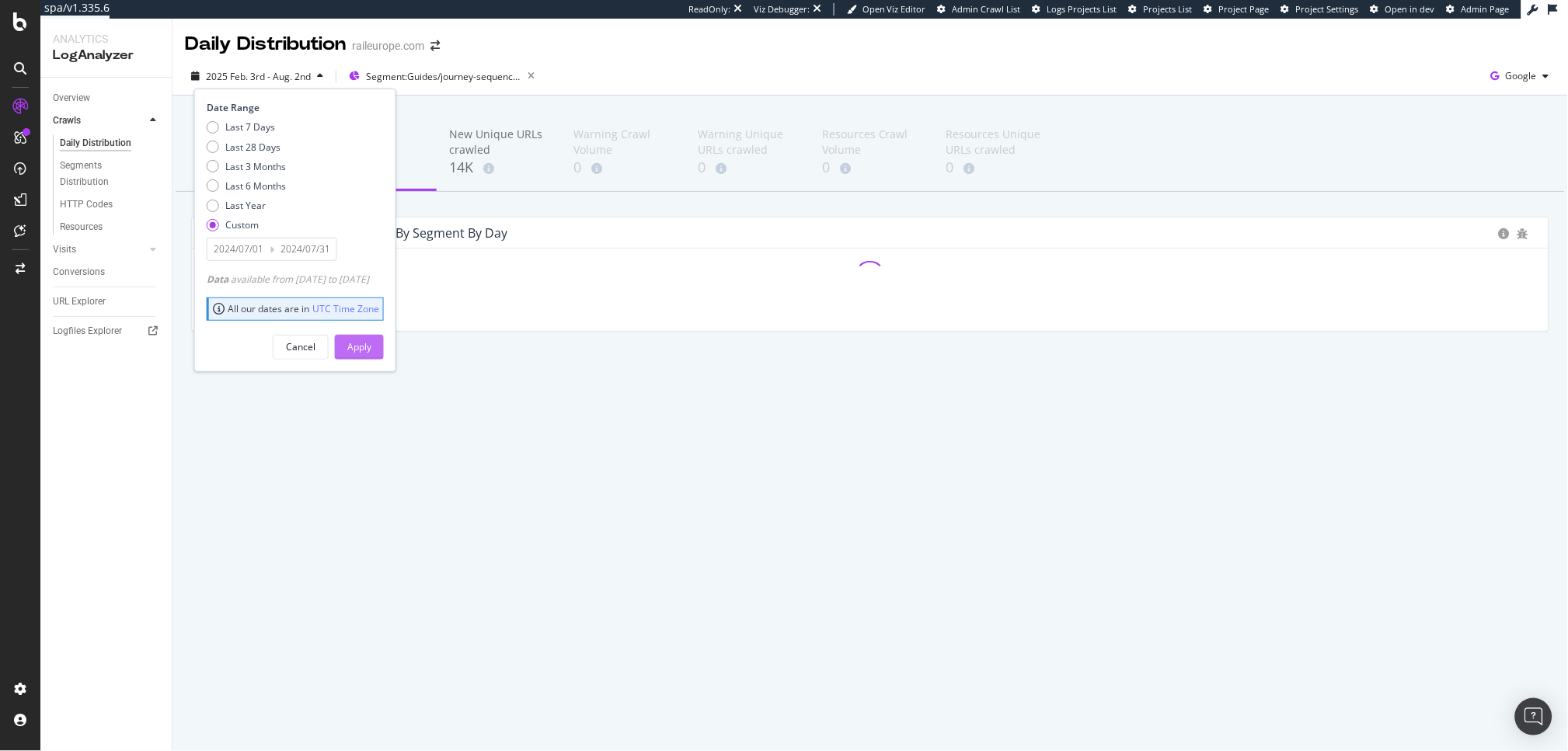 click on "Apply" at bounding box center [359, 346] 